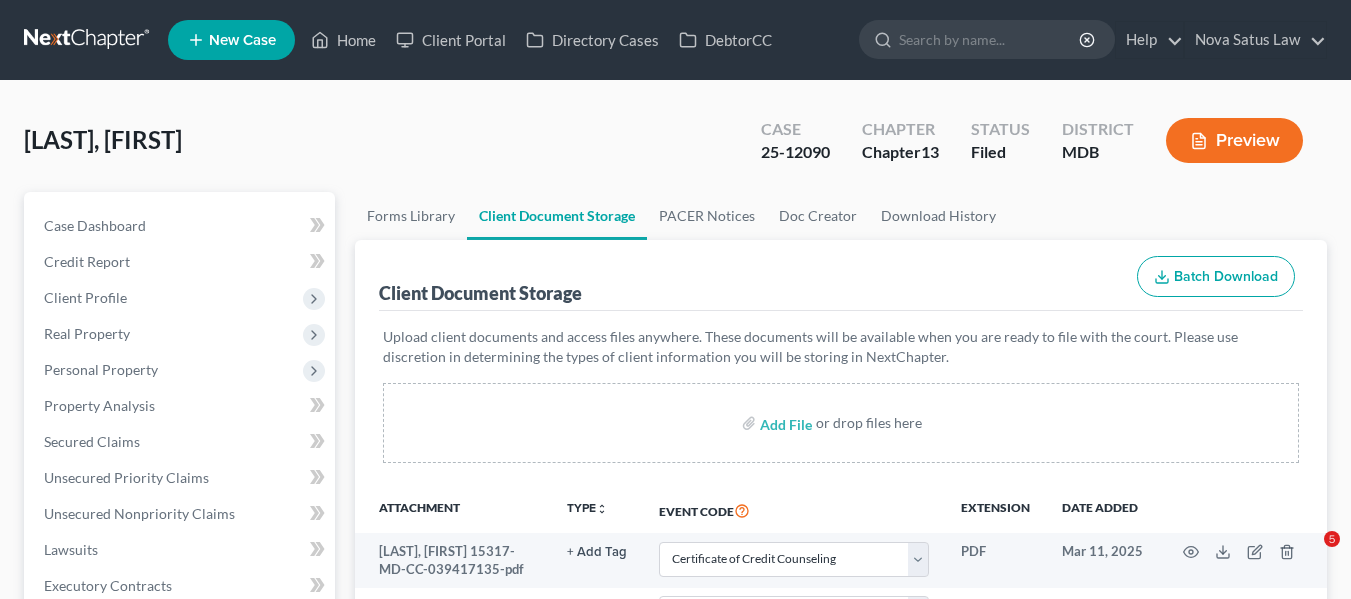 select on "14" 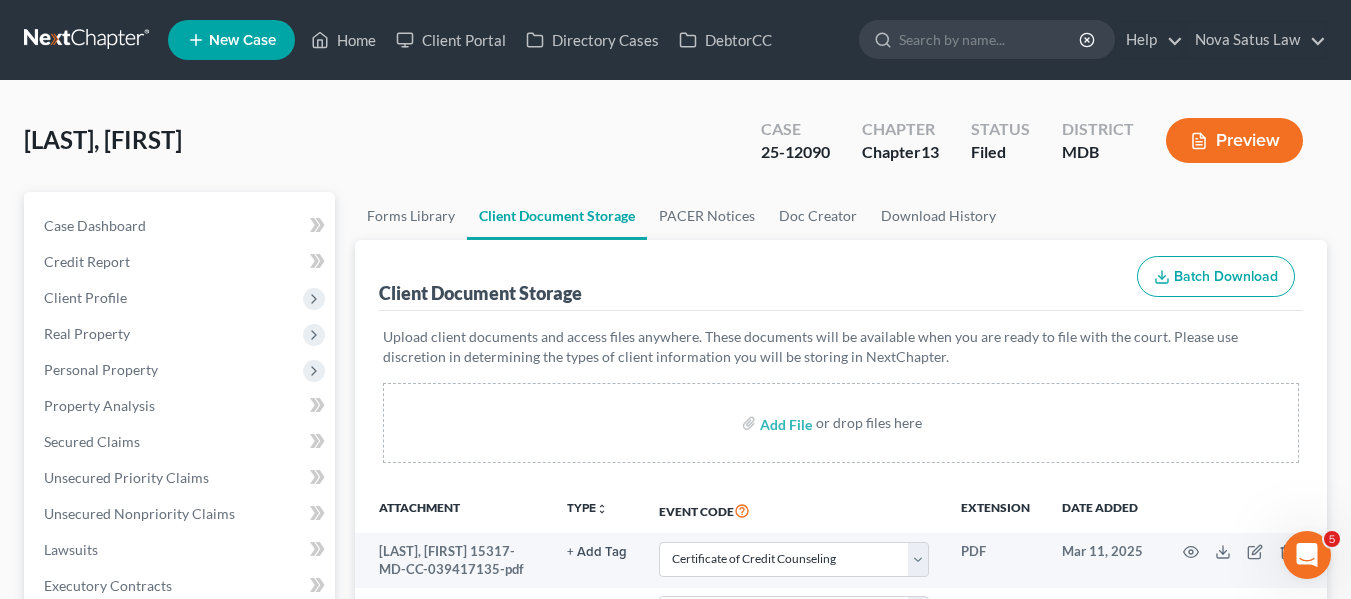 scroll, scrollTop: 0, scrollLeft: 0, axis: both 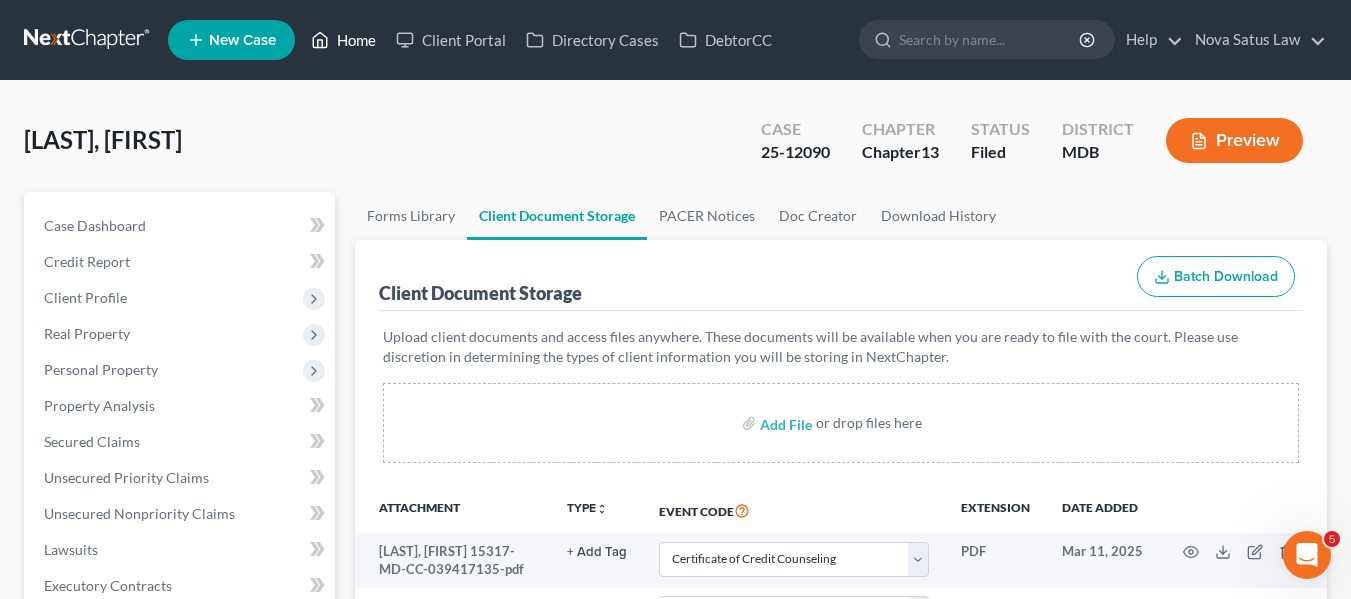 click on "Home" at bounding box center [343, 40] 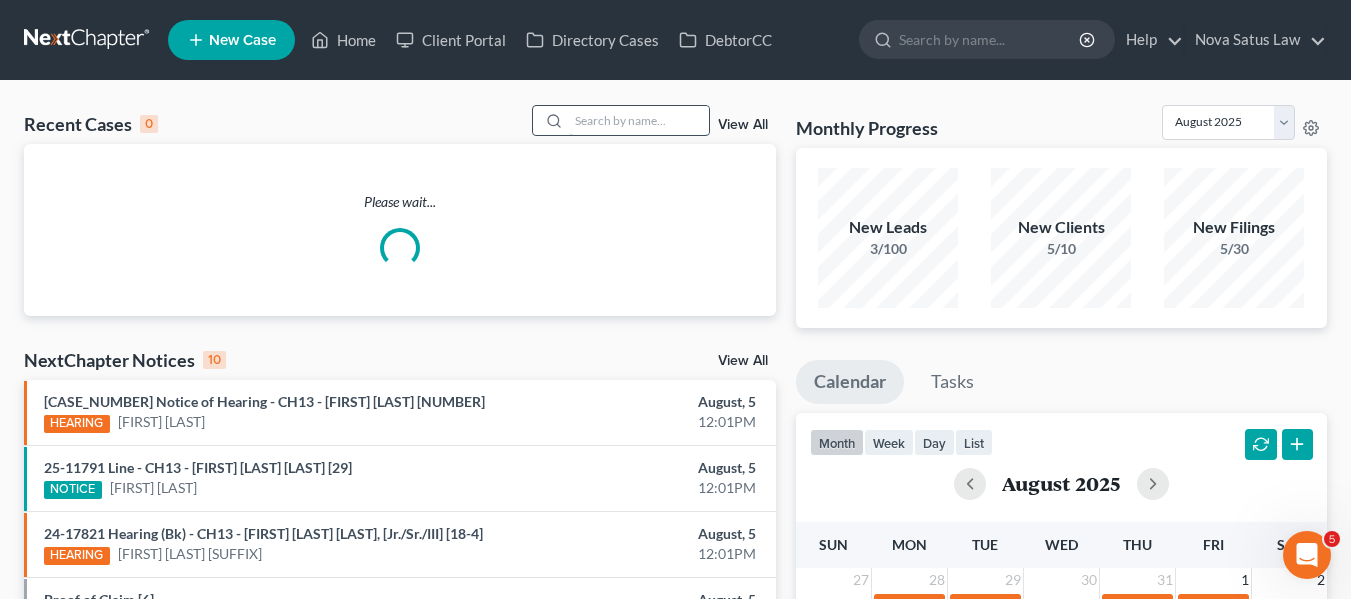 click at bounding box center (639, 120) 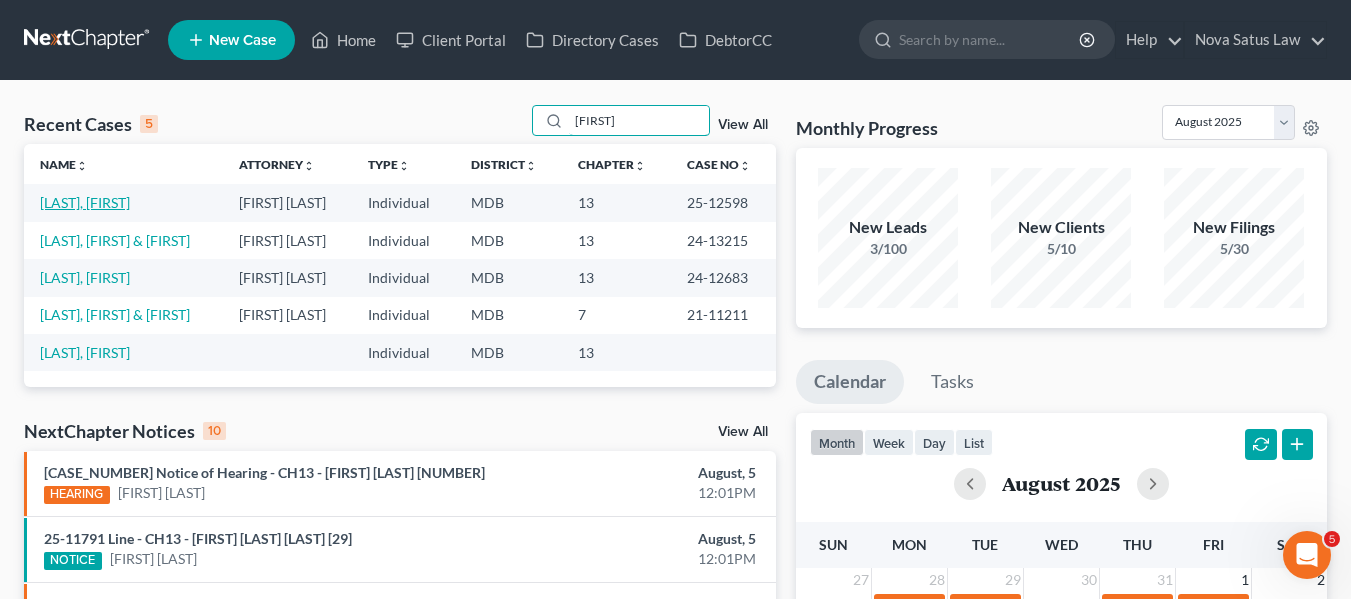 type on "[FIRST]" 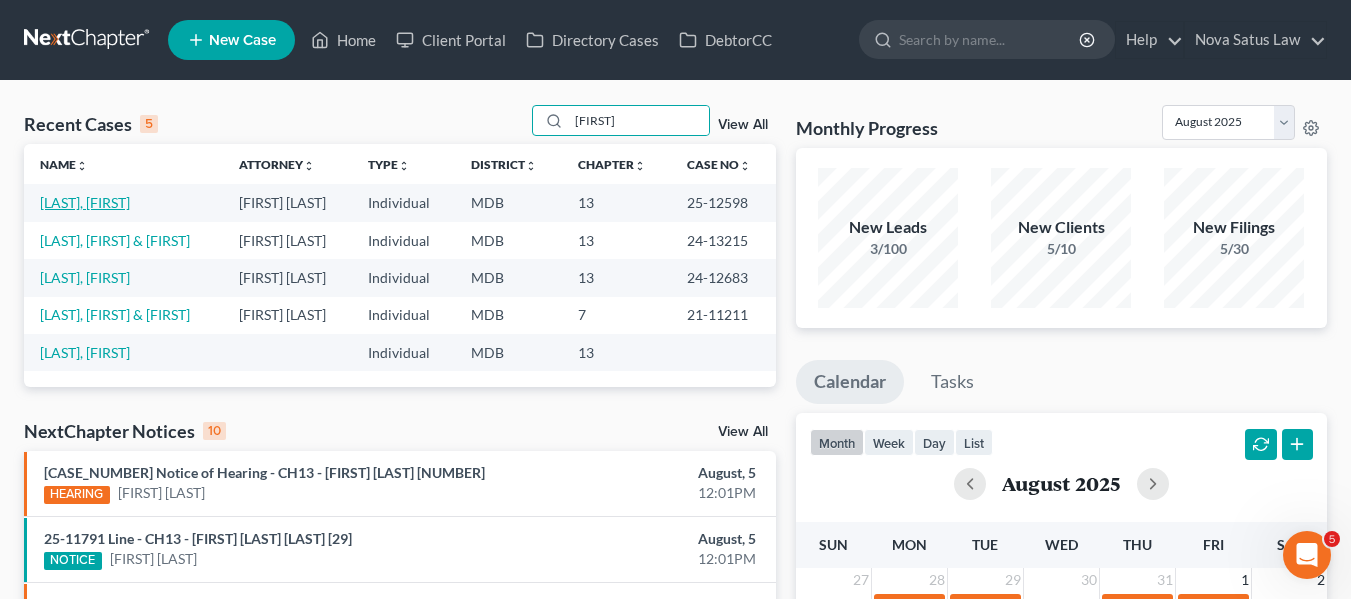 click on "[LAST], [FIRST]" at bounding box center [85, 202] 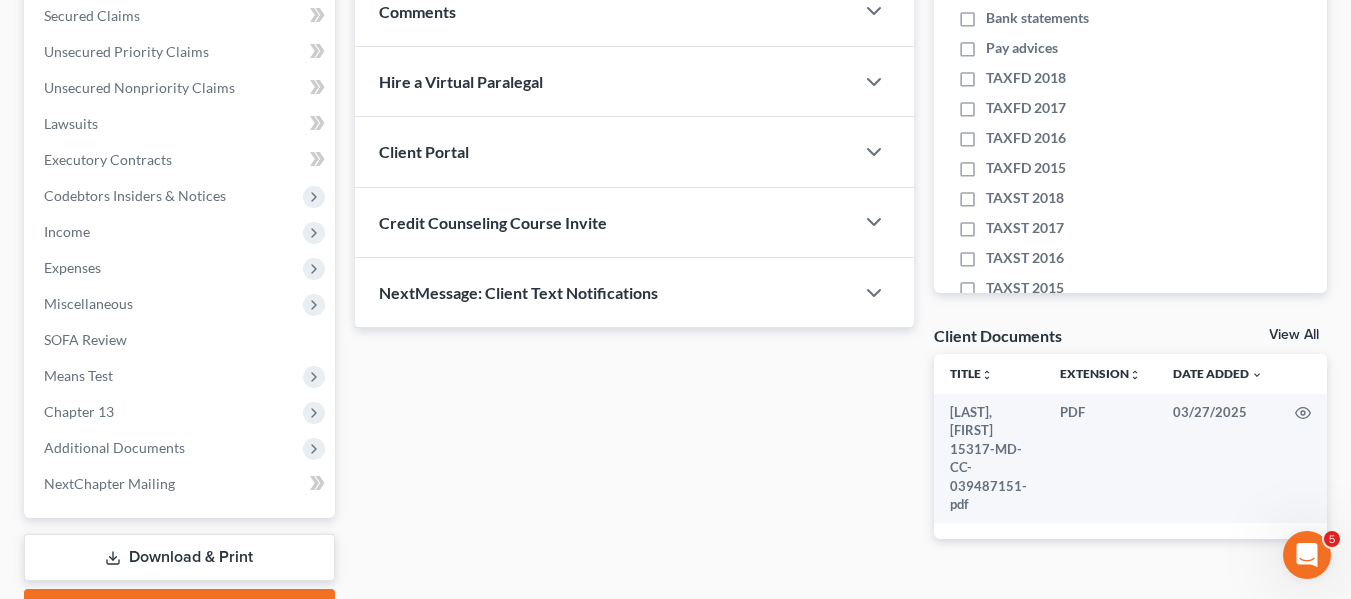 scroll, scrollTop: 536, scrollLeft: 0, axis: vertical 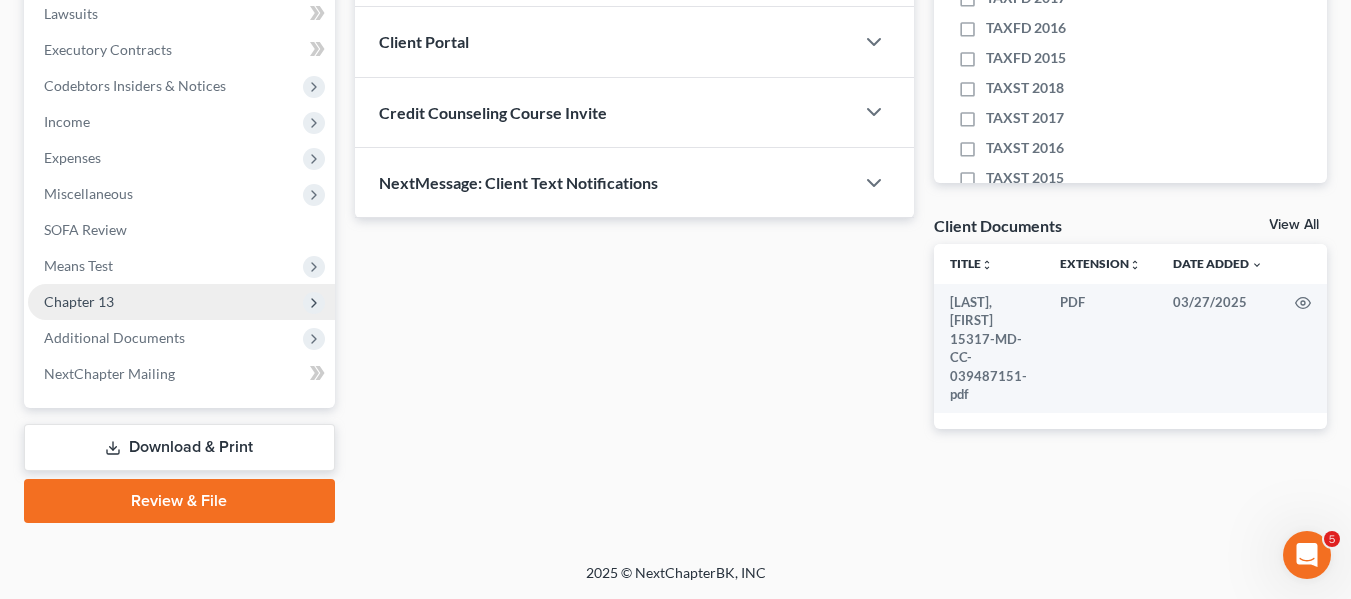 click on "Chapter 13" at bounding box center (79, 301) 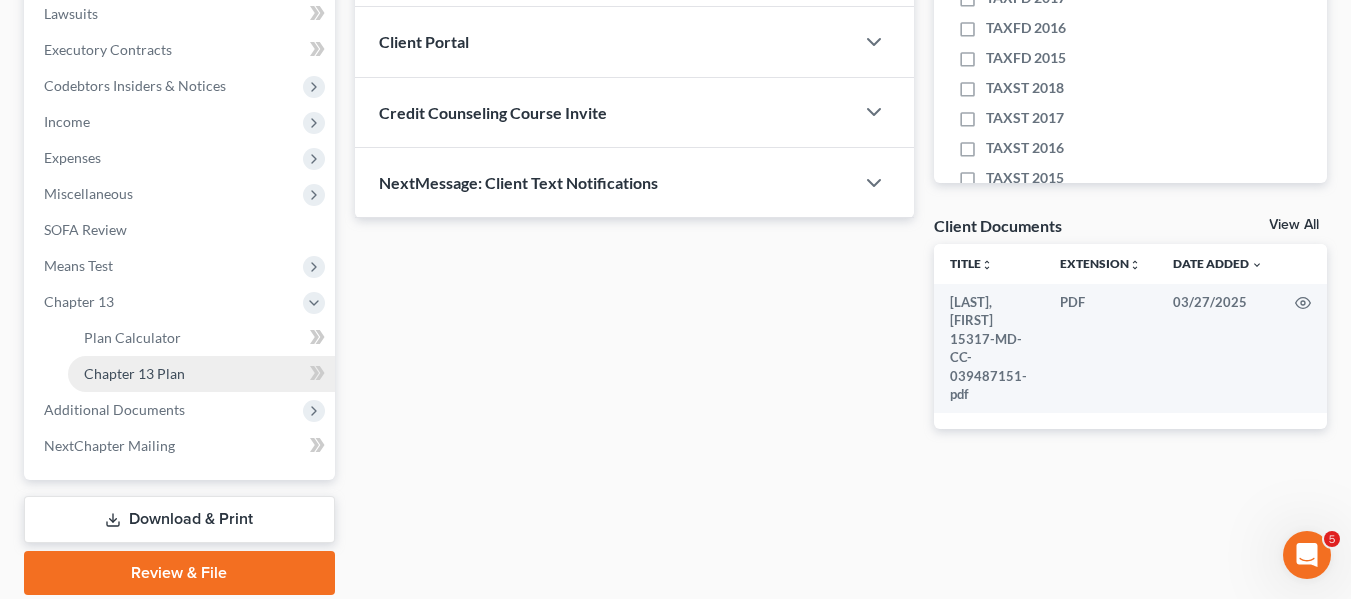 click on "Chapter 13 Plan" at bounding box center (134, 373) 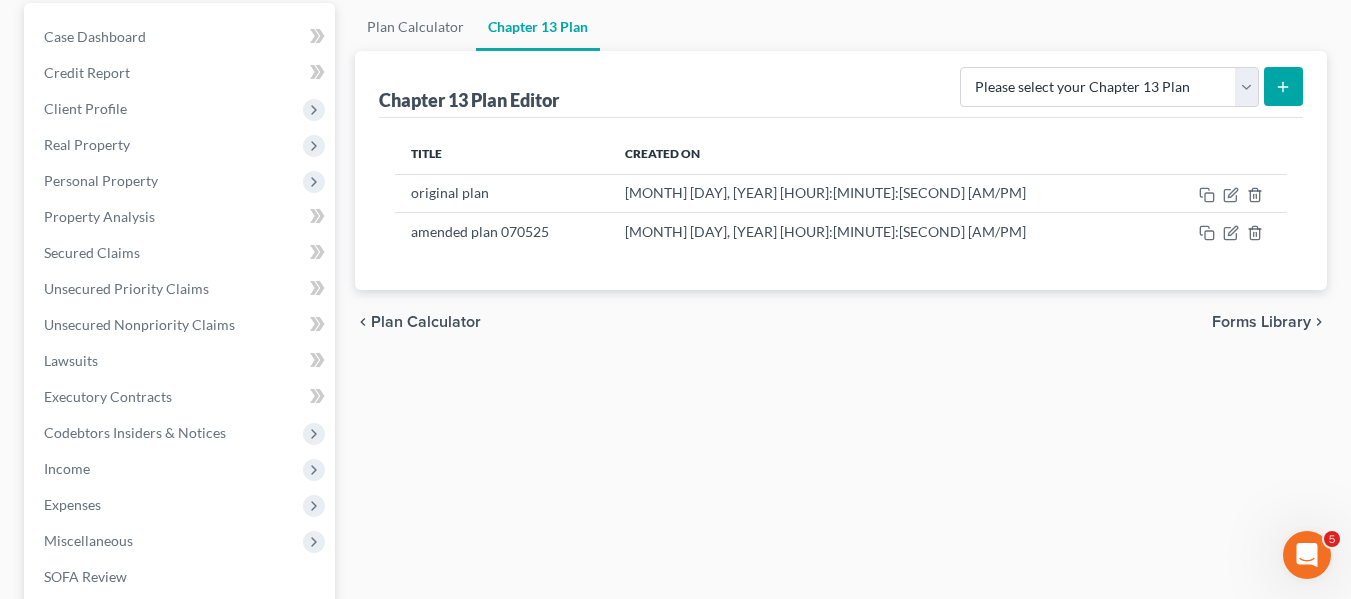 scroll, scrollTop: 190, scrollLeft: 0, axis: vertical 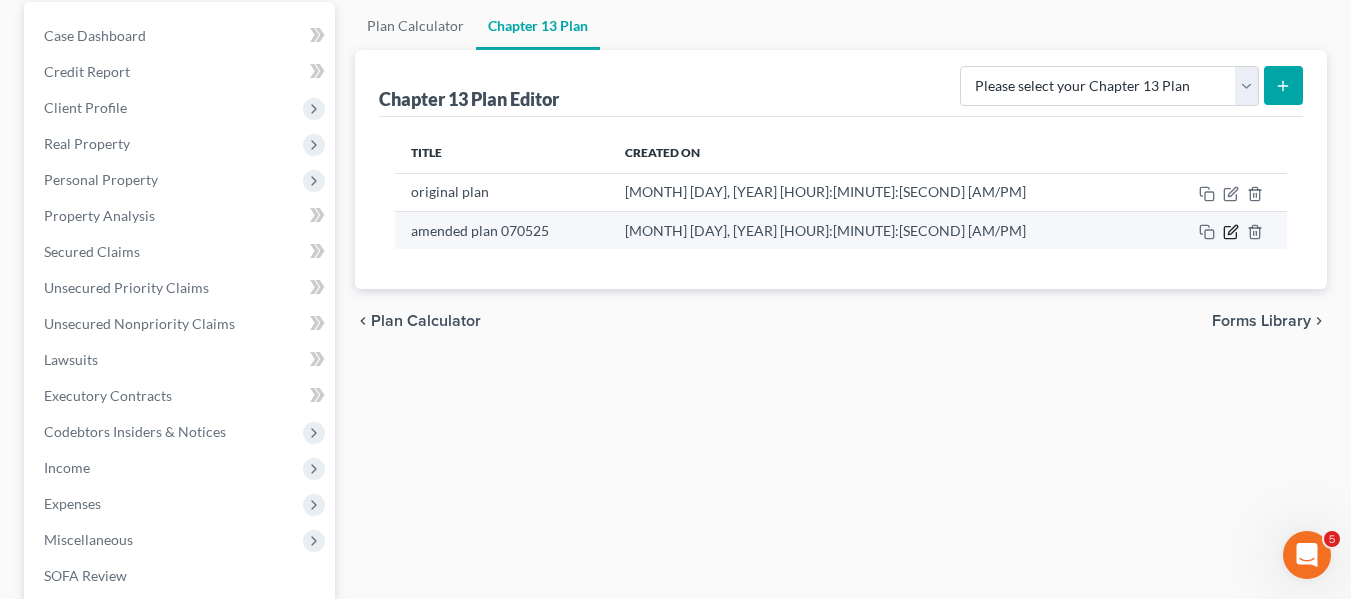 click 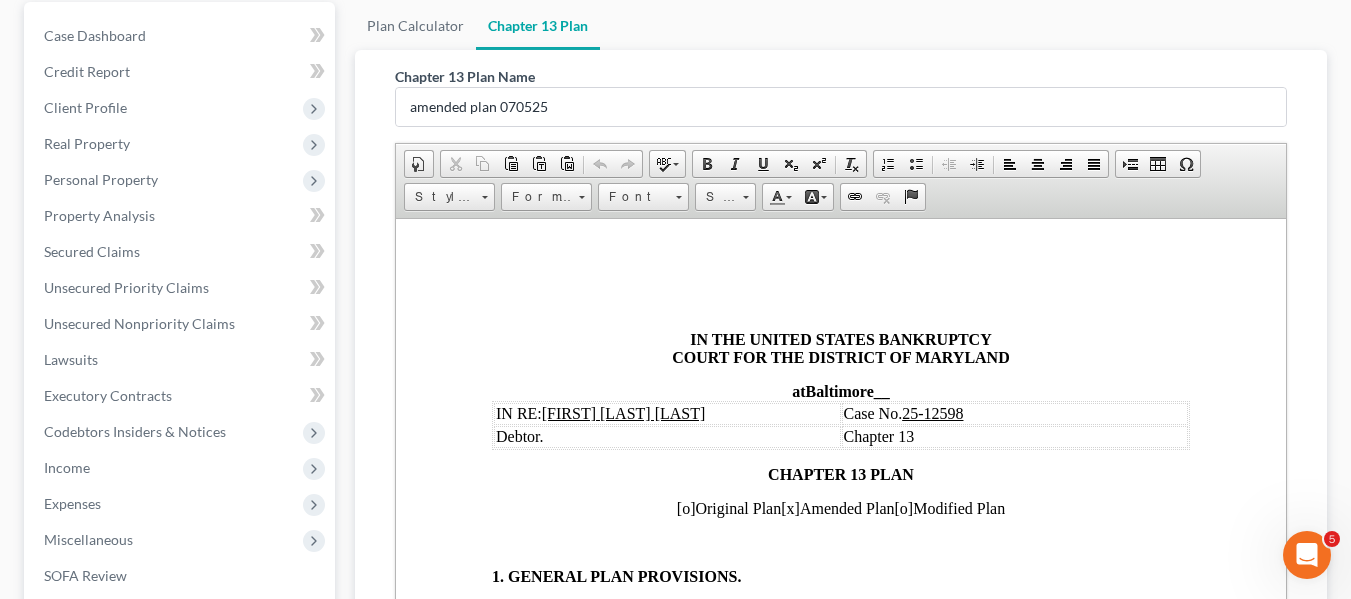 scroll, scrollTop: 0, scrollLeft: 0, axis: both 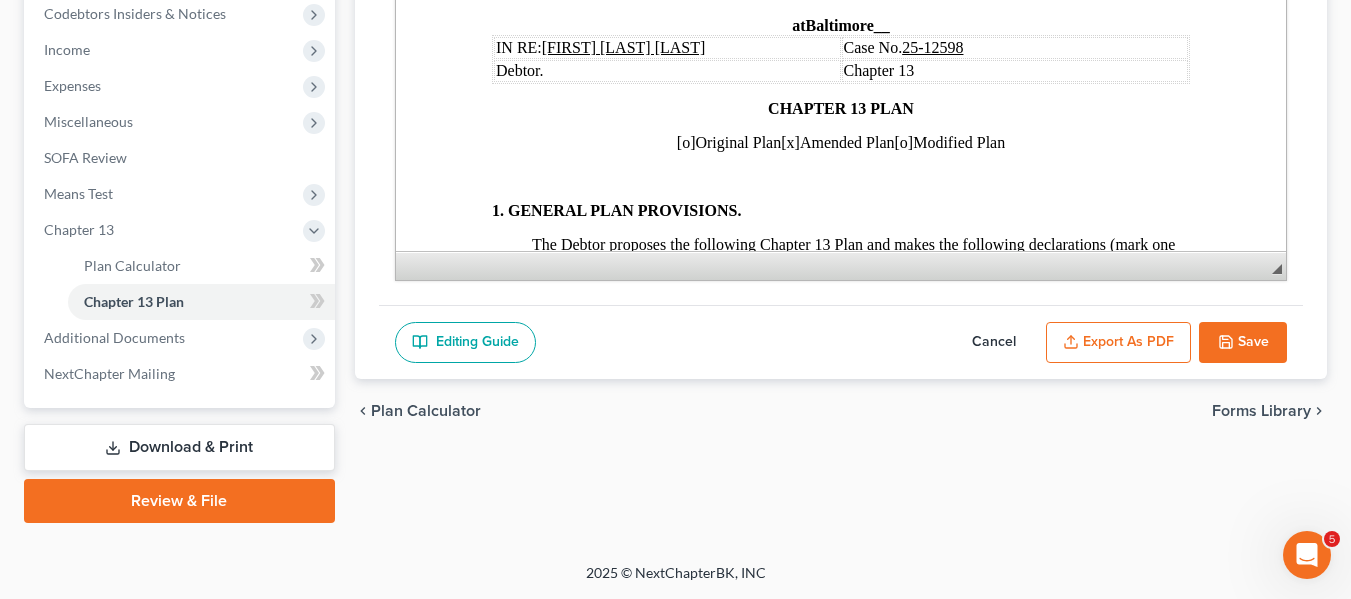 click on "Save" at bounding box center (1243, 343) 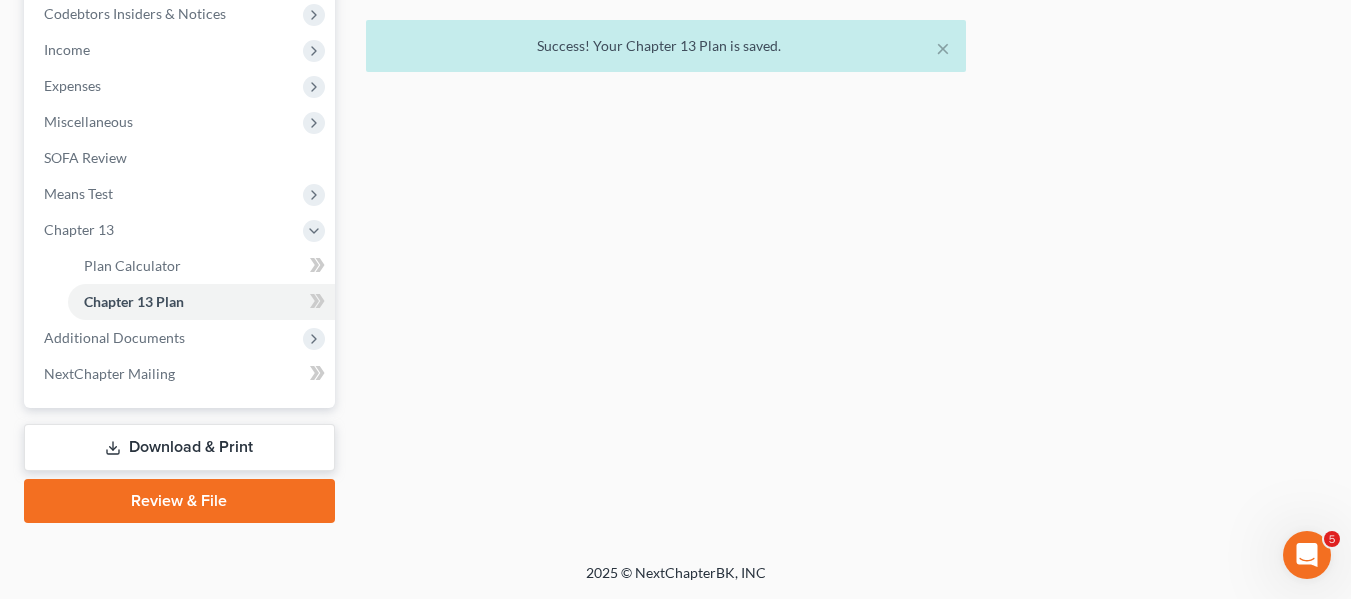 scroll, scrollTop: 565, scrollLeft: 0, axis: vertical 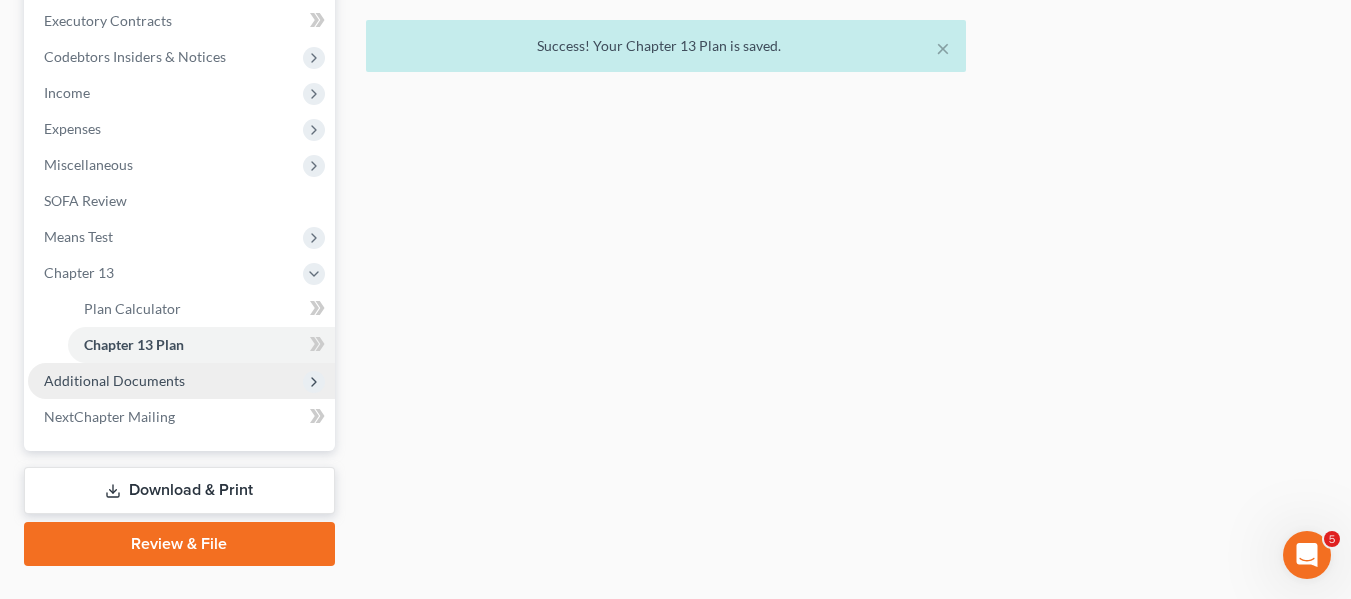 click on "Additional Documents" at bounding box center [114, 380] 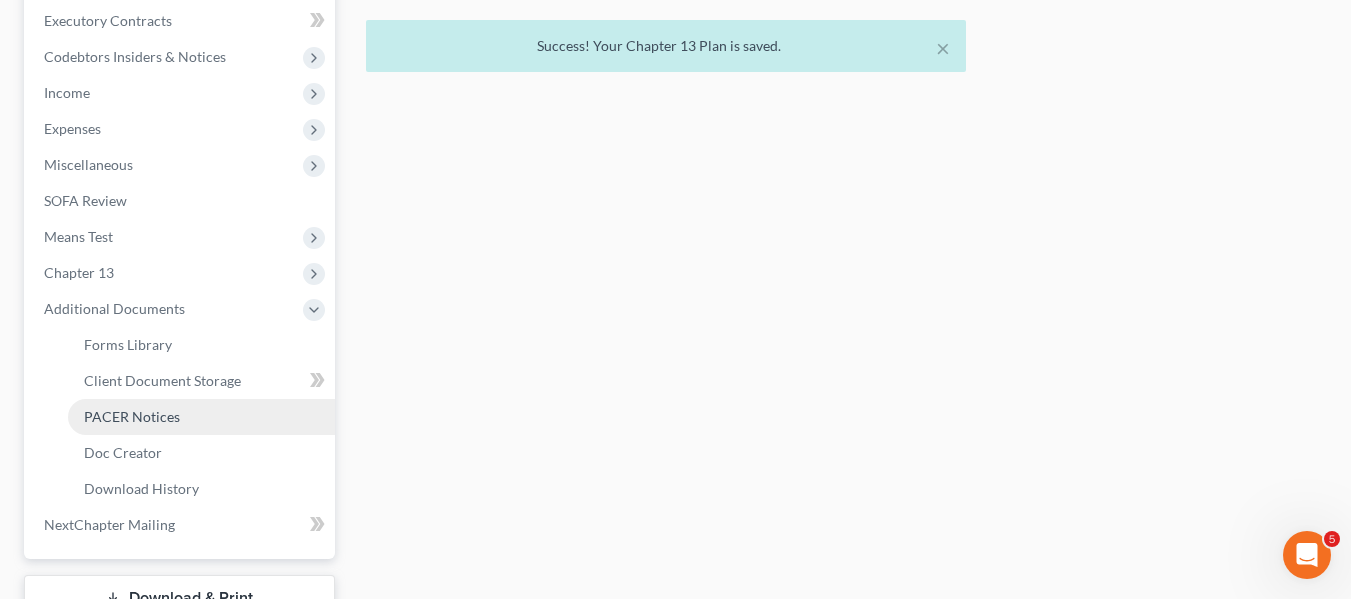 click on "PACER Notices" at bounding box center (132, 416) 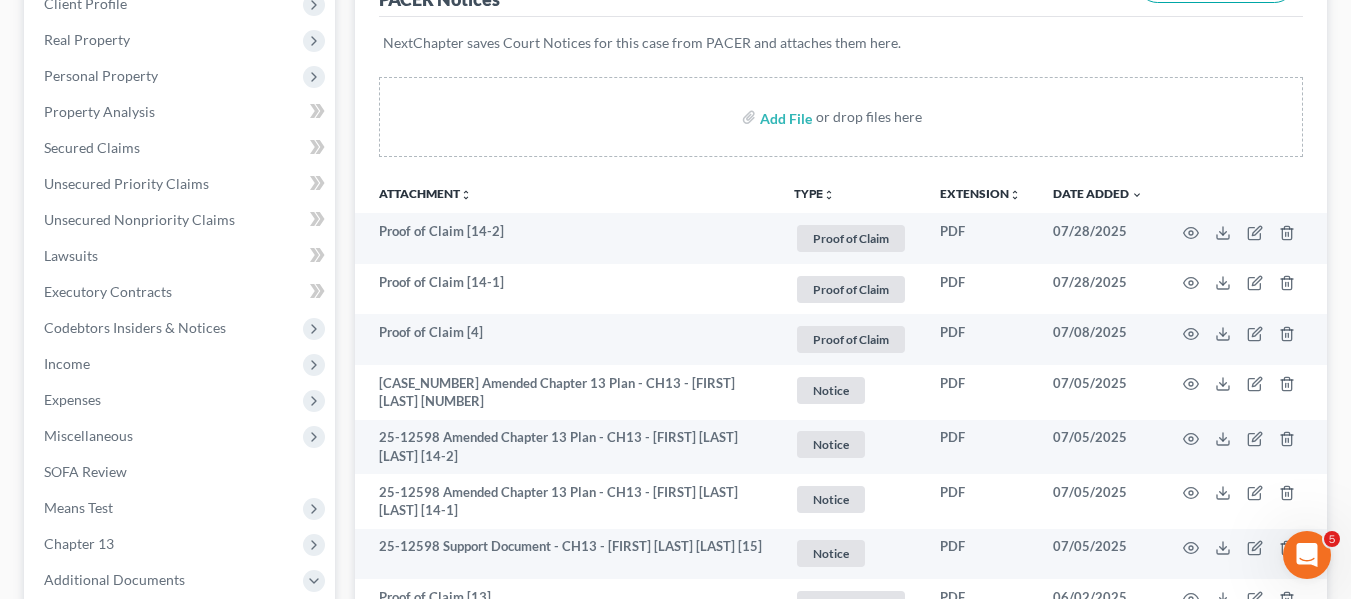 scroll, scrollTop: 424, scrollLeft: 0, axis: vertical 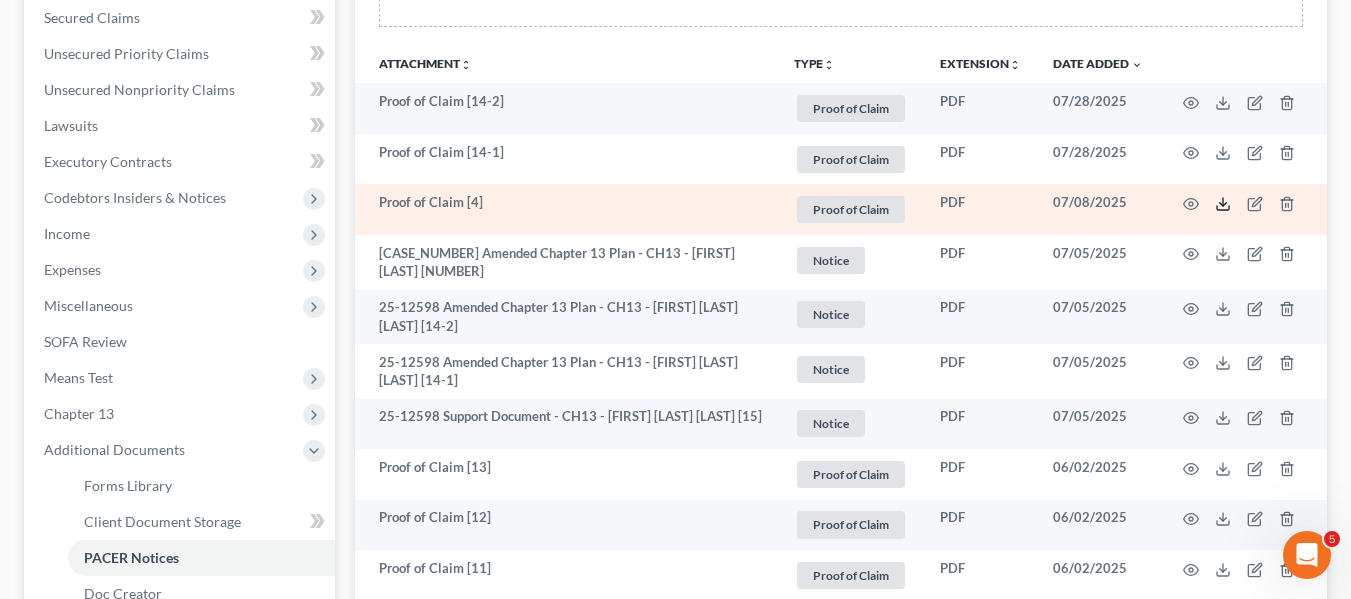 click 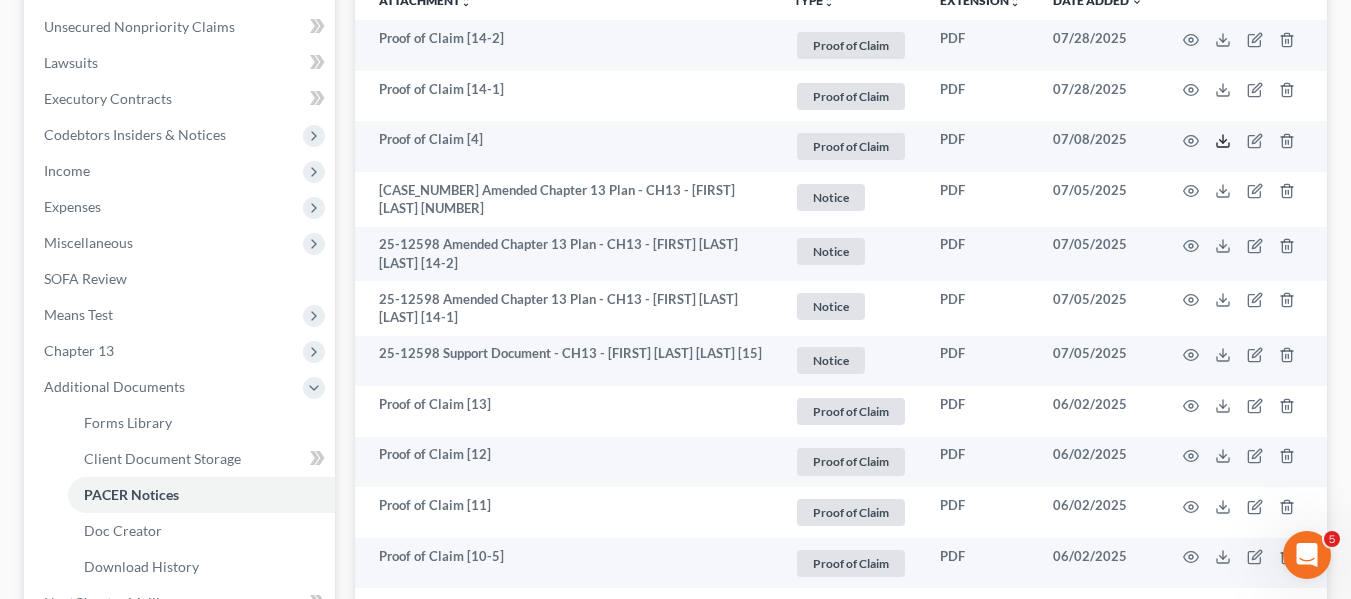 scroll, scrollTop: 488, scrollLeft: 0, axis: vertical 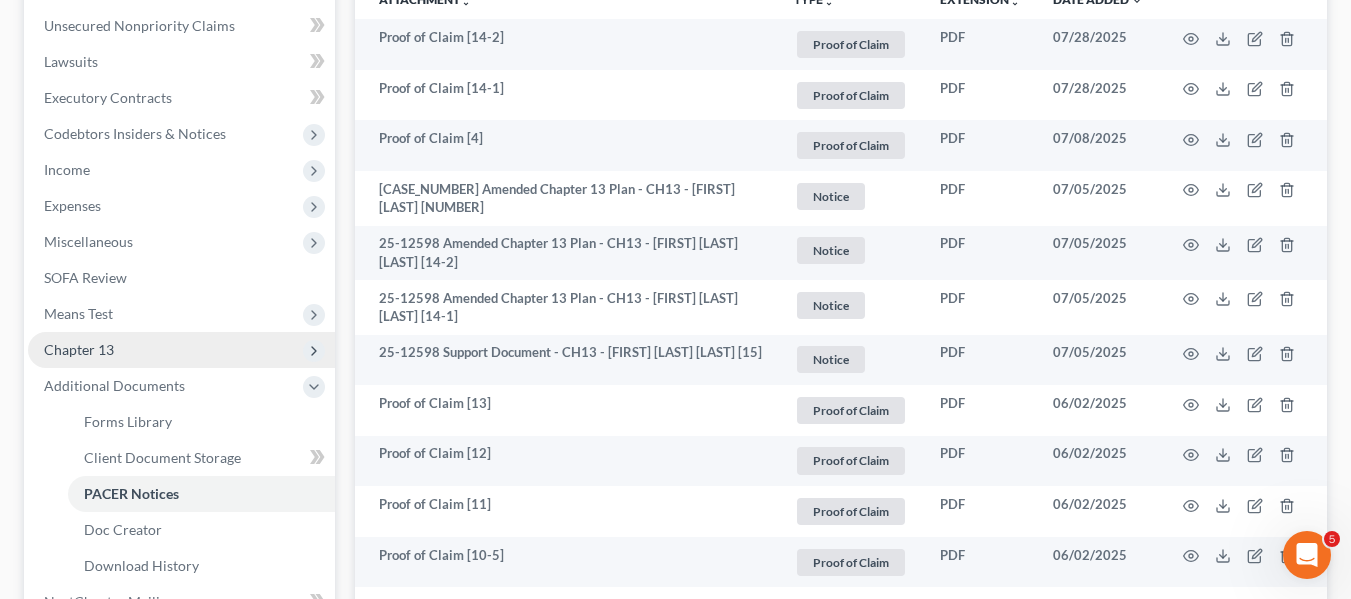 click on "Chapter 13" at bounding box center [79, 349] 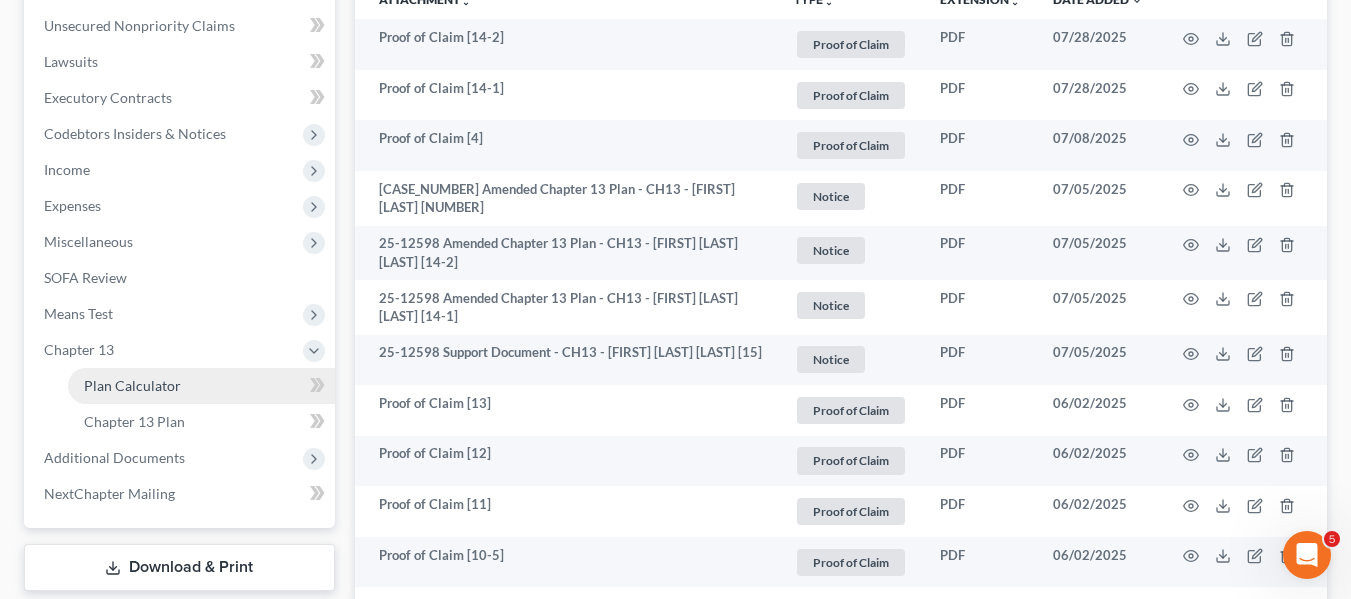 click on "Plan Calculator" at bounding box center (132, 385) 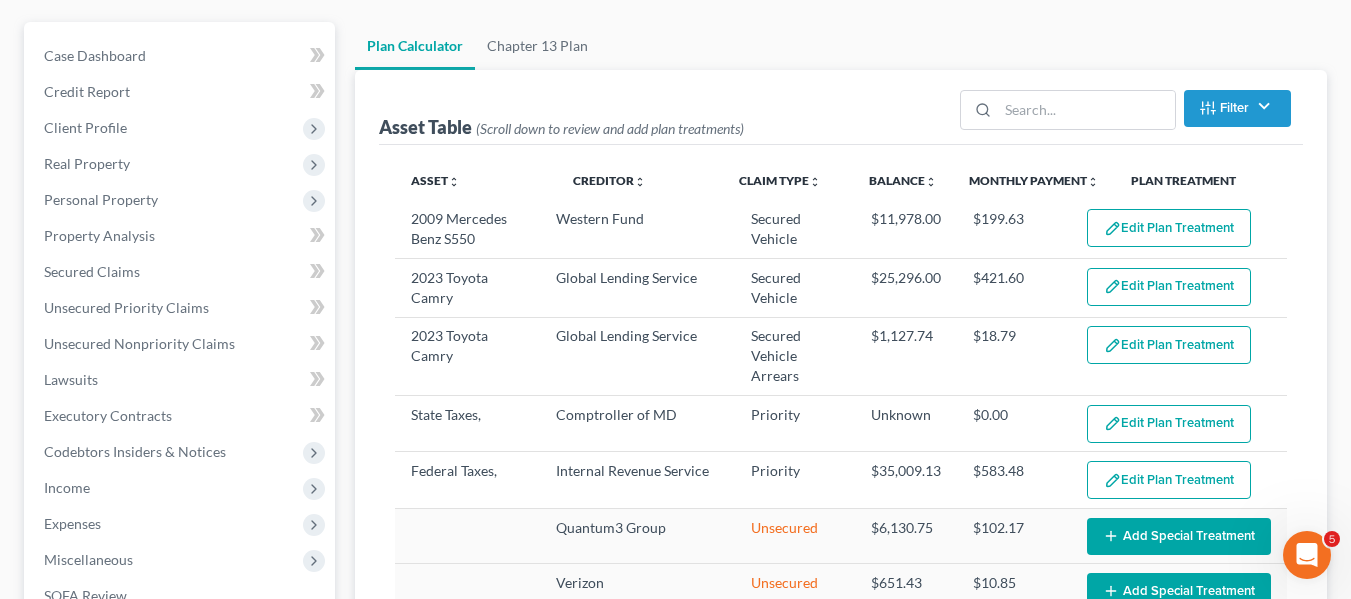 scroll, scrollTop: 172, scrollLeft: 0, axis: vertical 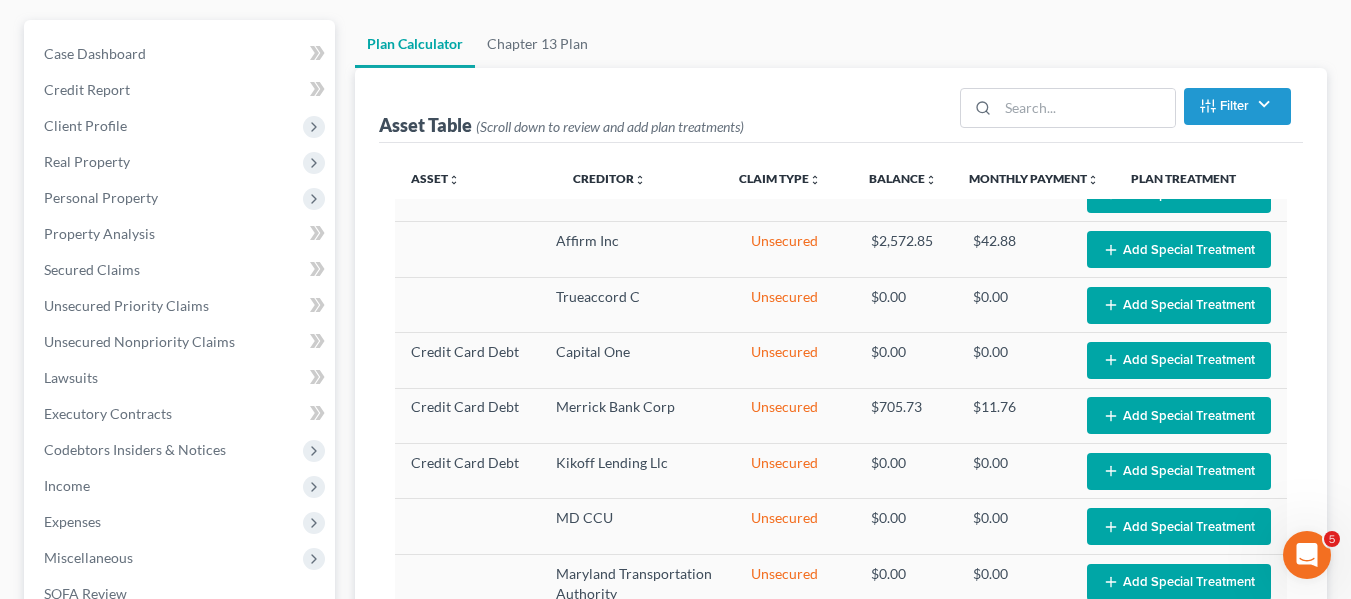 select on "59" 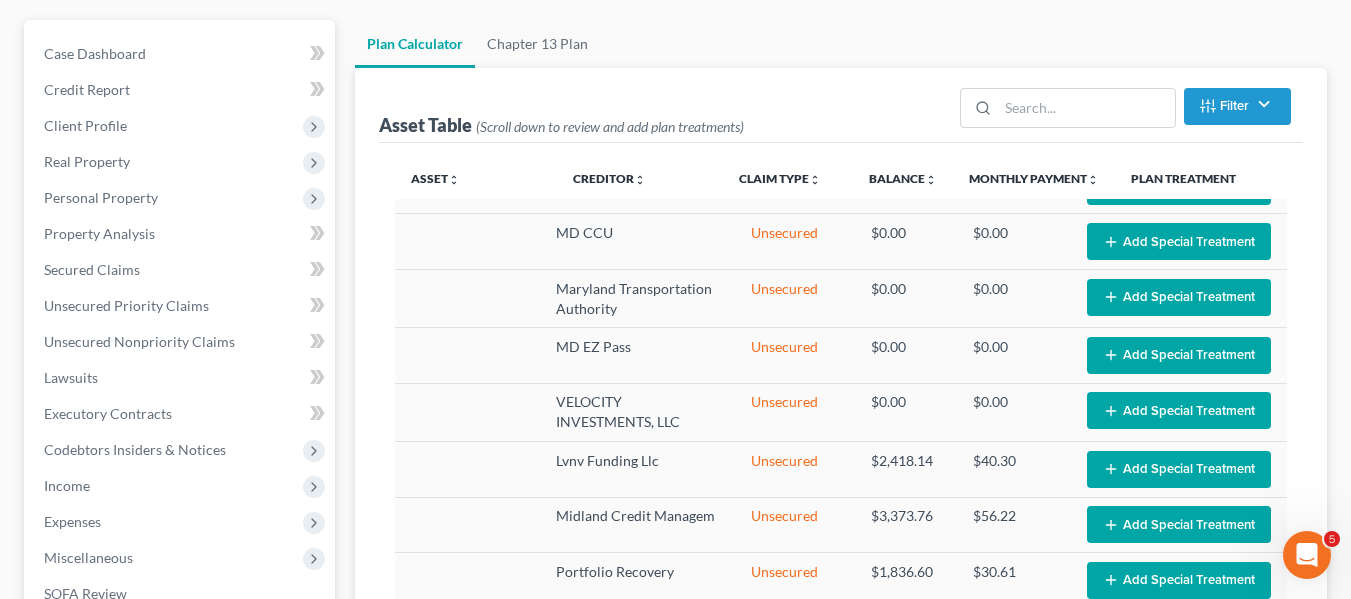 scroll, scrollTop: 828, scrollLeft: 0, axis: vertical 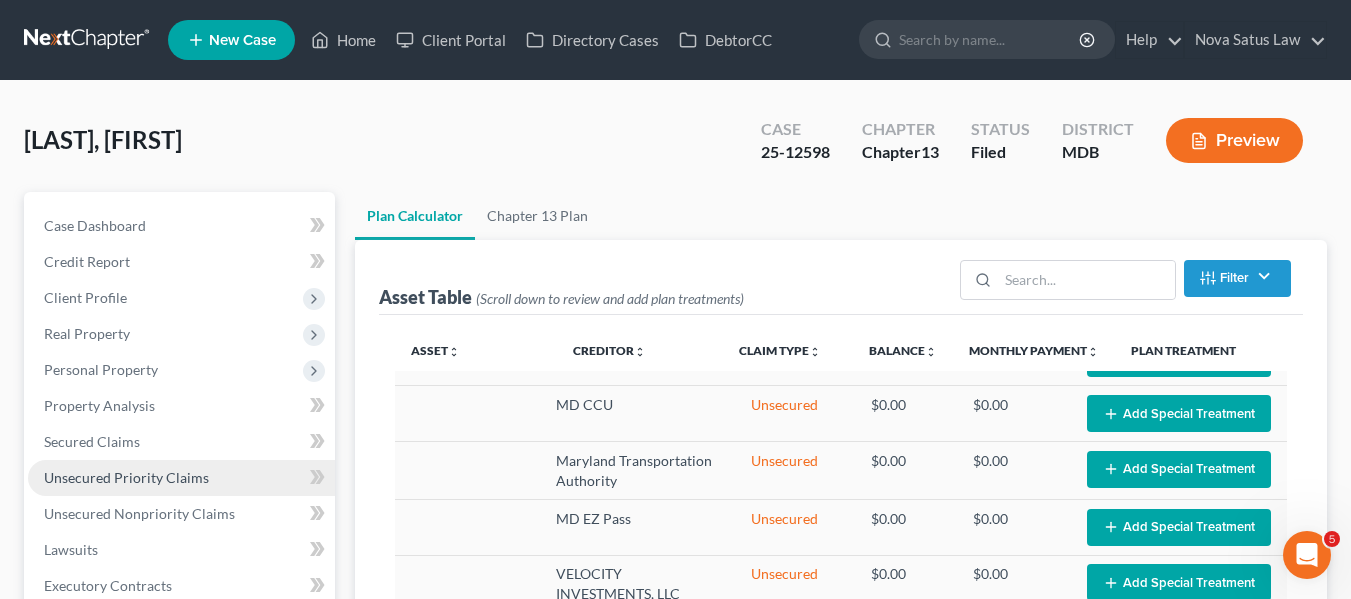 click on "Unsecured Priority Claims" at bounding box center (126, 477) 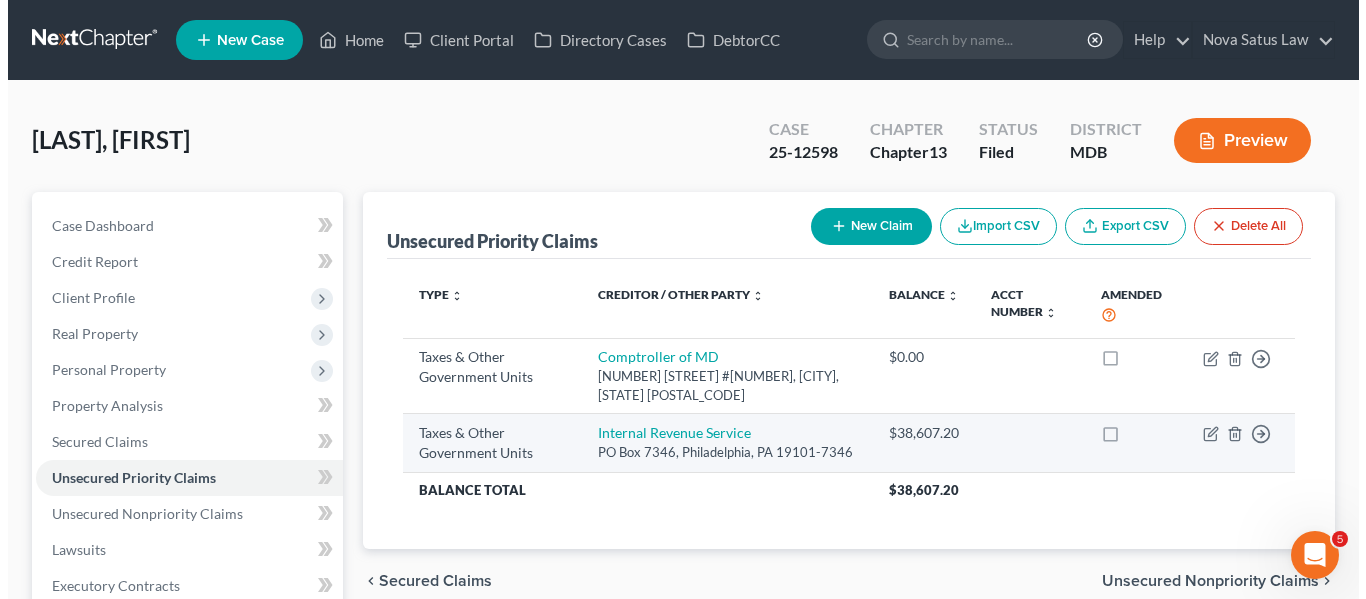 scroll, scrollTop: 189, scrollLeft: 0, axis: vertical 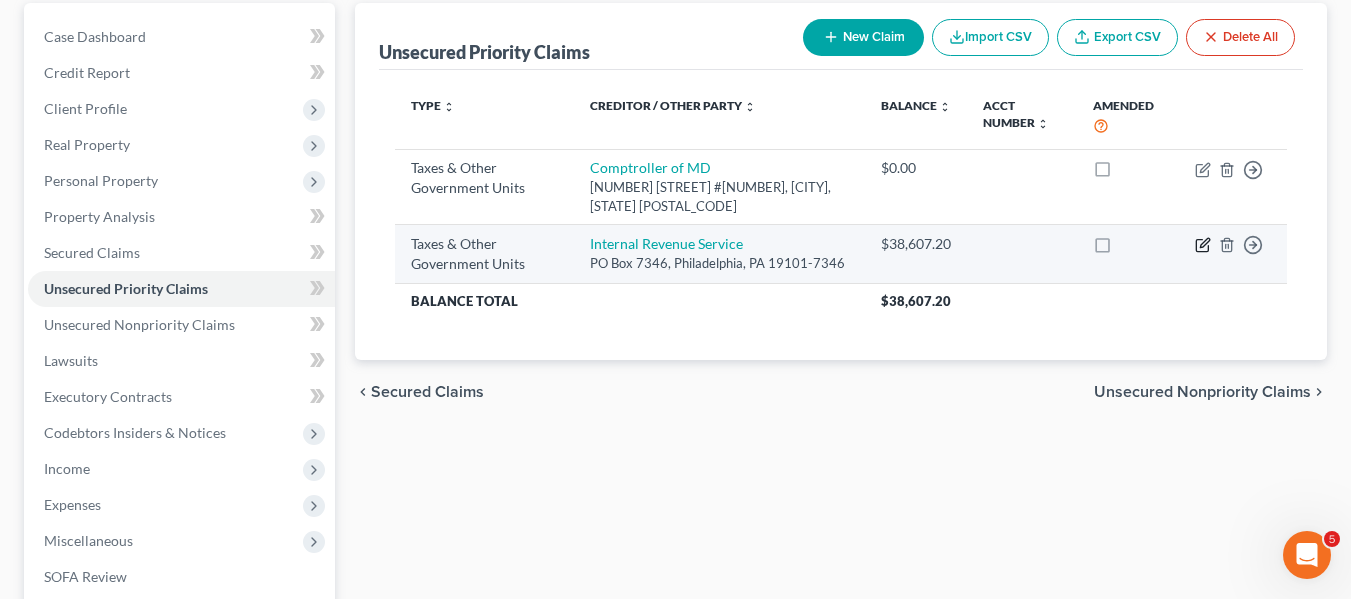 click 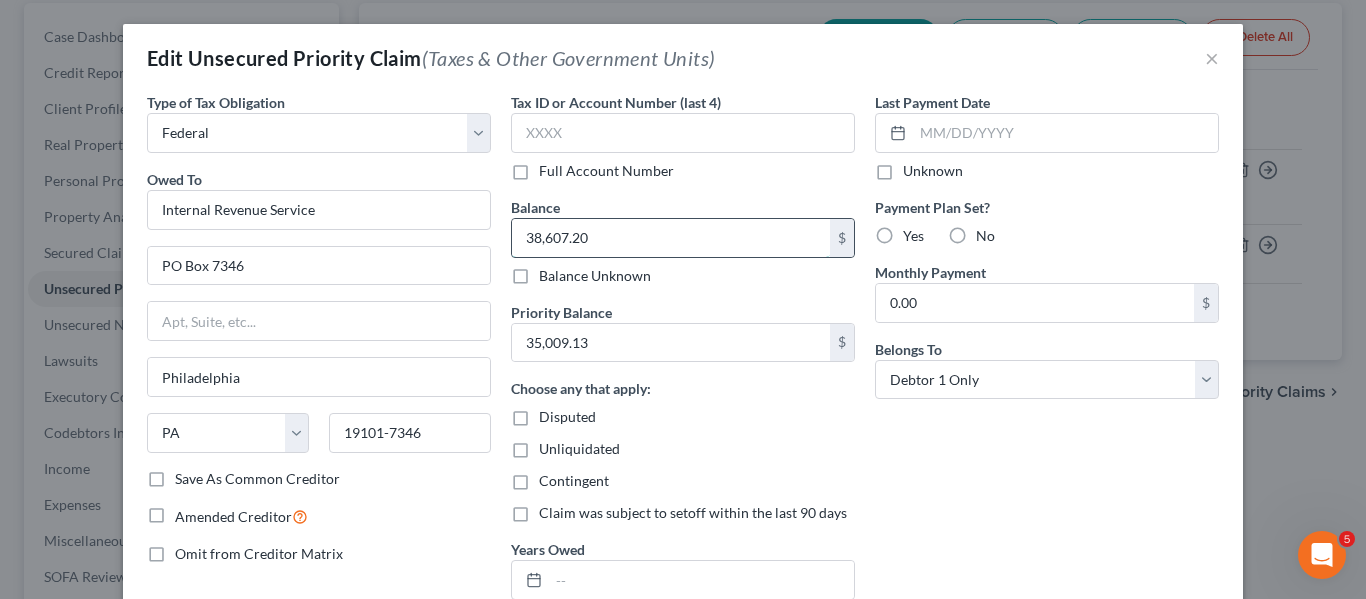 click on "38,607.20" at bounding box center [671, 238] 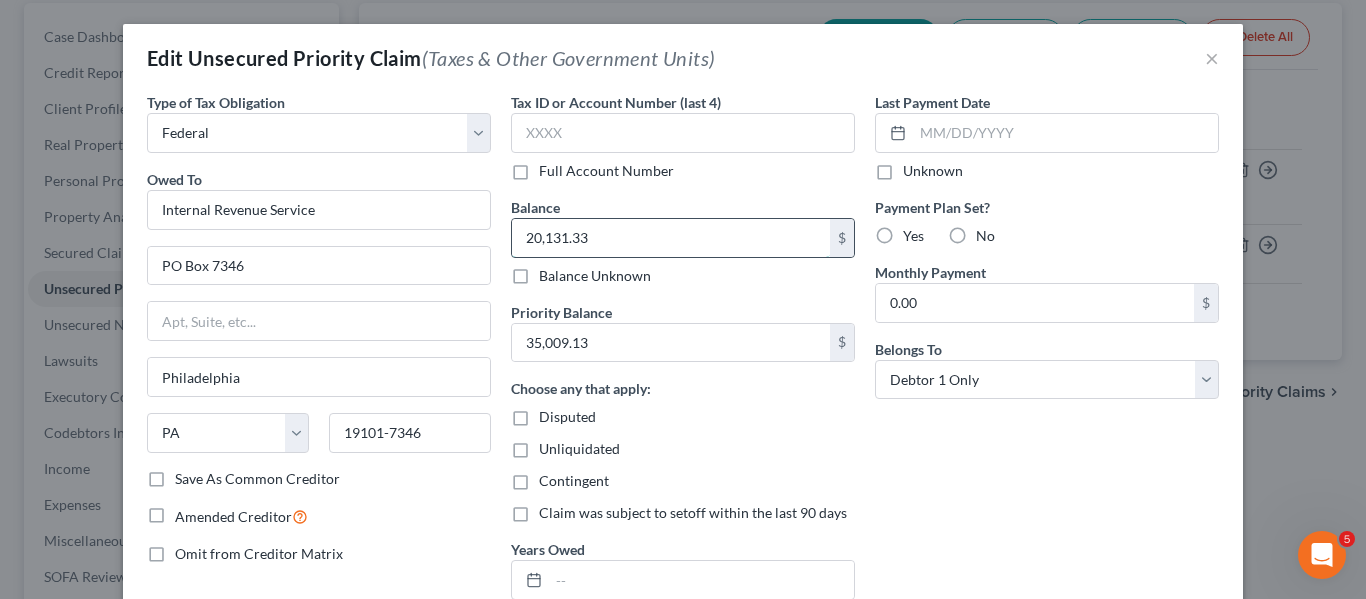 type on "20,131.33" 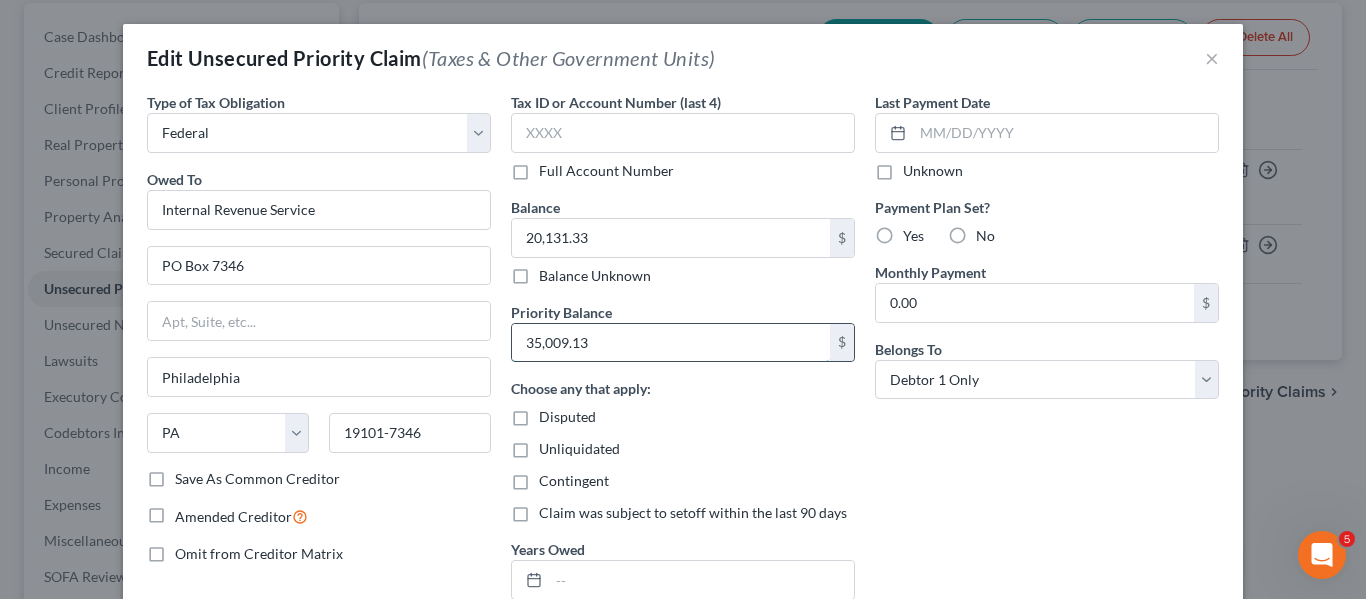 drag, startPoint x: 585, startPoint y: 223, endPoint x: 519, endPoint y: 331, distance: 126.57014 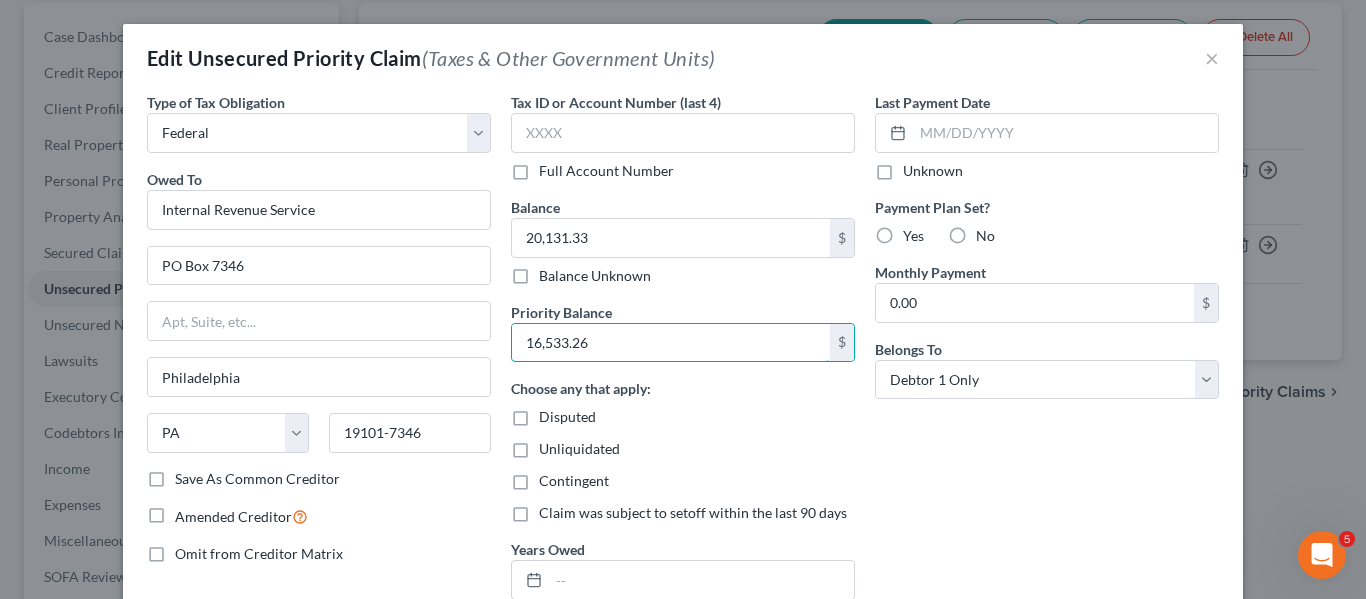 type on "16,533.26" 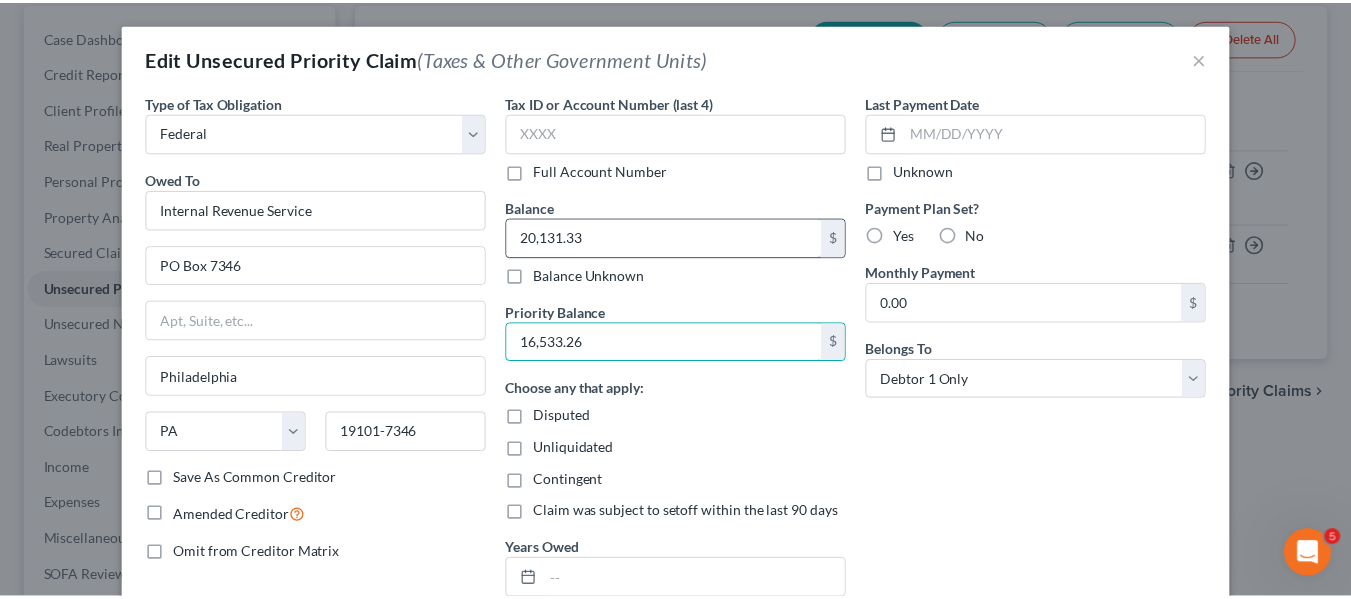 scroll, scrollTop: 200, scrollLeft: 0, axis: vertical 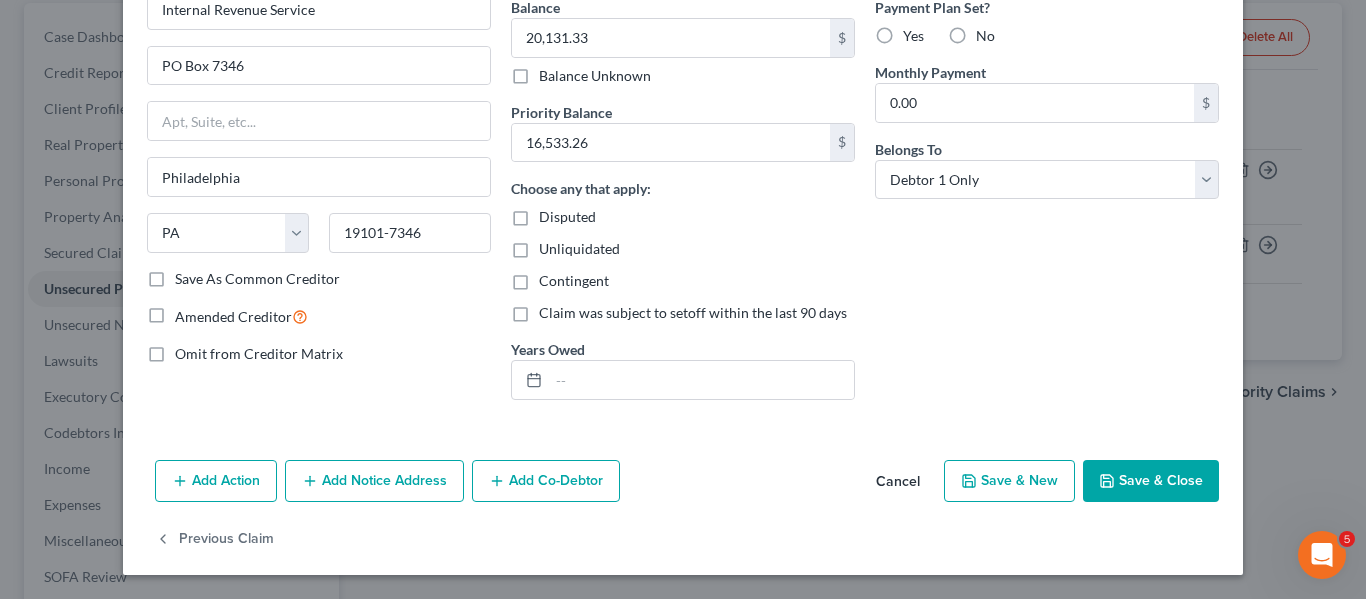 click on "Save & Close" at bounding box center [1151, 481] 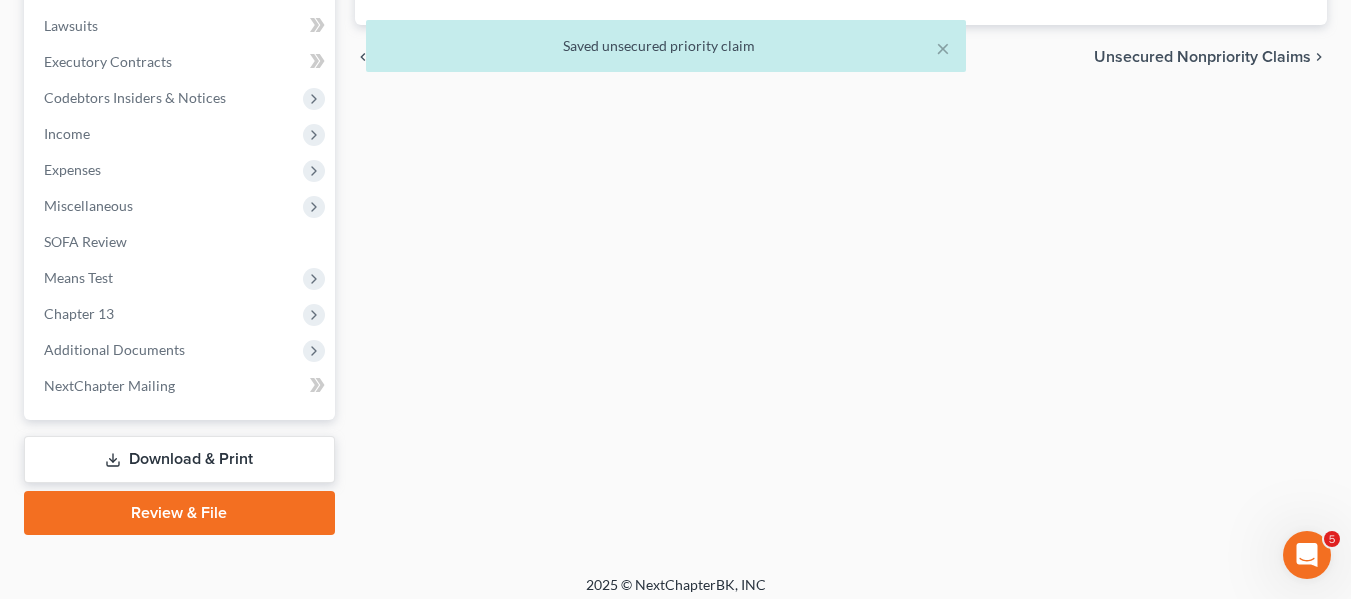 scroll, scrollTop: 536, scrollLeft: 0, axis: vertical 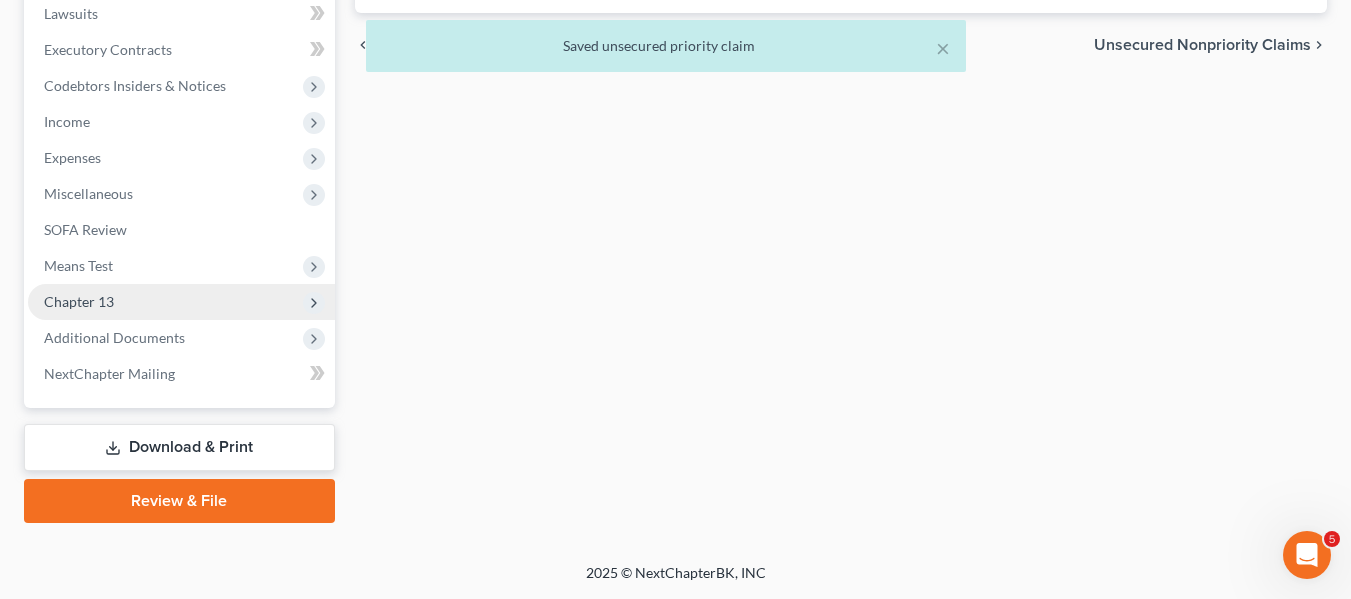 click on "Chapter 13" at bounding box center [79, 301] 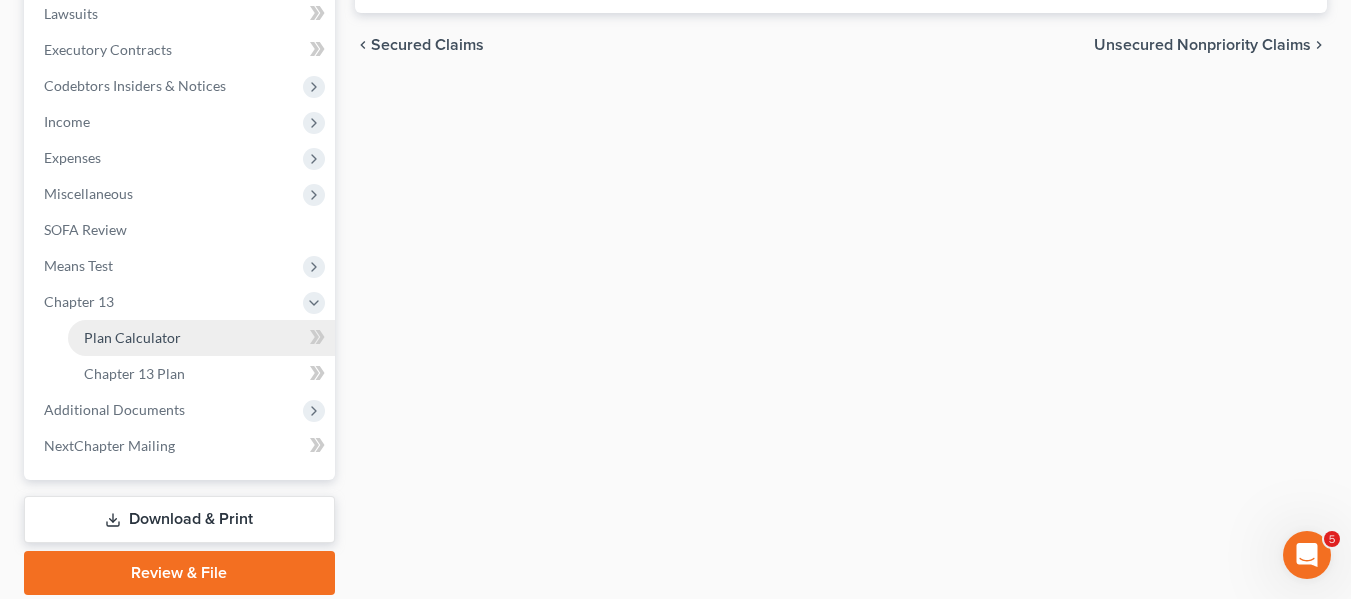 click on "Plan Calculator" at bounding box center [132, 337] 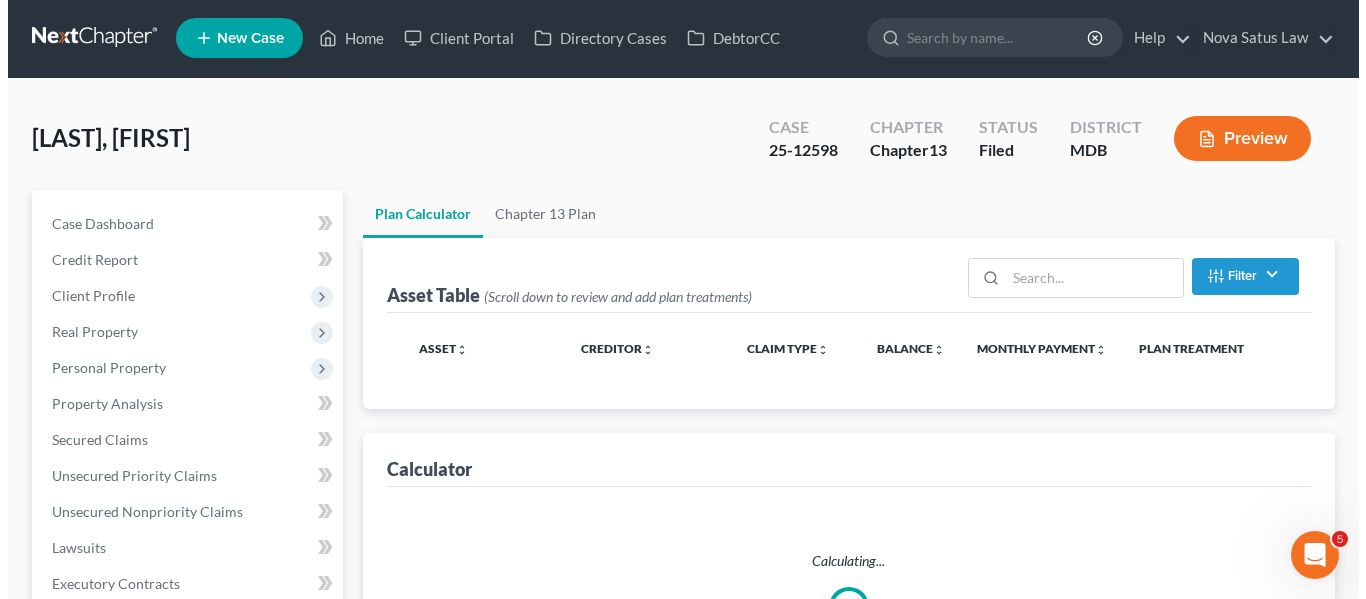 scroll, scrollTop: 0, scrollLeft: 0, axis: both 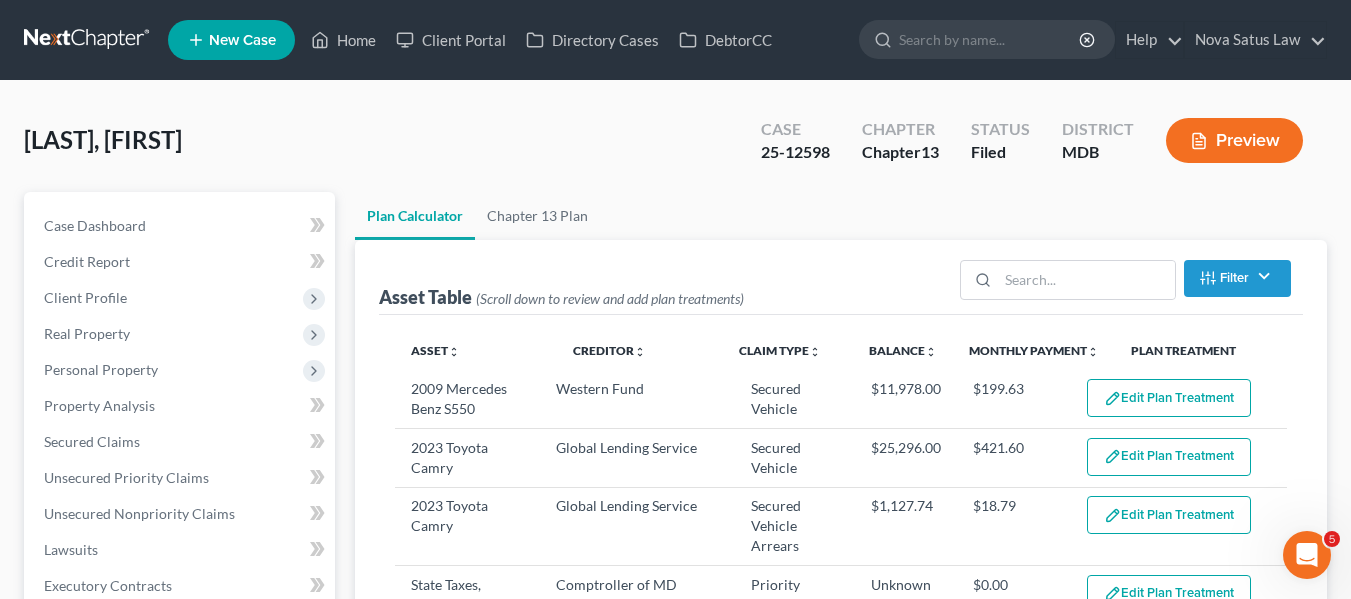 select on "59" 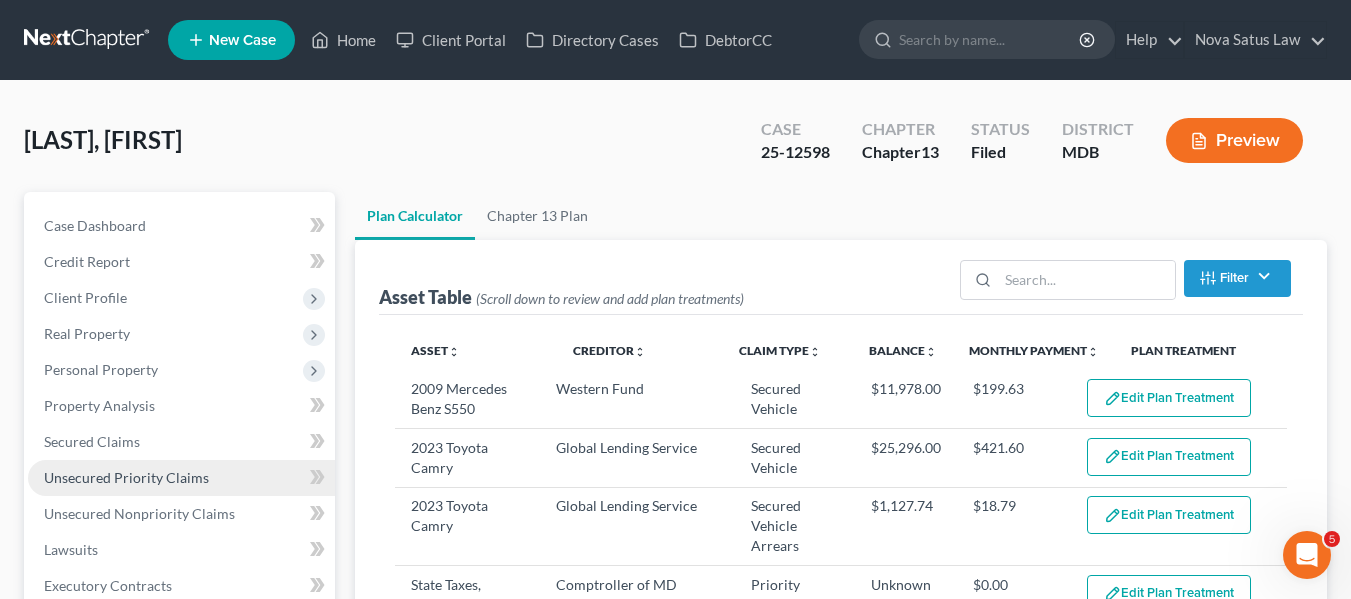 click on "Unsecured Priority Claims" at bounding box center [126, 477] 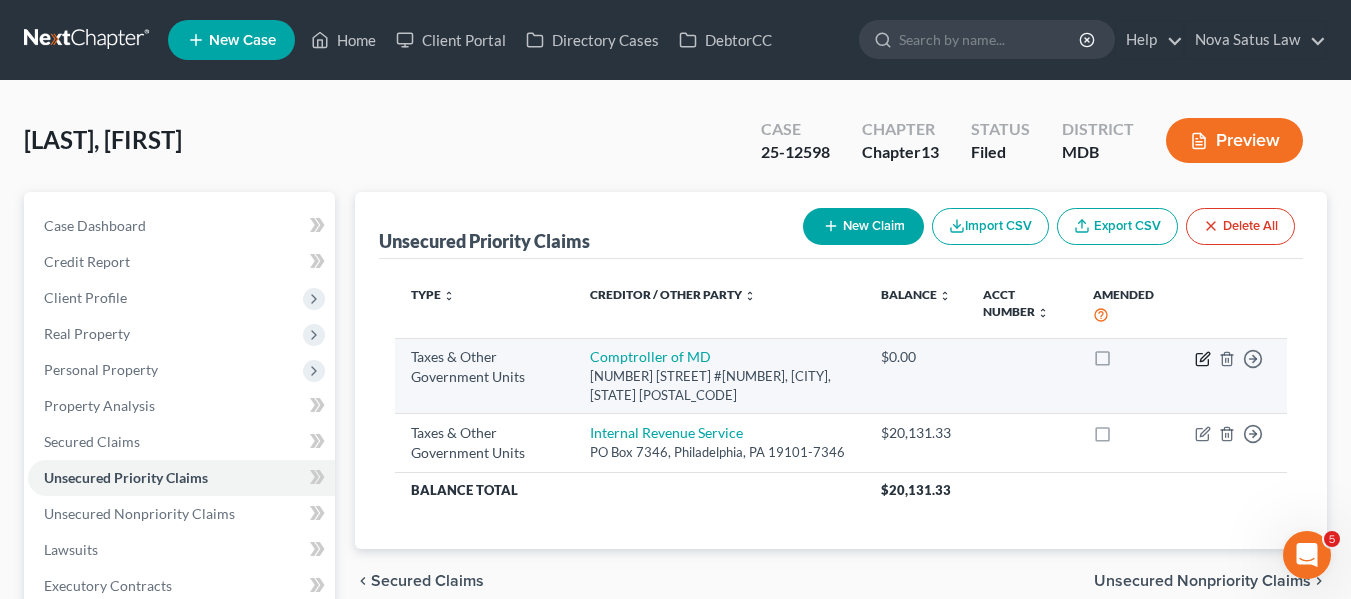 click 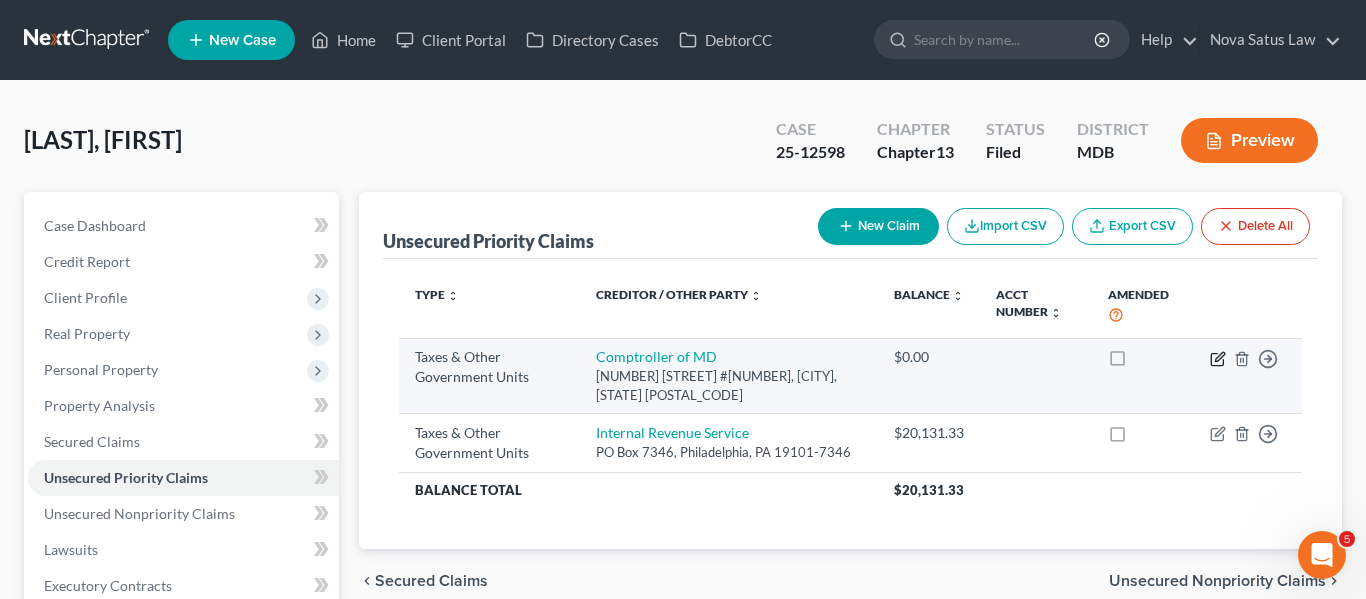 select on "2" 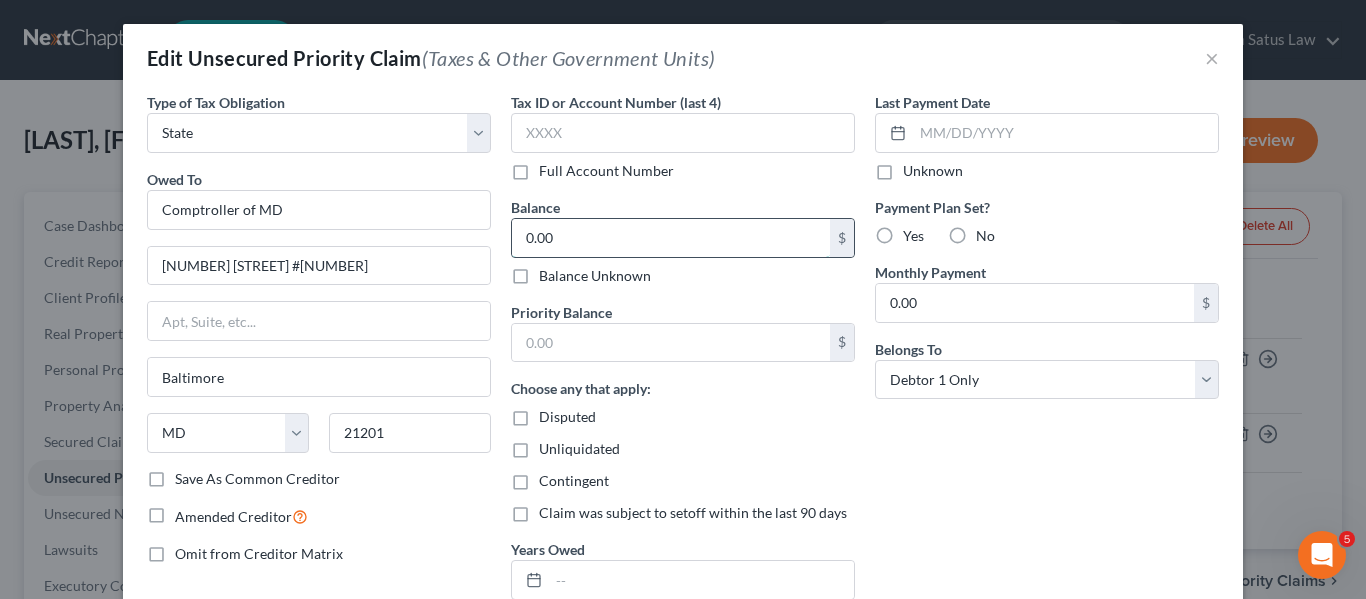 click on "0.00" at bounding box center (671, 238) 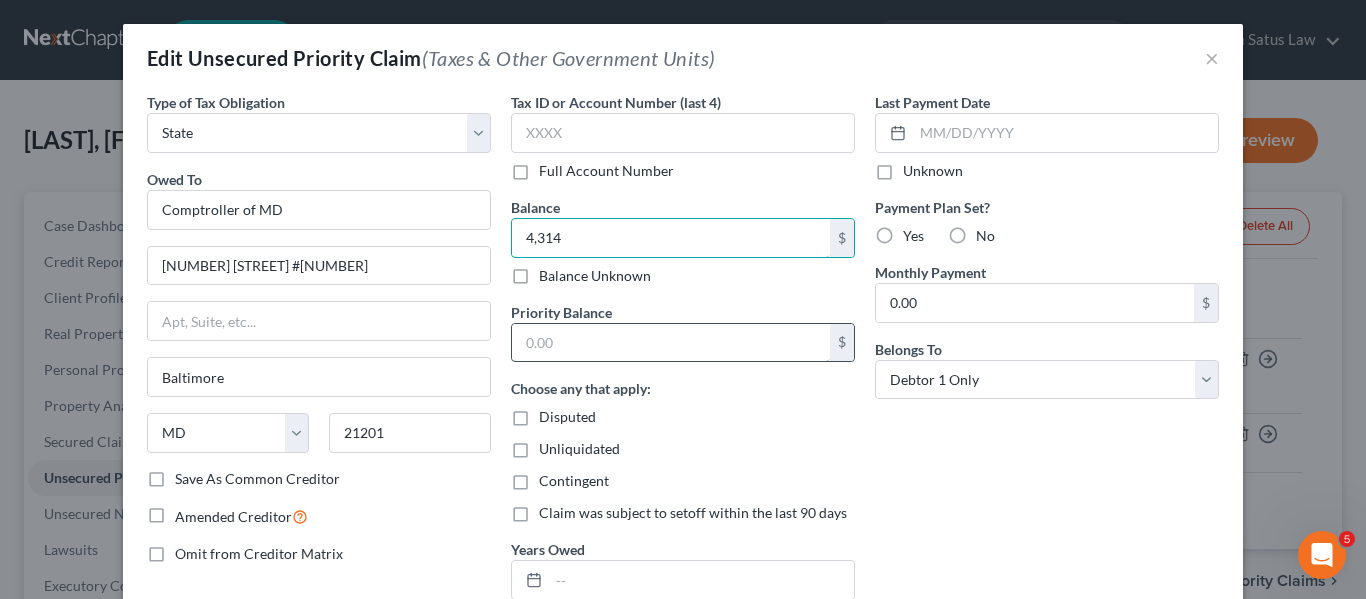 type on "4,314" 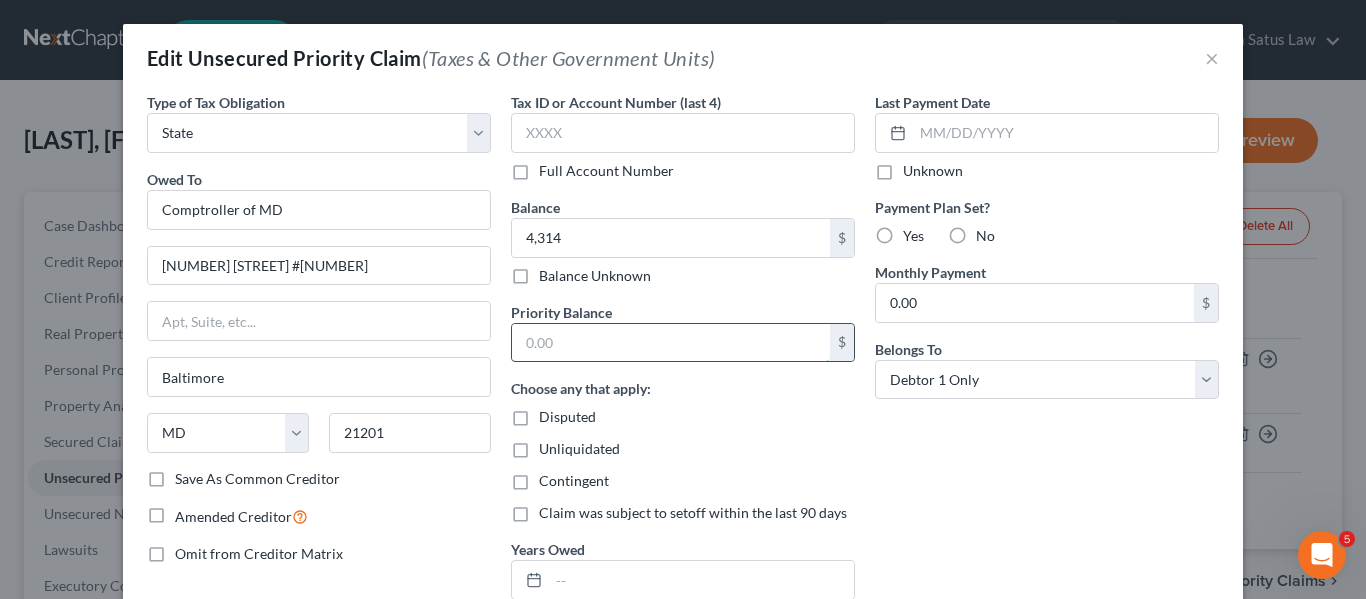 click at bounding box center (671, 343) 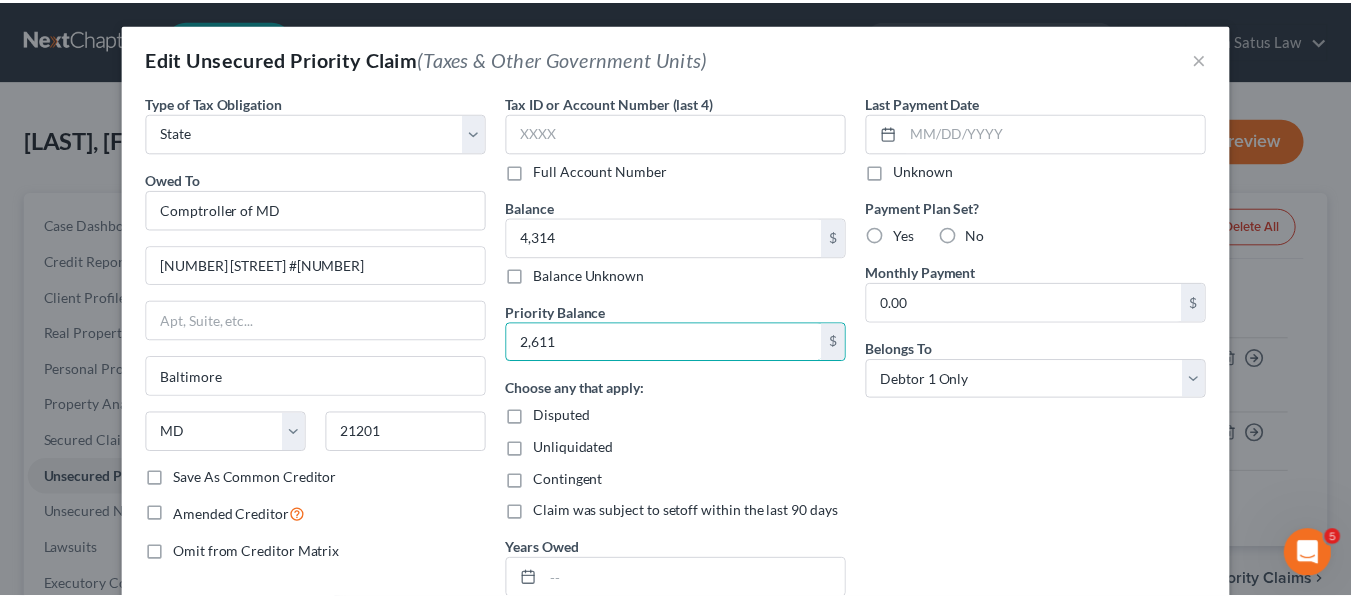 scroll, scrollTop: 200, scrollLeft: 0, axis: vertical 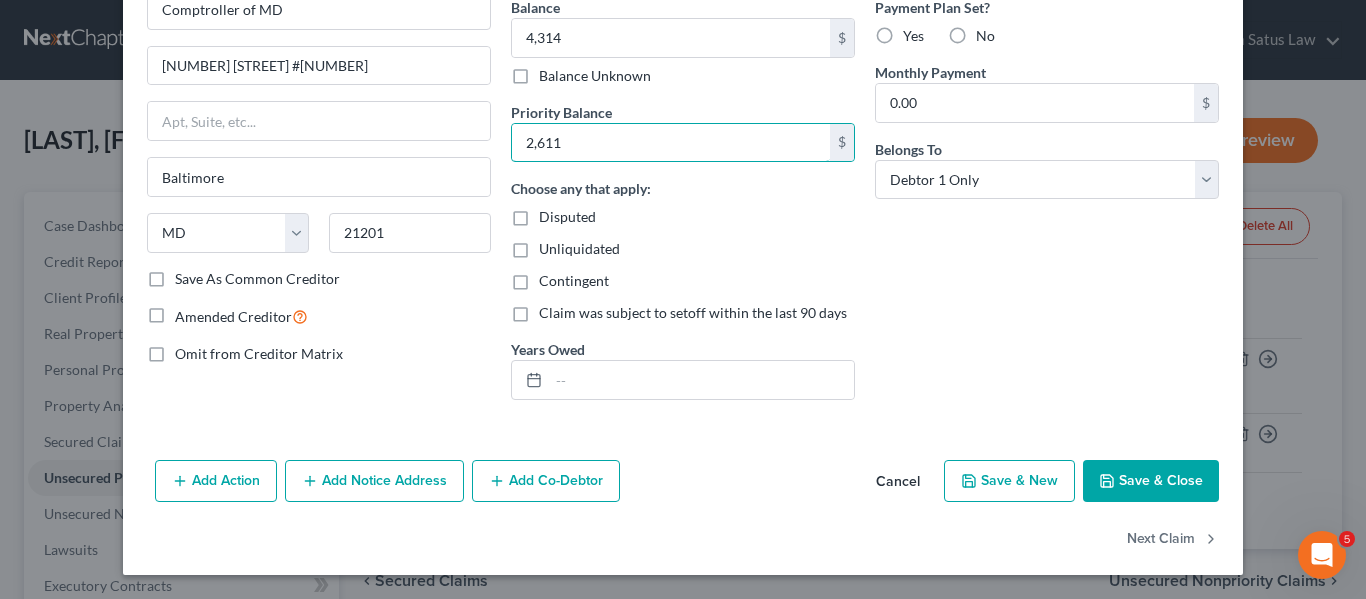 type on "2,611" 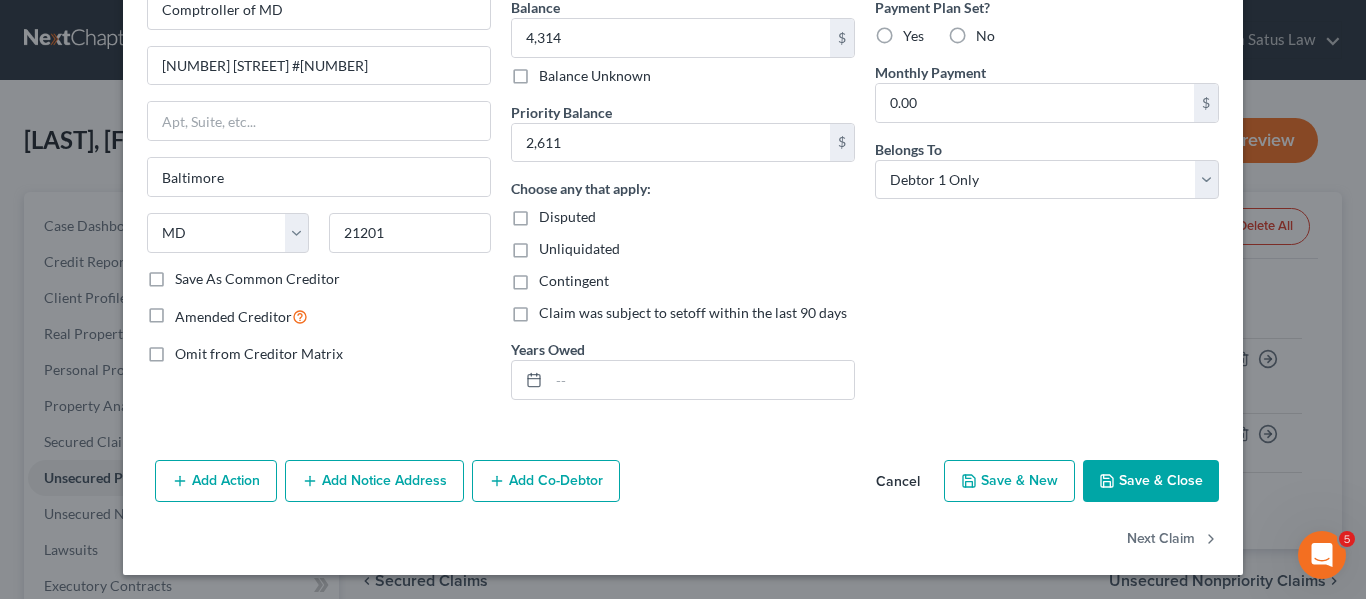 click on "Save & Close" at bounding box center [1151, 481] 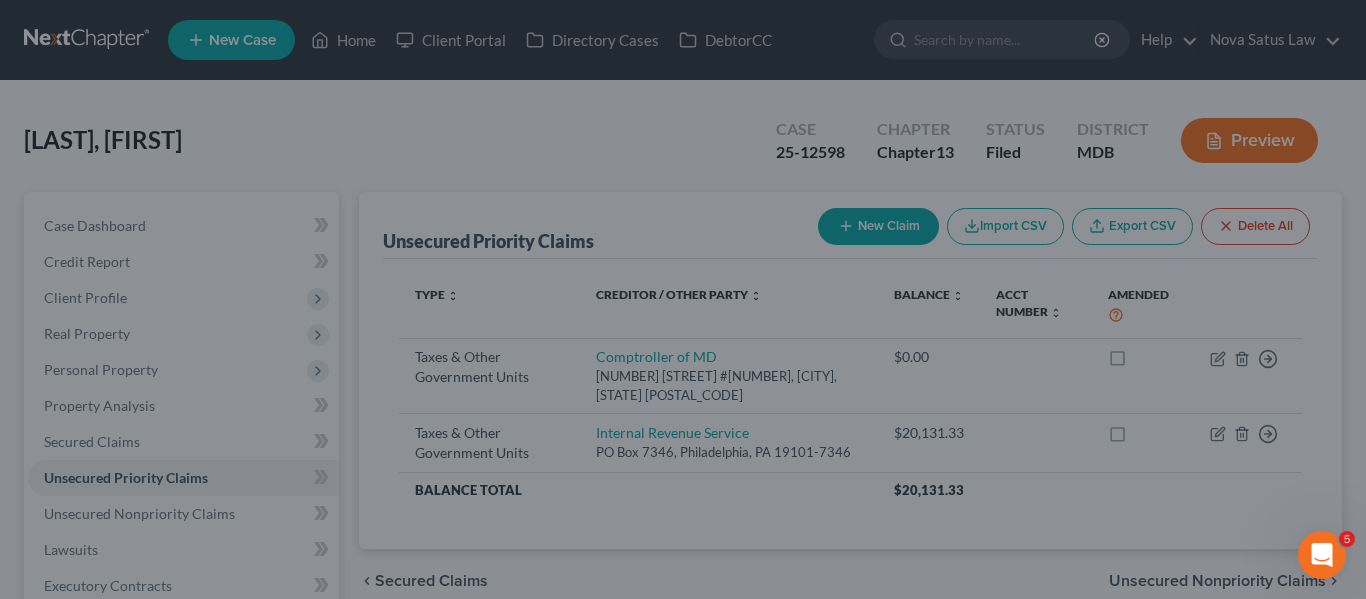 type on "4,314.00" 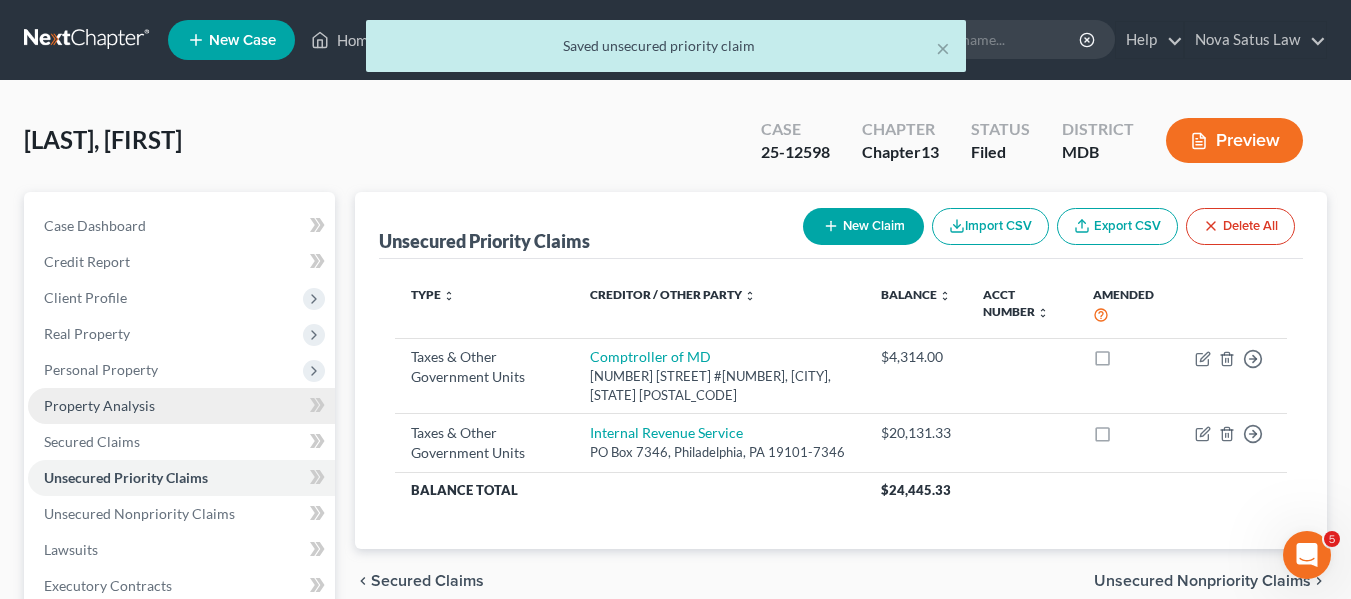click on "Property Analysis" at bounding box center [99, 405] 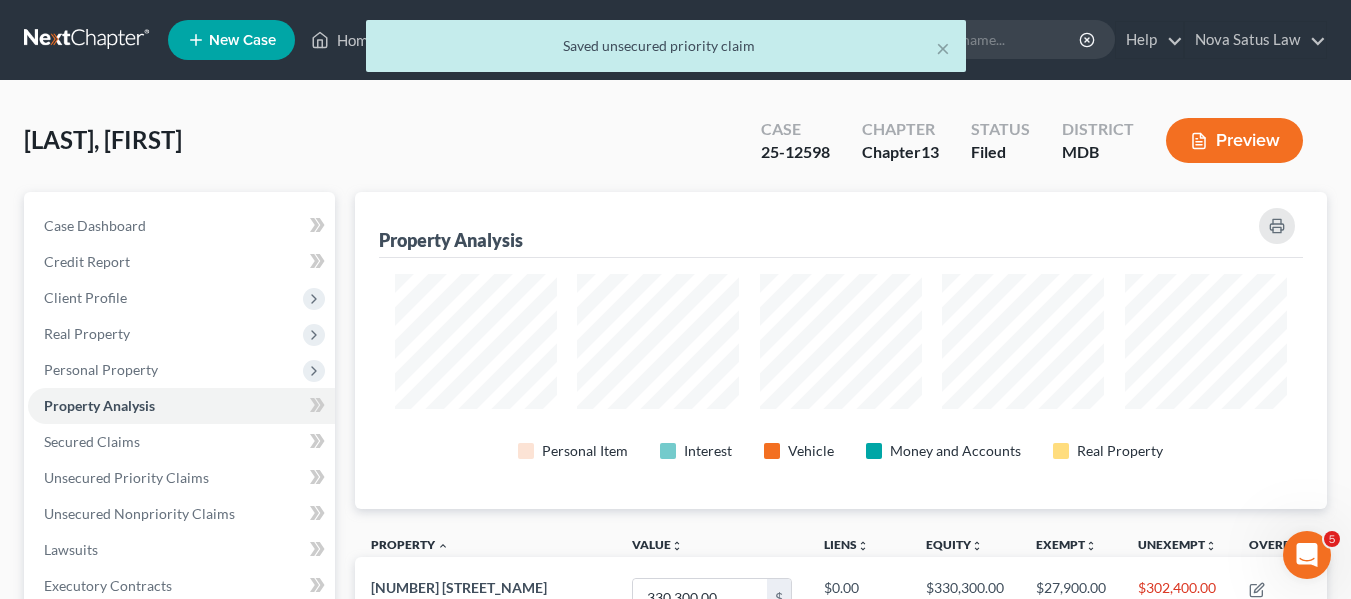 scroll, scrollTop: 999683, scrollLeft: 999028, axis: both 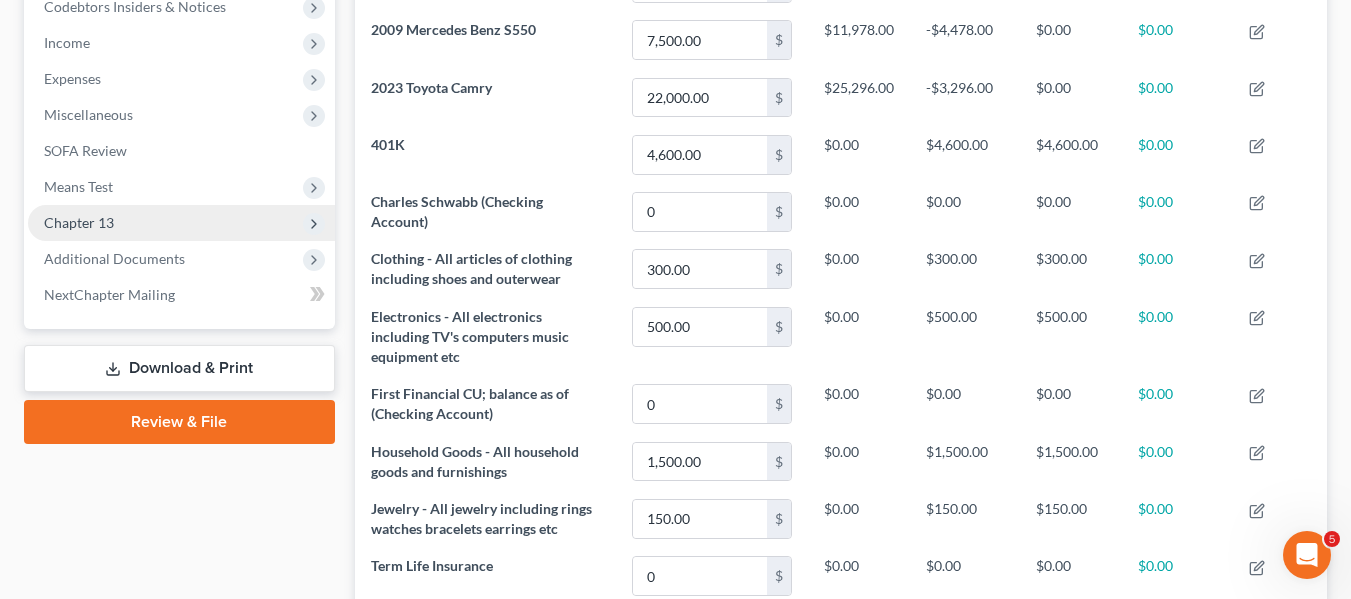 click on "Chapter 13" at bounding box center (79, 222) 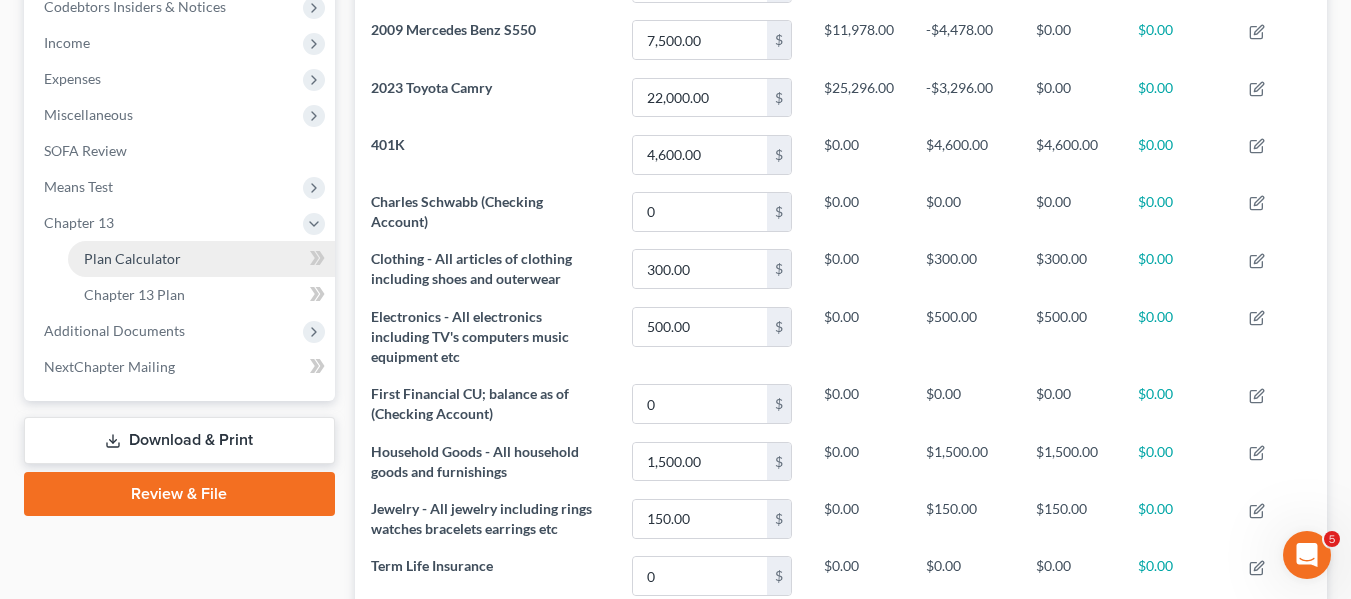 click on "Plan Calculator" at bounding box center [201, 259] 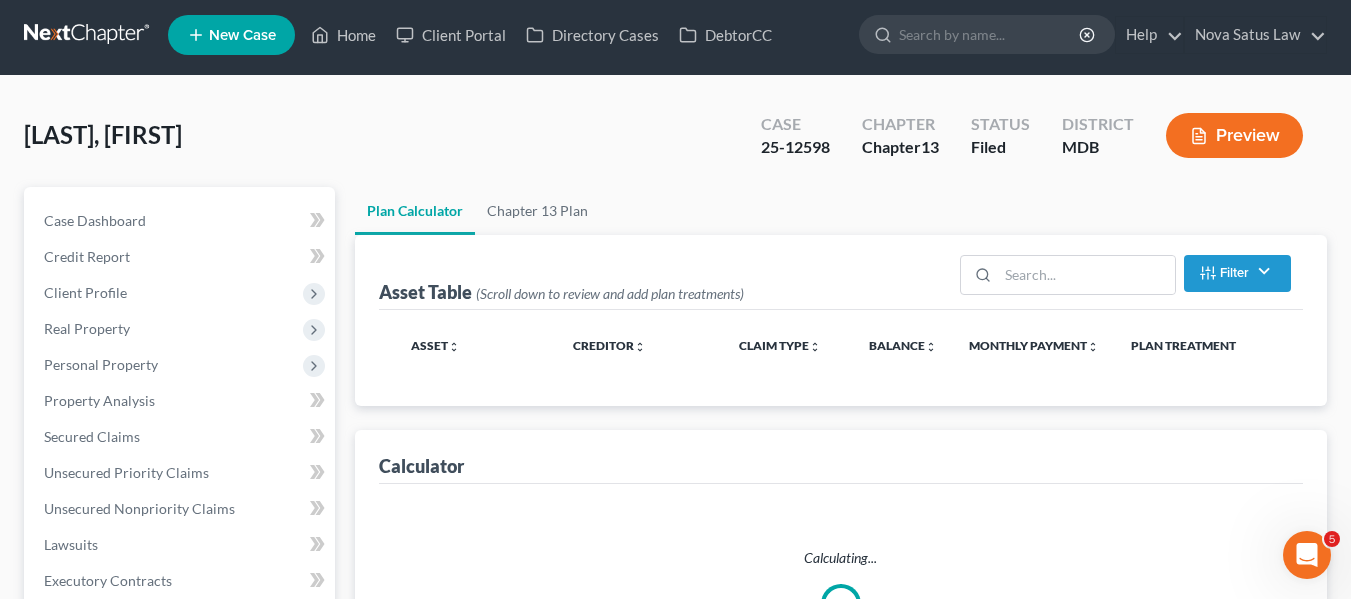 scroll, scrollTop: 0, scrollLeft: 0, axis: both 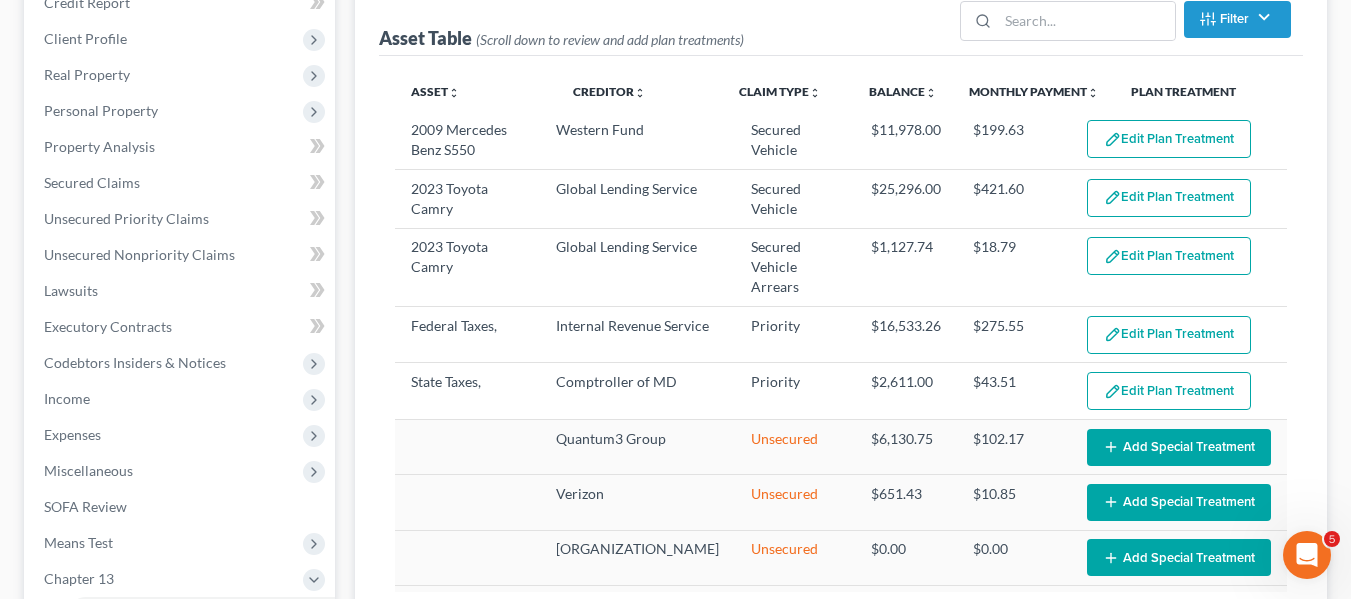 select on "59" 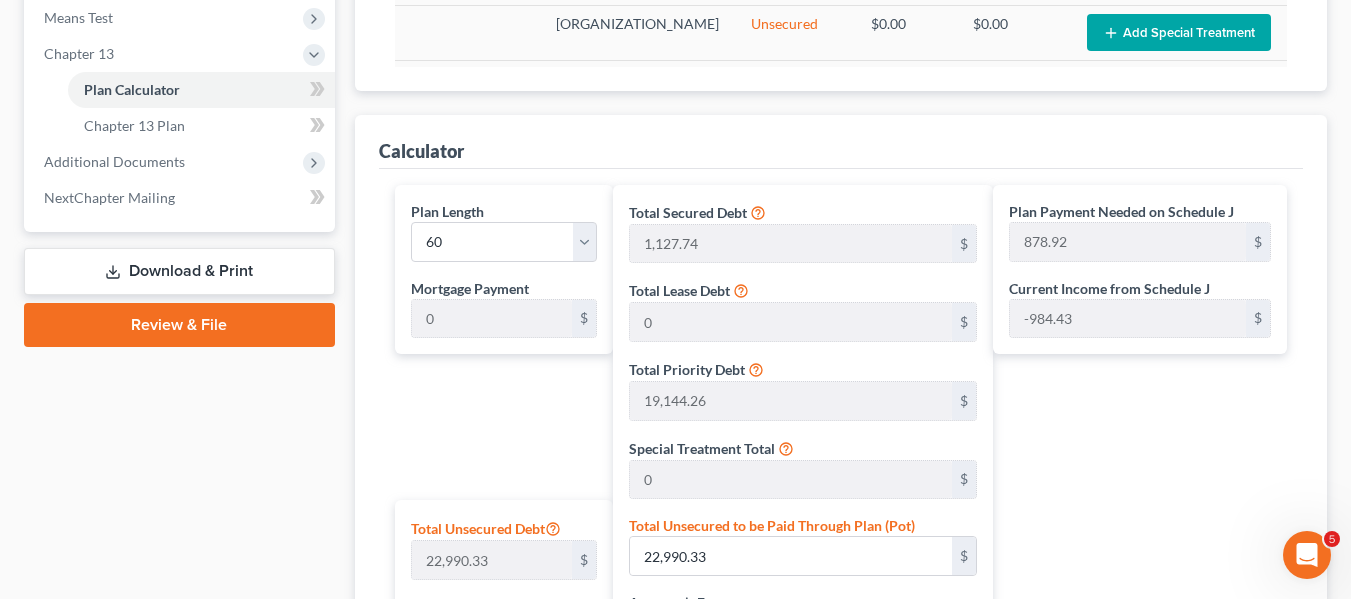 scroll, scrollTop: 1308, scrollLeft: 0, axis: vertical 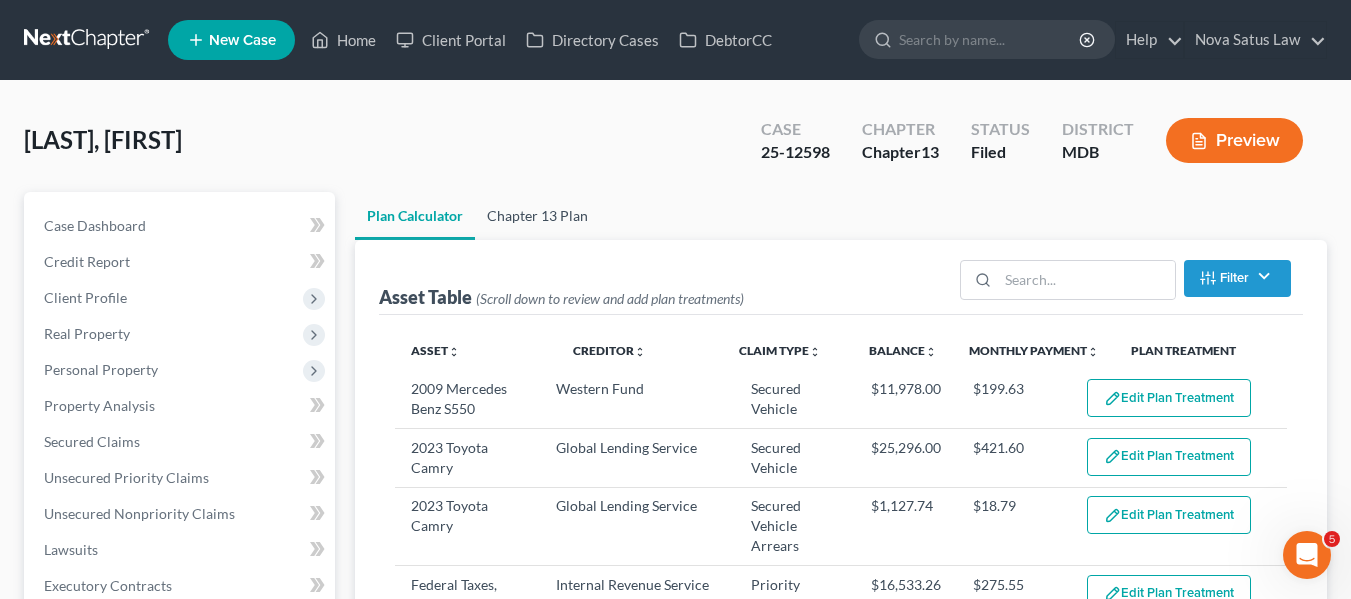 click on "Chapter 13 Plan" at bounding box center (537, 216) 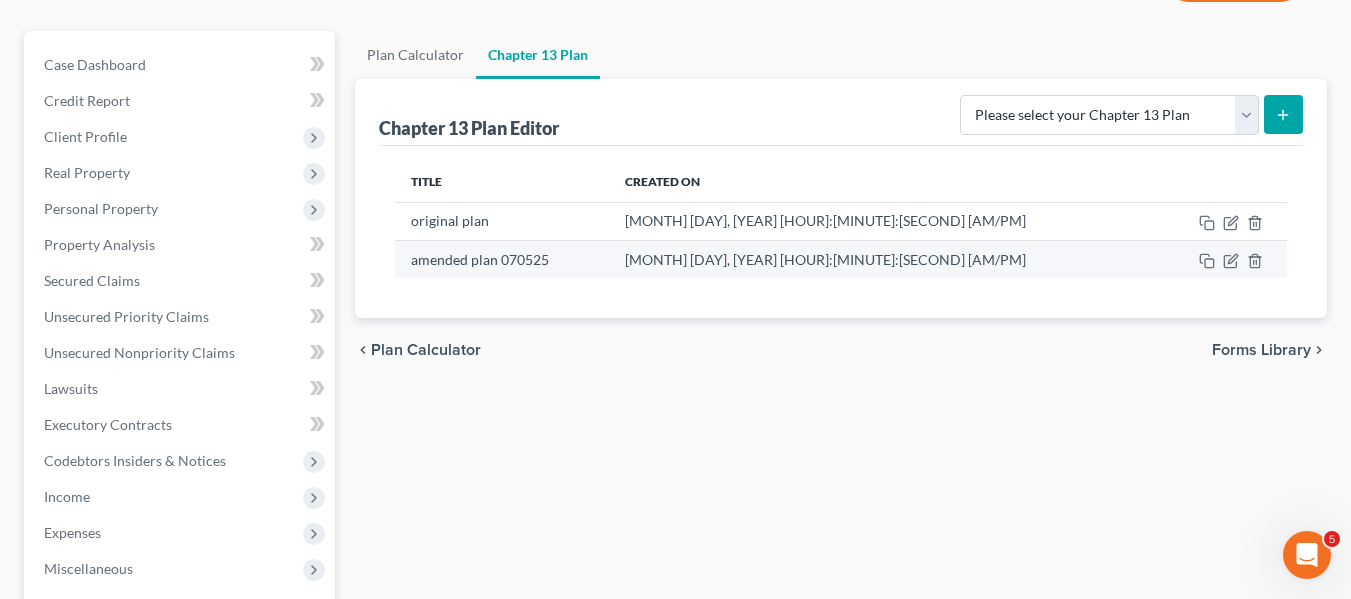 scroll, scrollTop: 162, scrollLeft: 0, axis: vertical 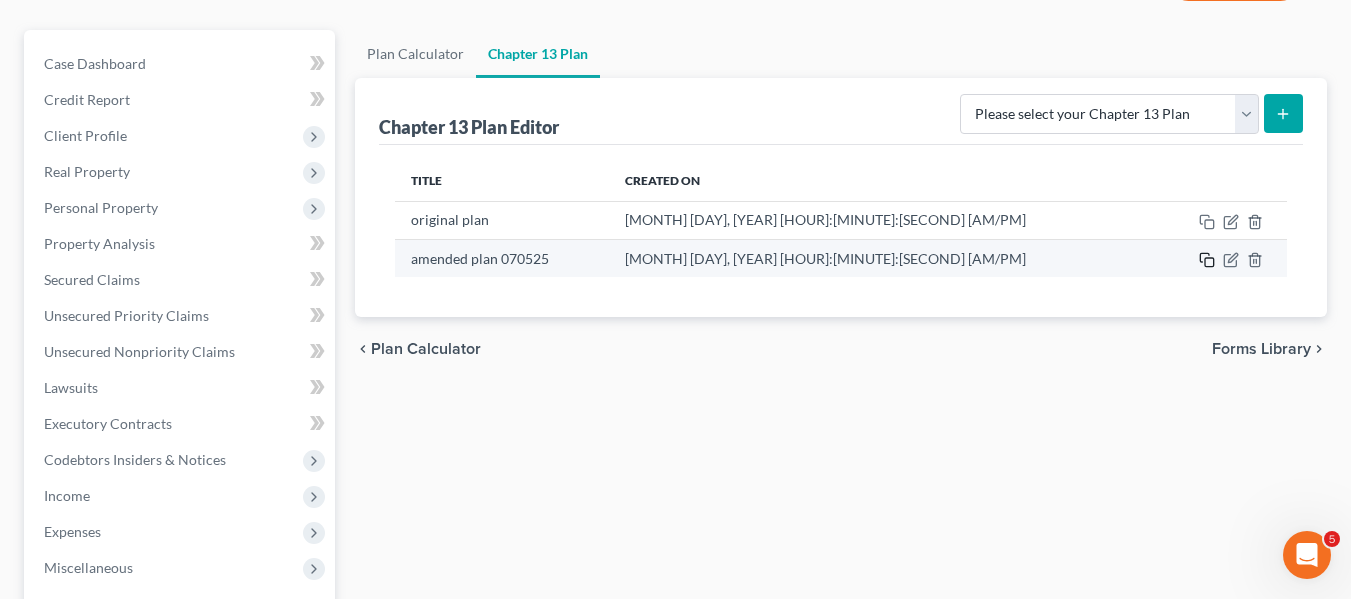 click 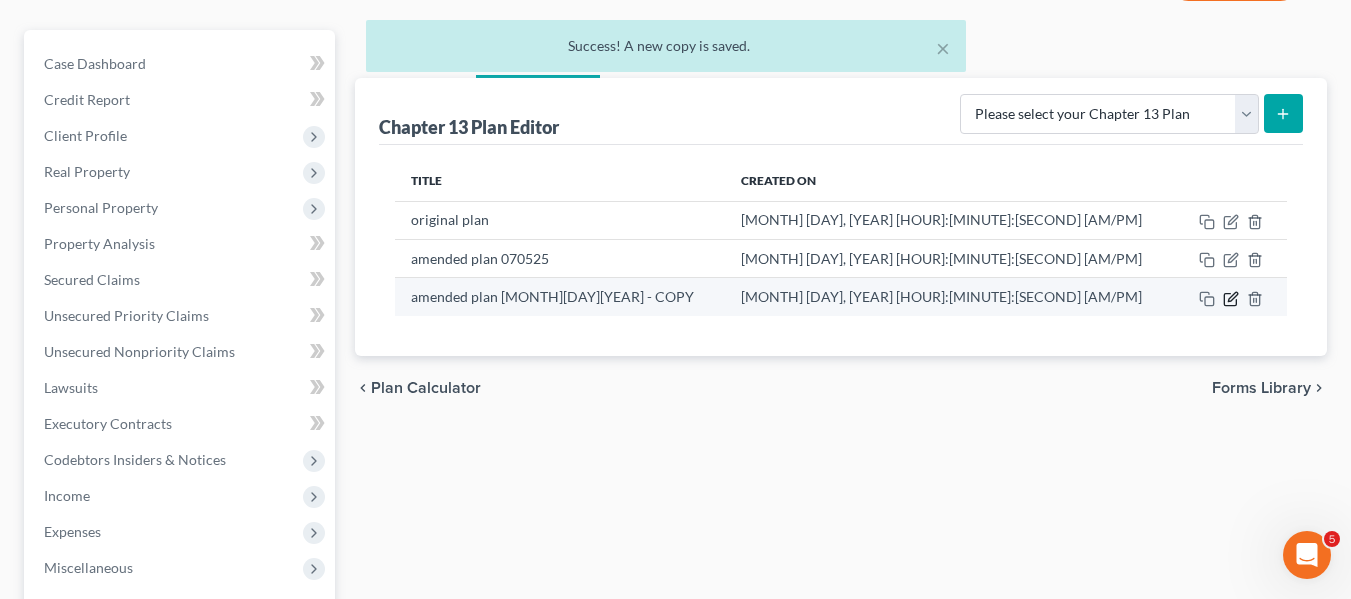 click 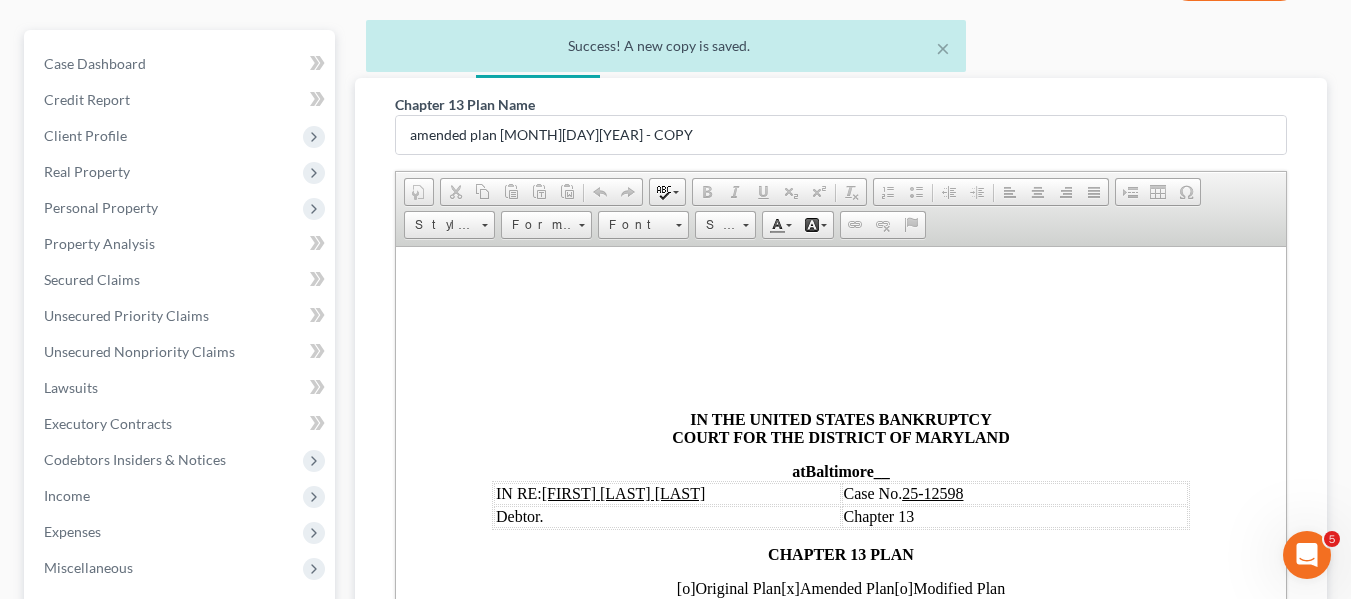 scroll, scrollTop: 0, scrollLeft: 0, axis: both 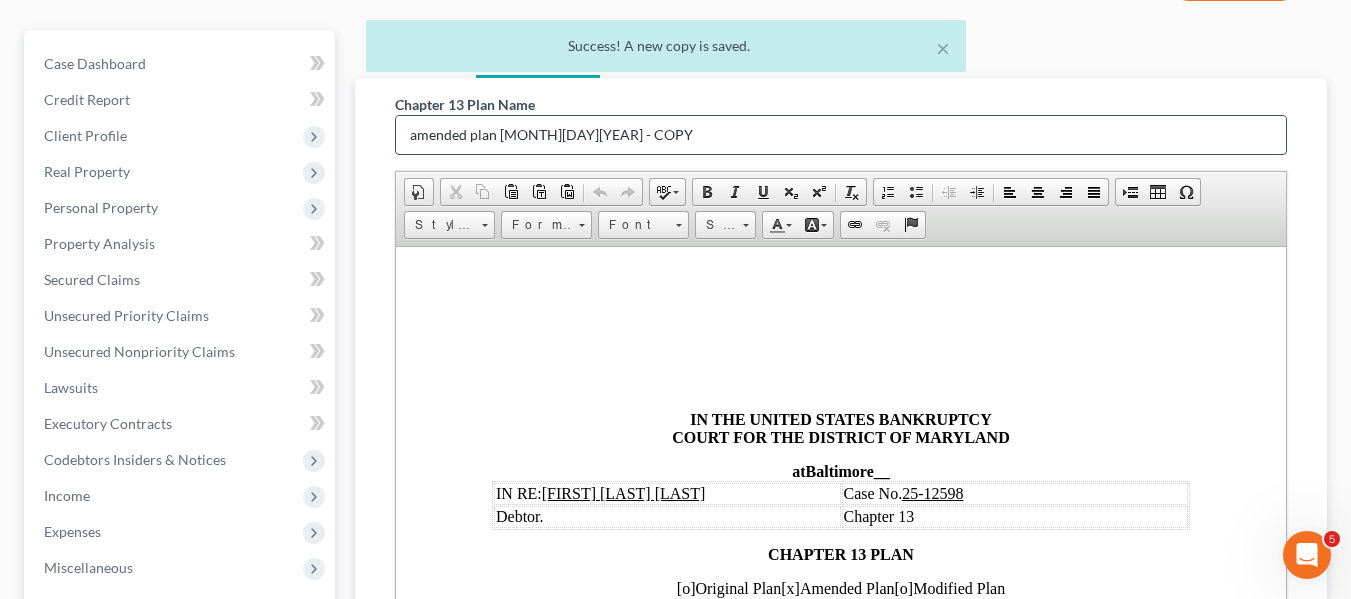 click on "amended plan [MONTH][DAY][YEAR] - COPY" at bounding box center [841, 135] 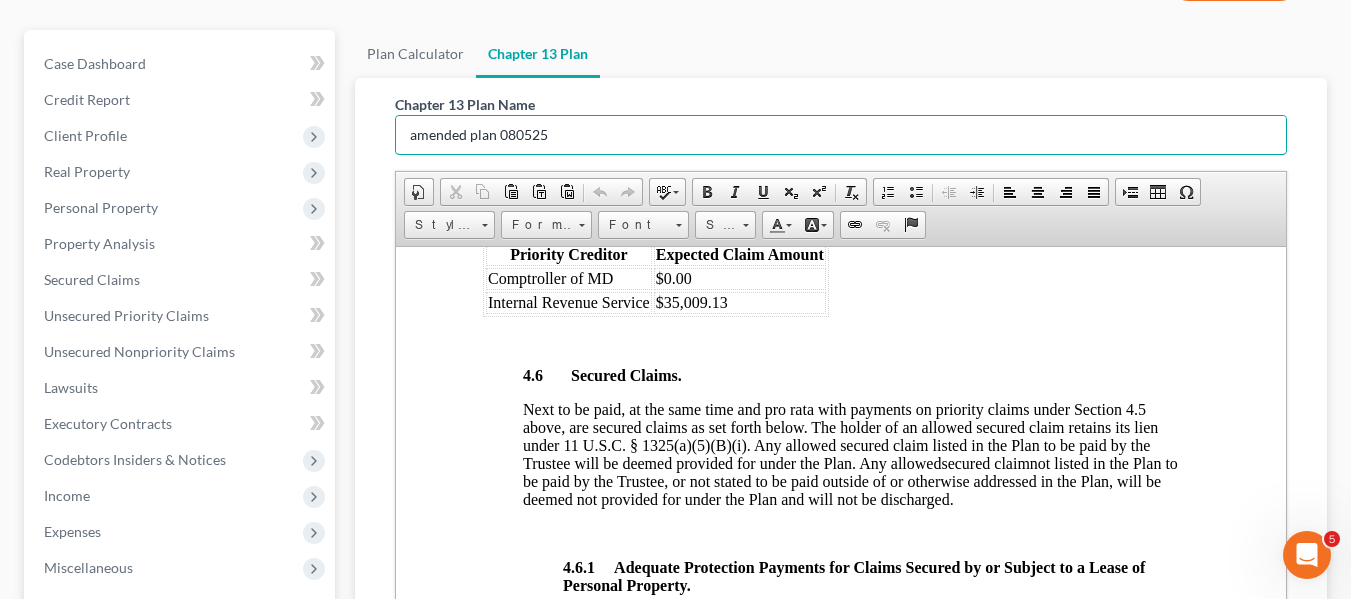 scroll, scrollTop: 3043, scrollLeft: 9, axis: both 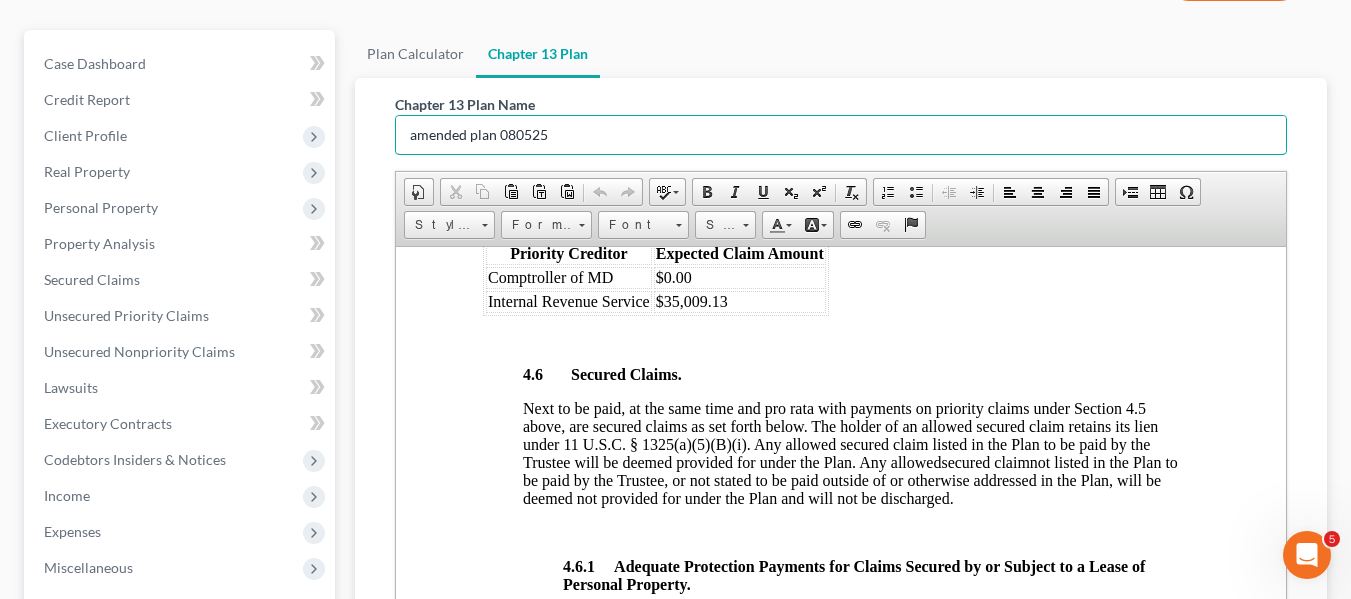 type on "amended plan 080525" 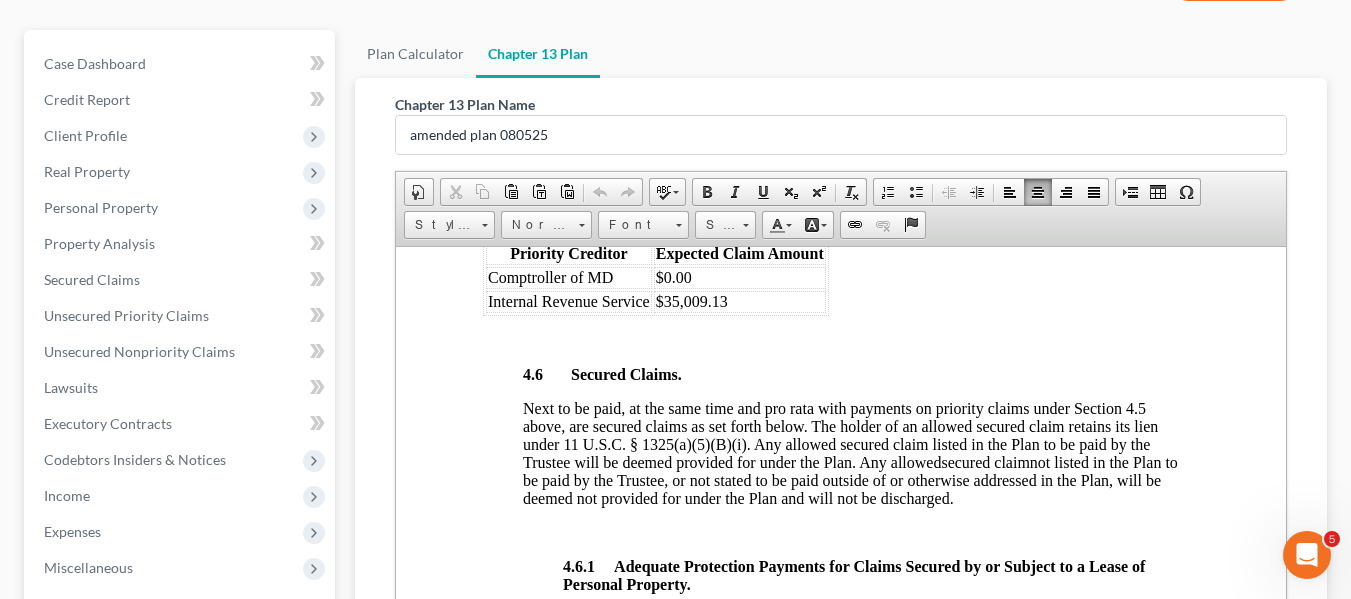 click on "$0.00" at bounding box center [739, 277] 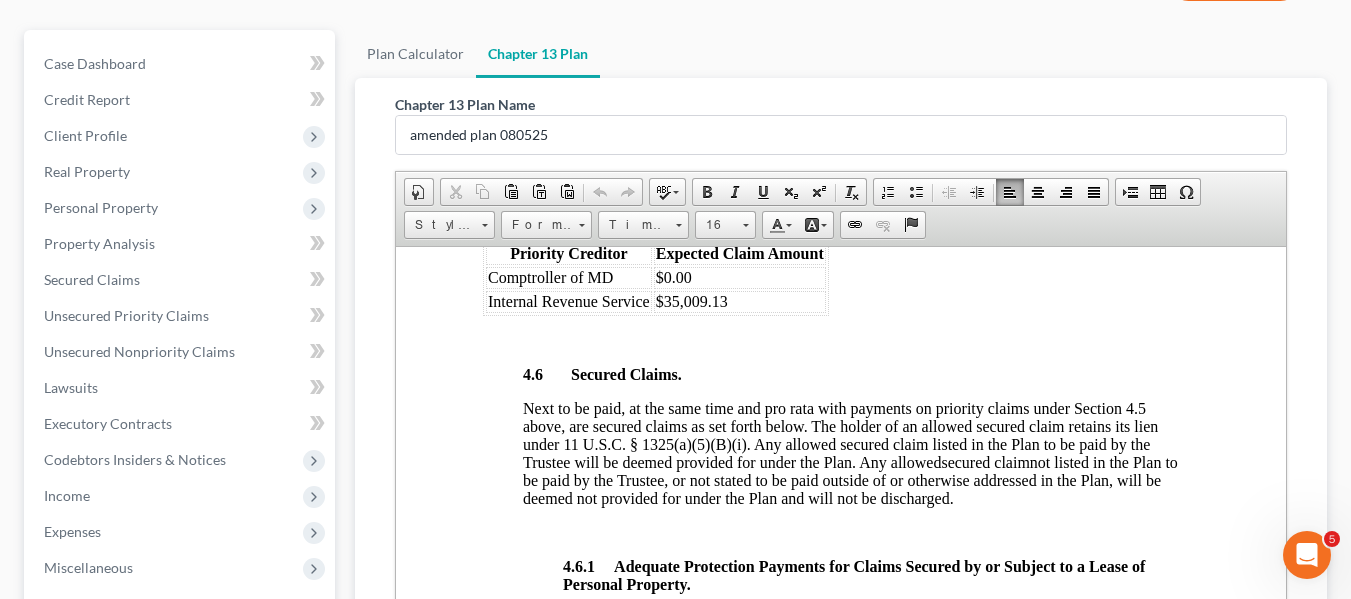 type 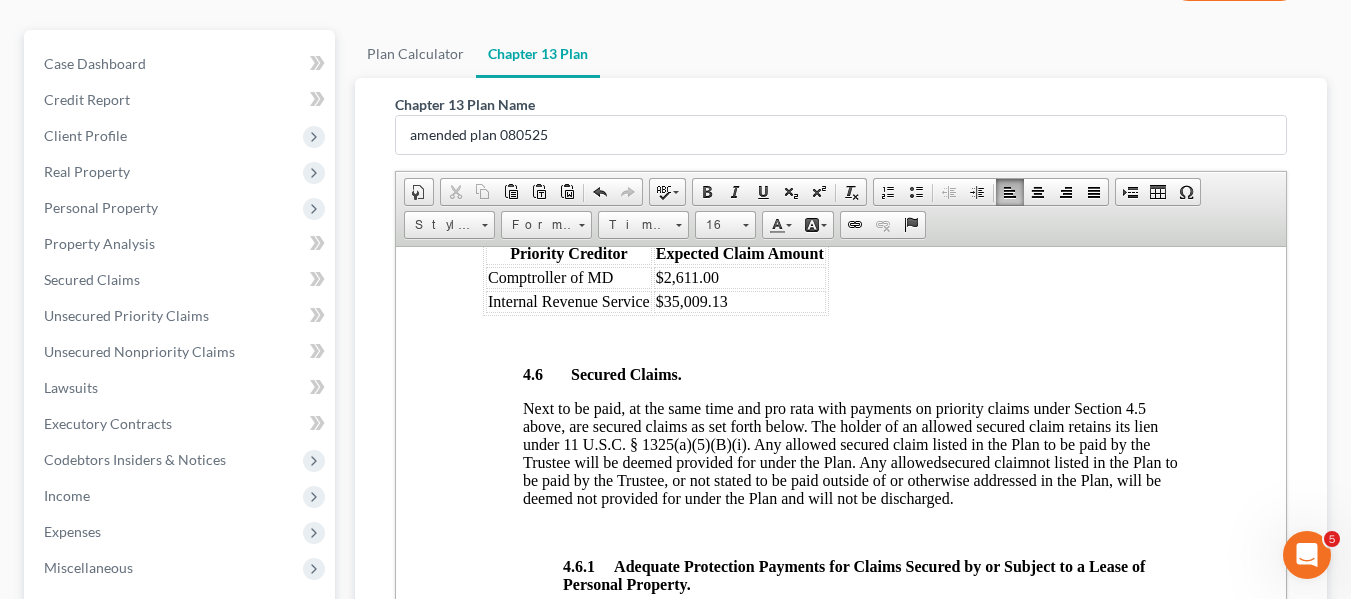 click on "$35,009.13" at bounding box center (739, 301) 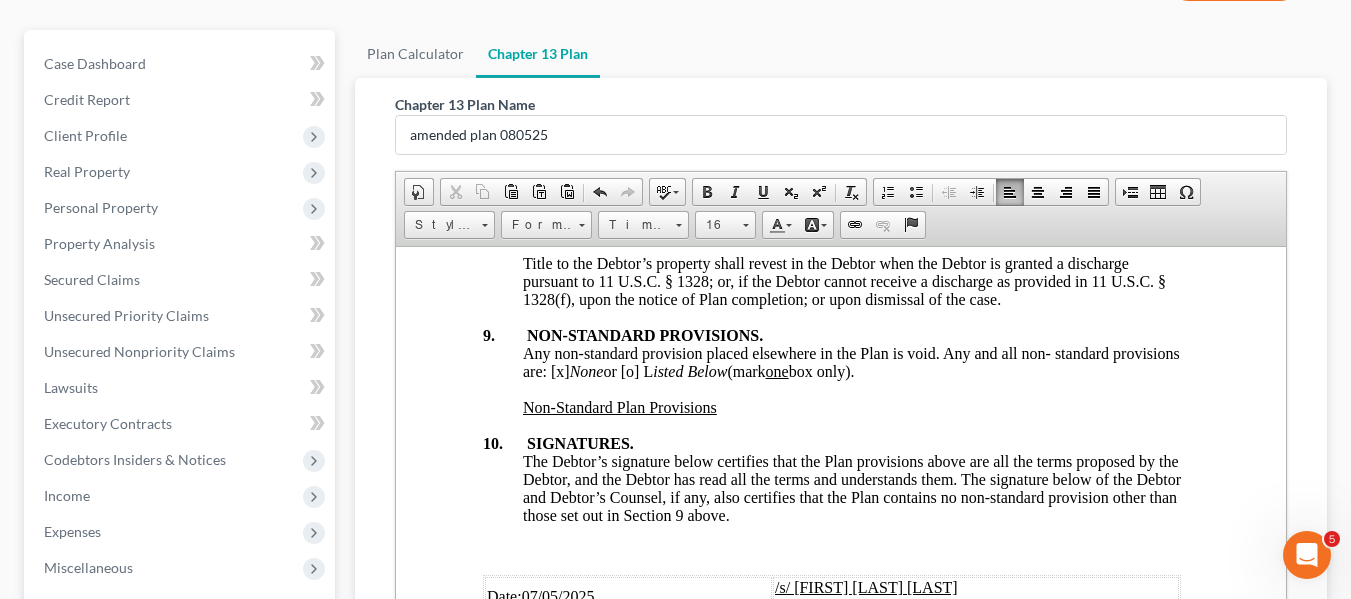 scroll, scrollTop: 7784, scrollLeft: 9, axis: both 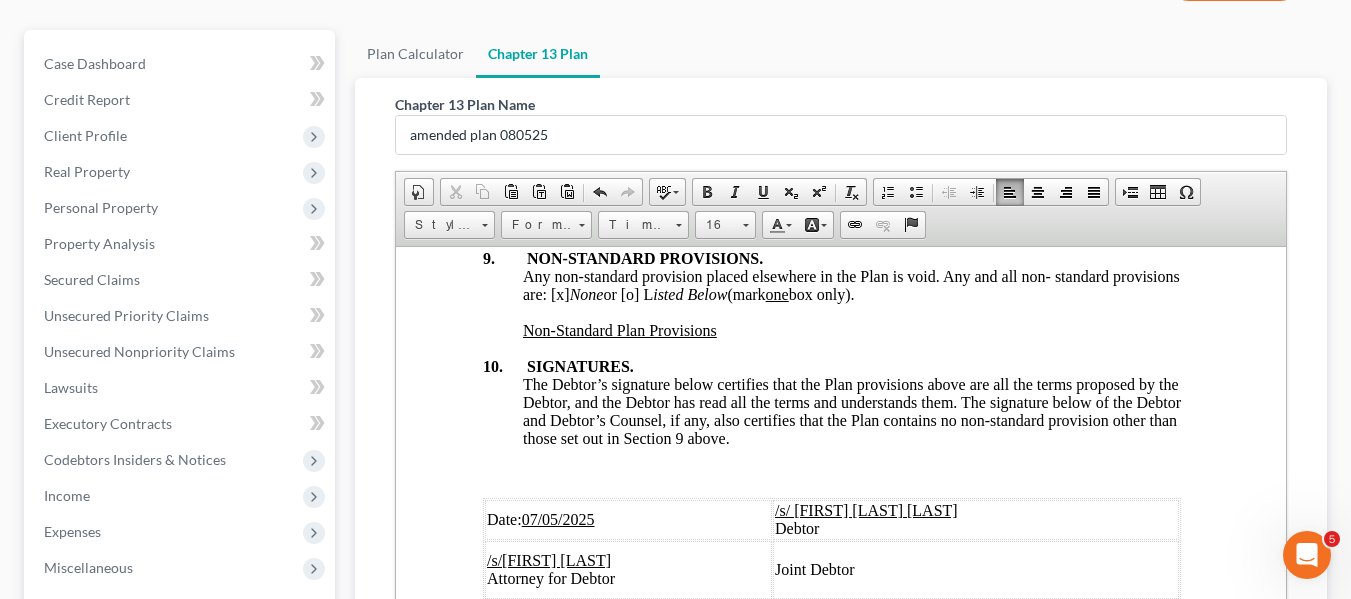click on "07/05/2025" at bounding box center (557, 518) 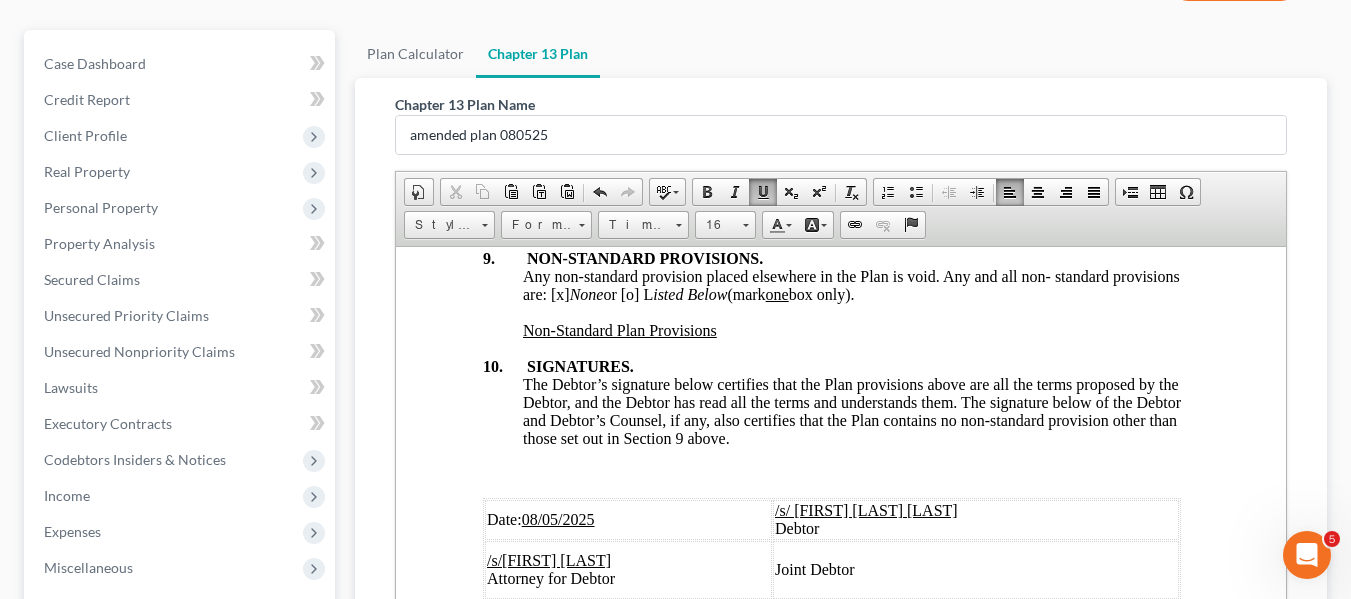 scroll, scrollTop: 608, scrollLeft: 0, axis: vertical 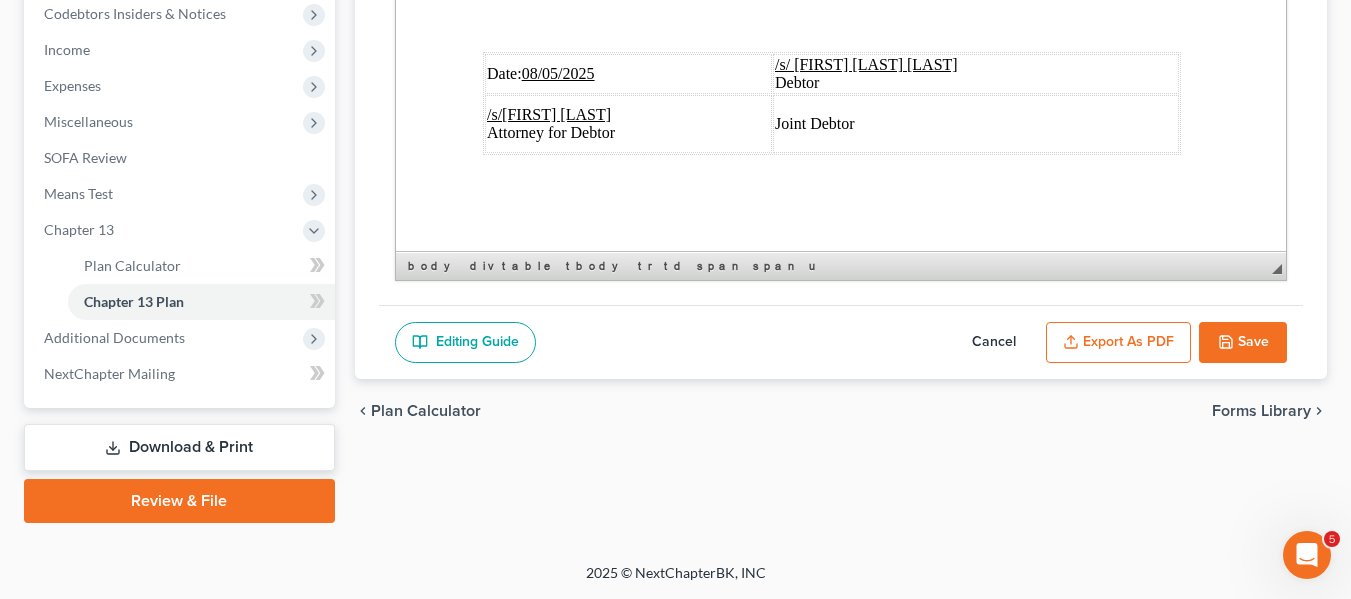 click on "Save" at bounding box center [1243, 343] 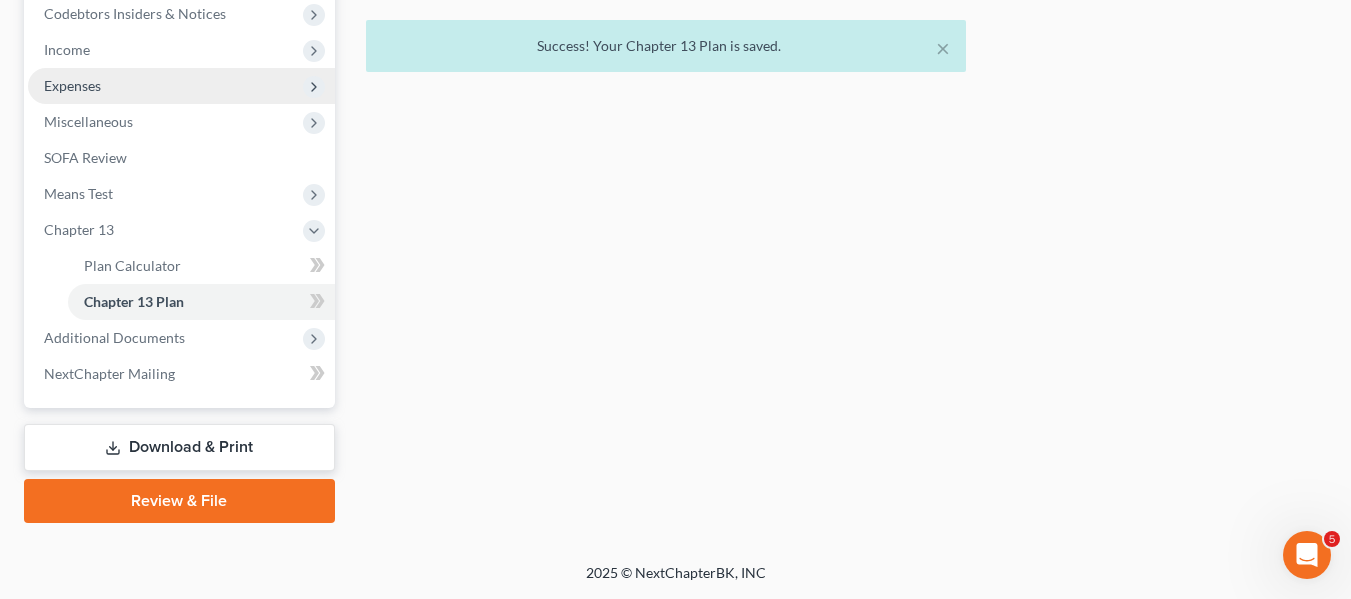 click on "Expenses" at bounding box center [72, 85] 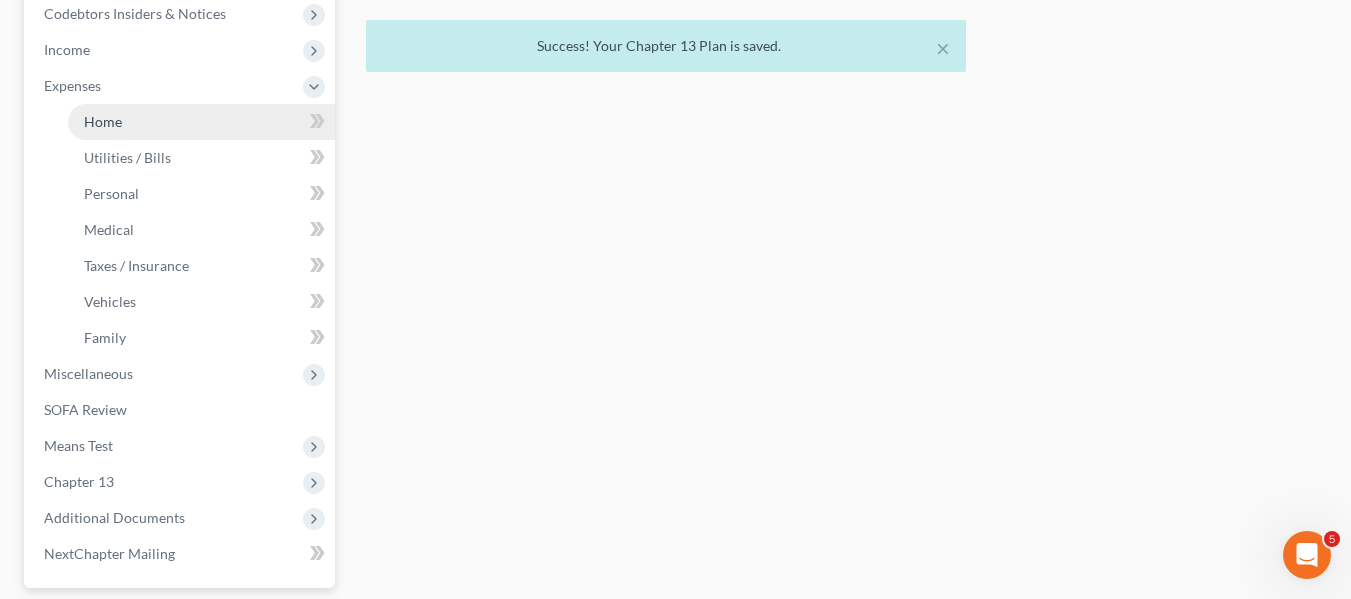 click on "Home" at bounding box center [201, 122] 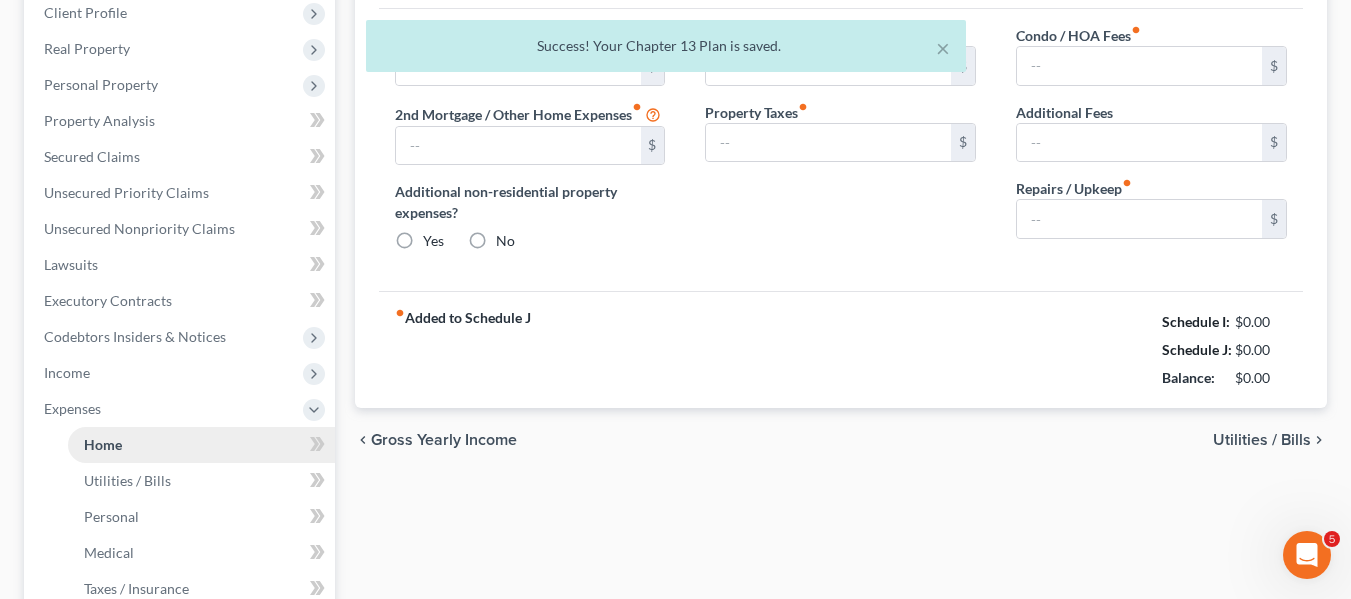 type on "0.00" 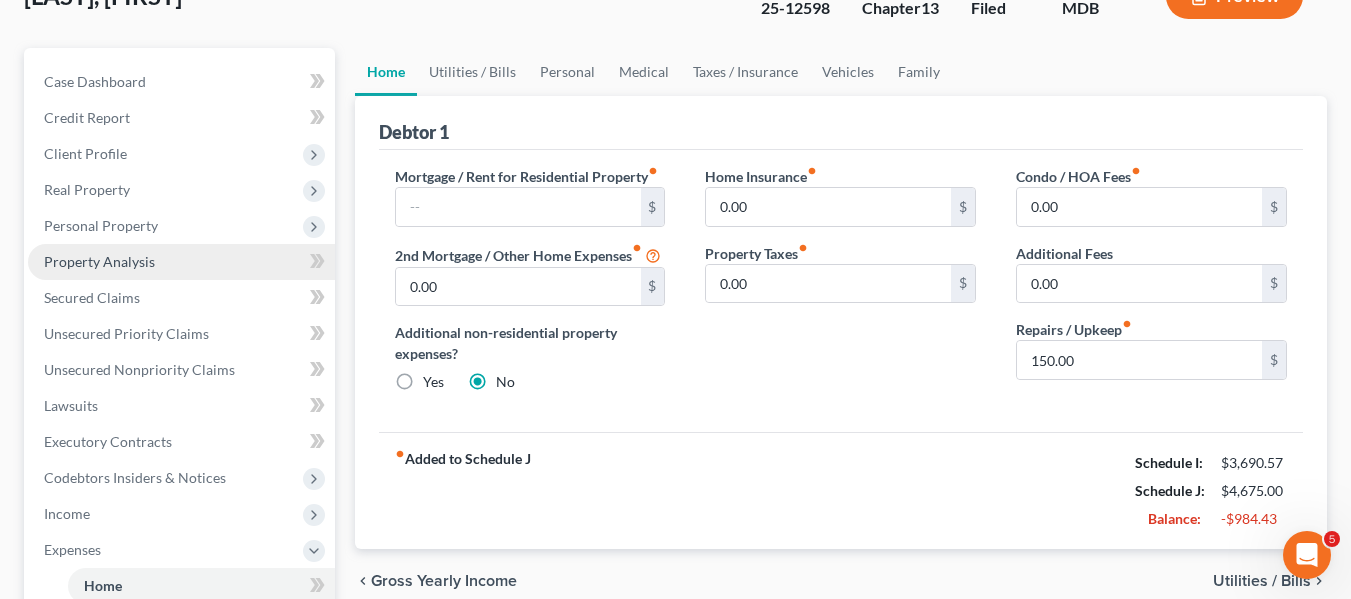 scroll, scrollTop: 242, scrollLeft: 0, axis: vertical 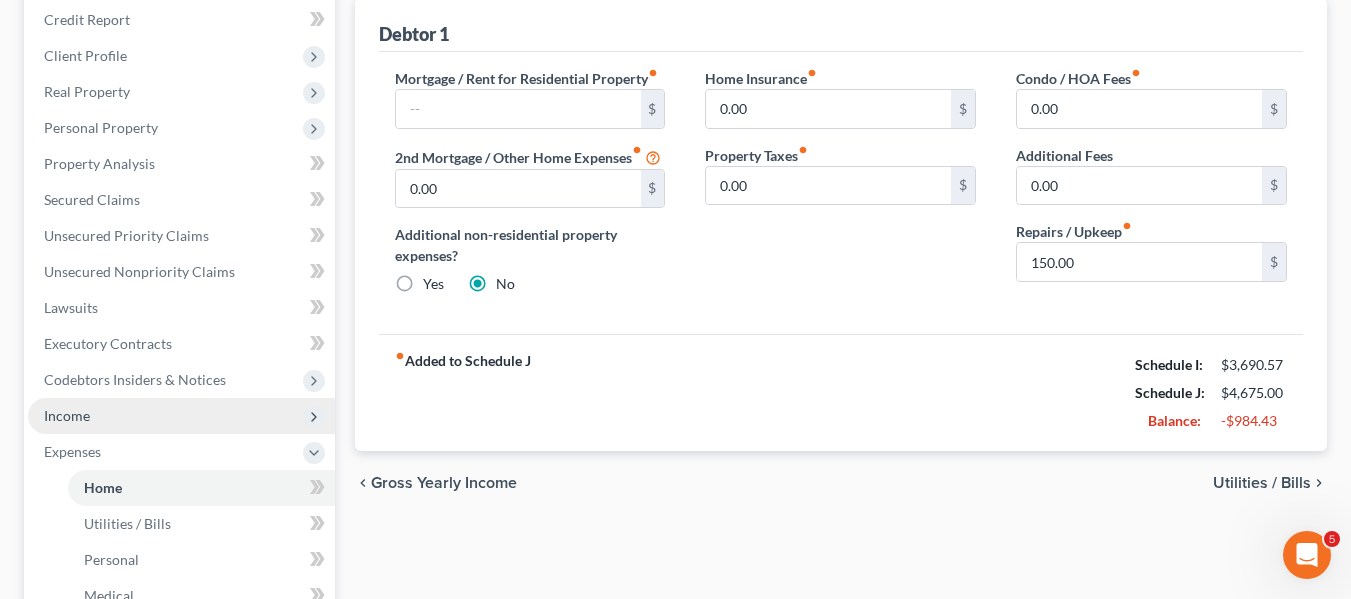 click on "Income" at bounding box center (67, 415) 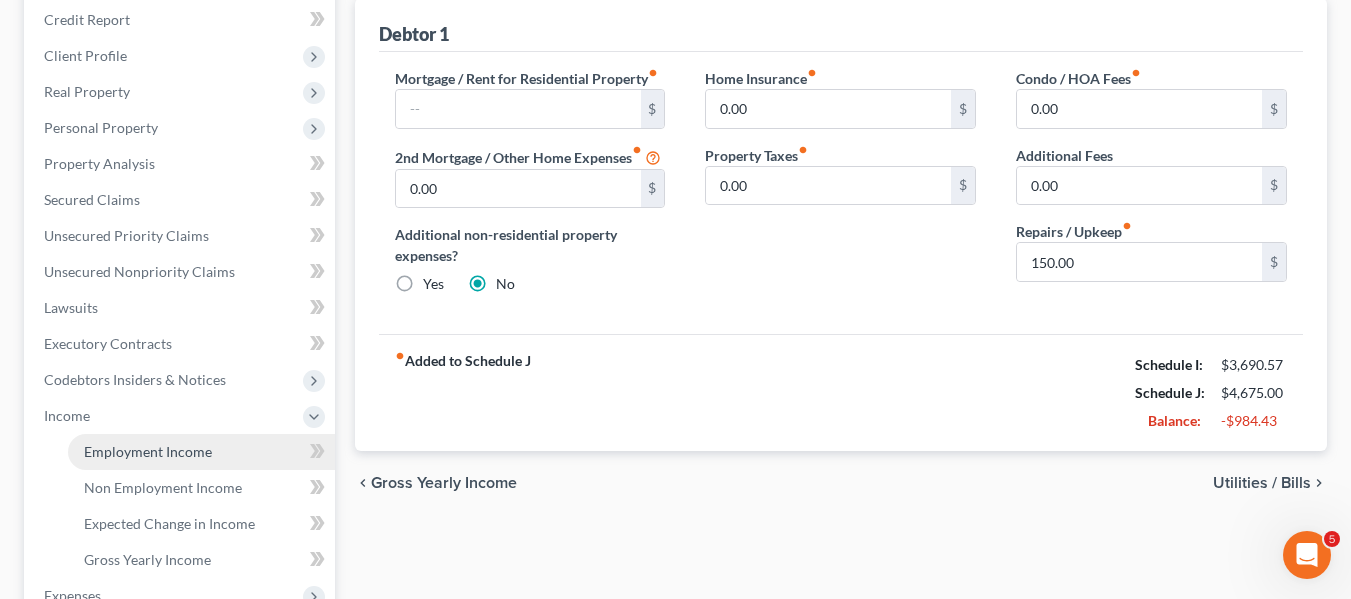 click on "Employment Income" at bounding box center (148, 451) 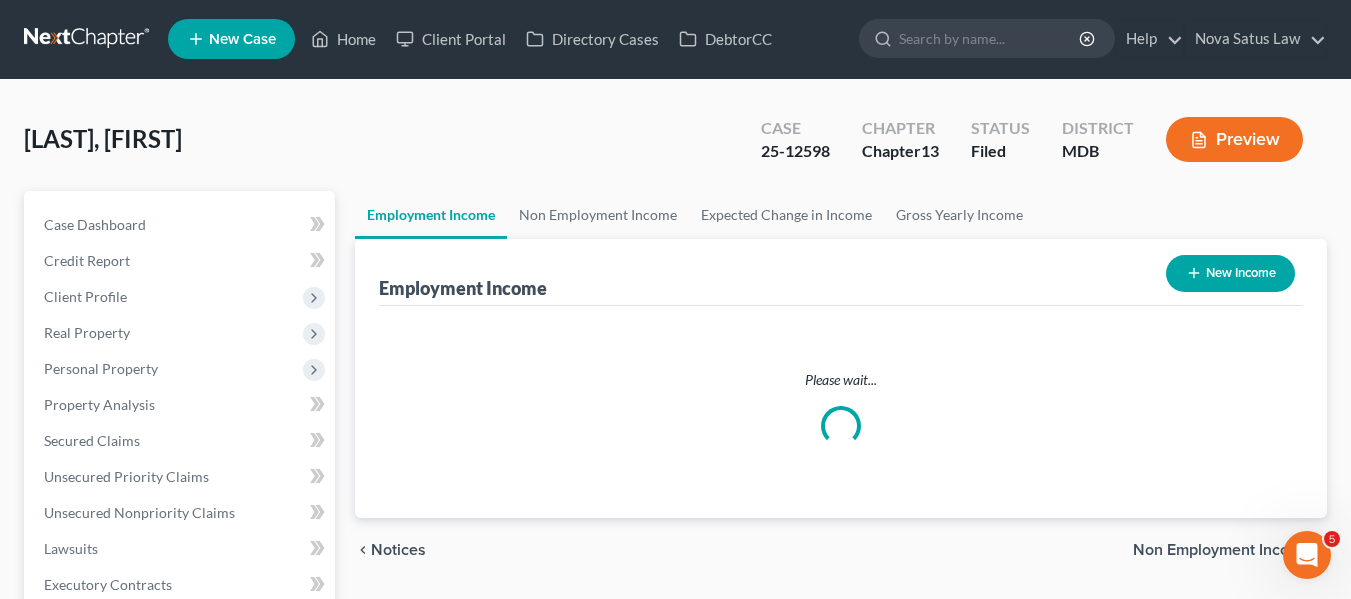 scroll, scrollTop: 0, scrollLeft: 0, axis: both 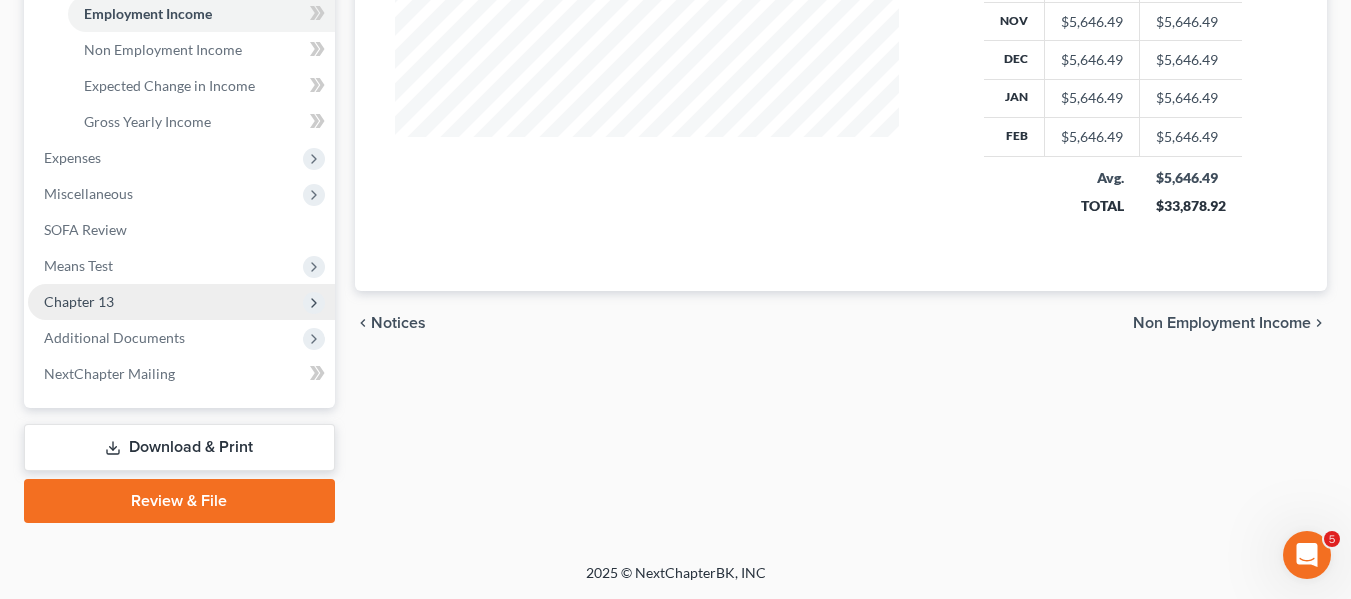 click on "Chapter 13" at bounding box center (79, 301) 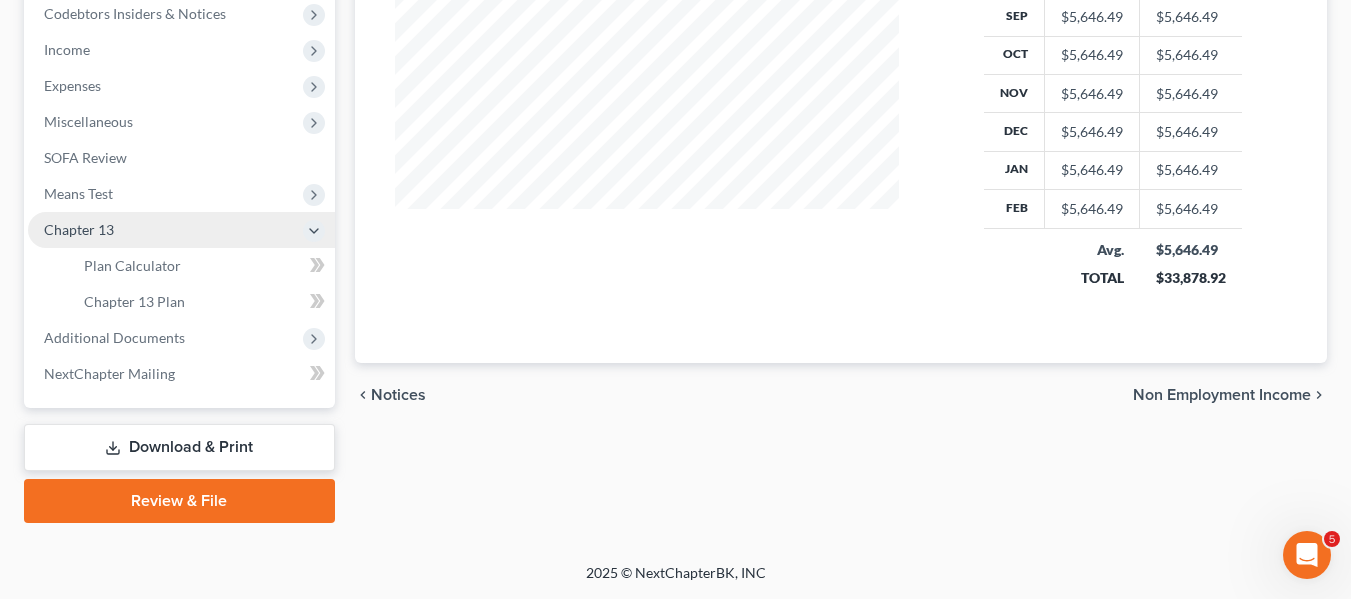 scroll, scrollTop: 608, scrollLeft: 0, axis: vertical 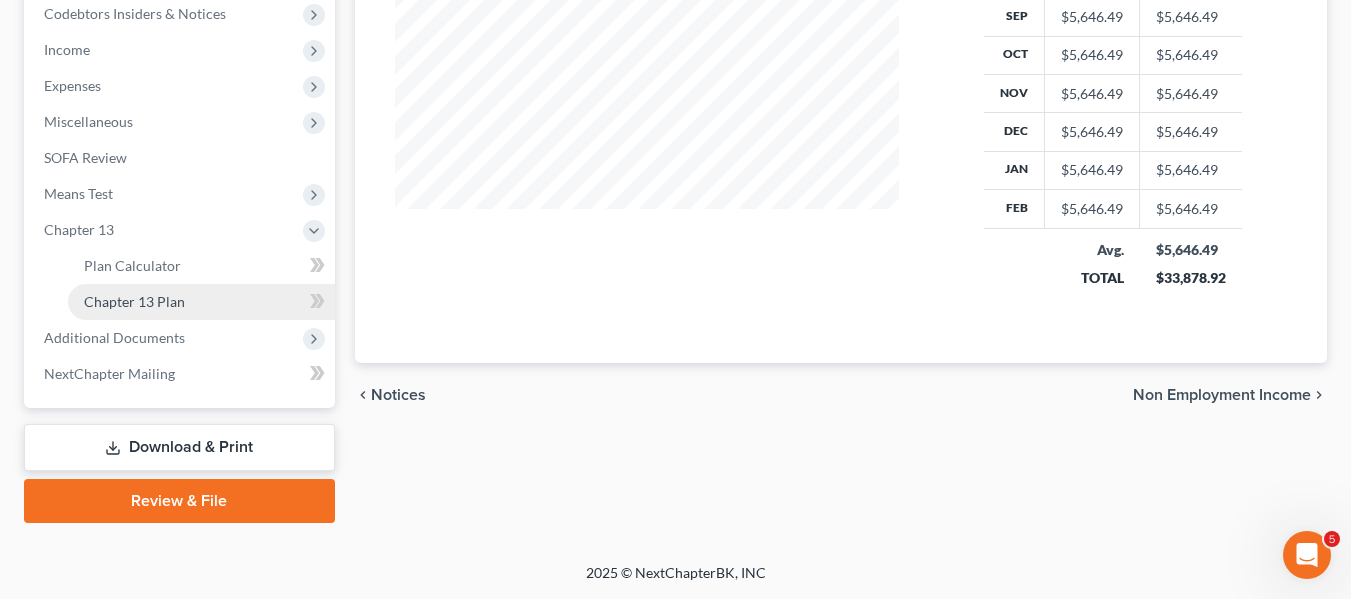 click on "Chapter 13 Plan" at bounding box center [201, 302] 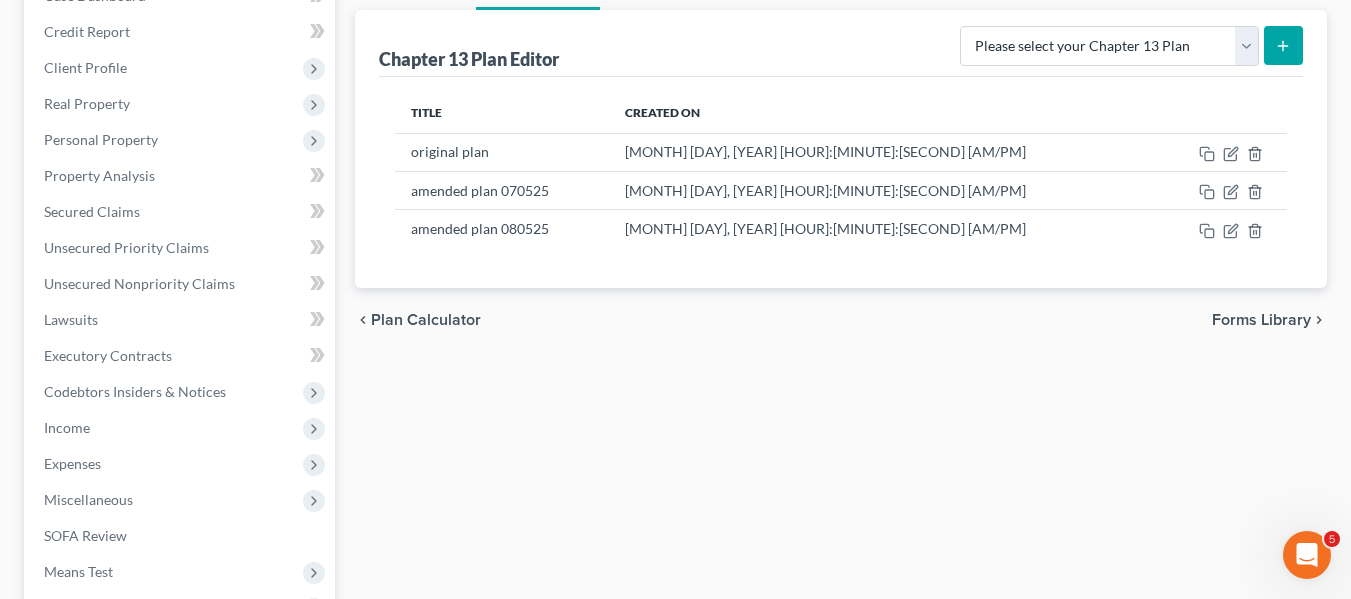 scroll, scrollTop: 231, scrollLeft: 0, axis: vertical 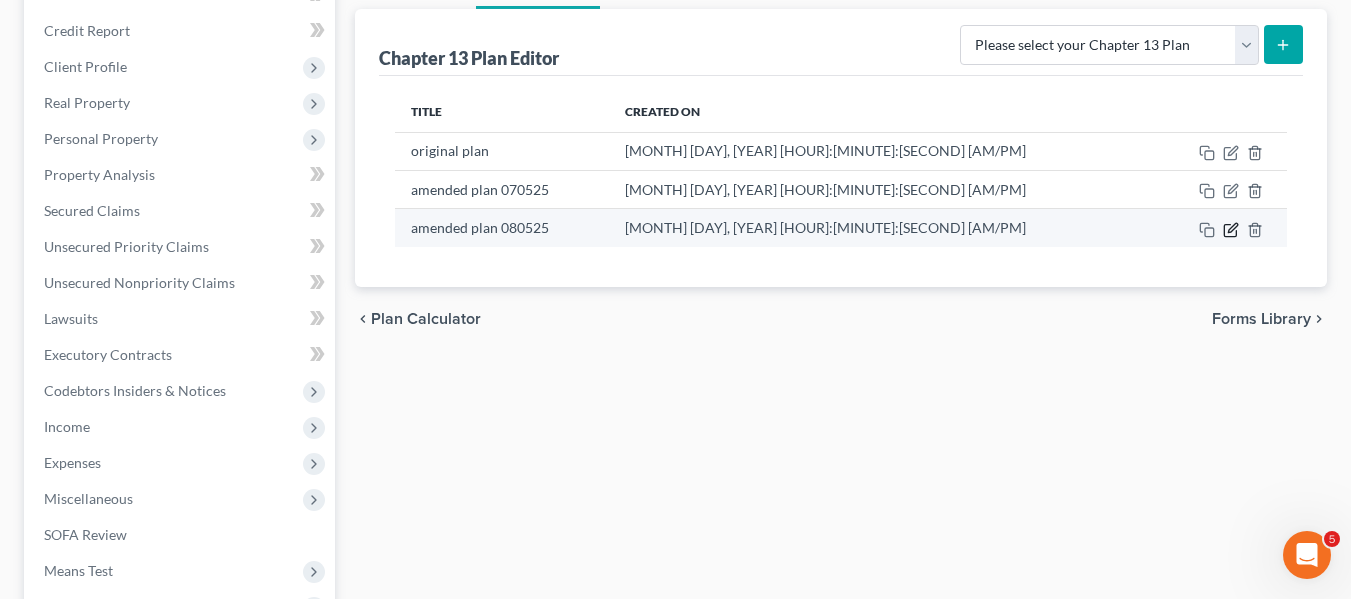 click 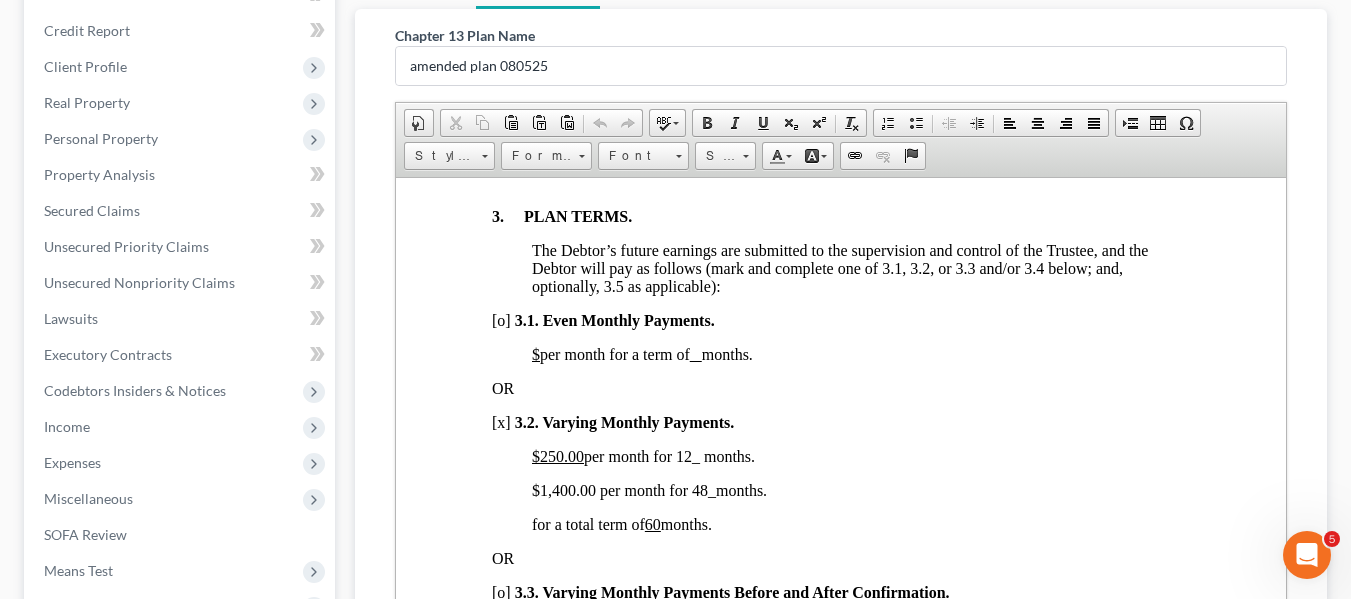 scroll, scrollTop: 1390, scrollLeft: 0, axis: vertical 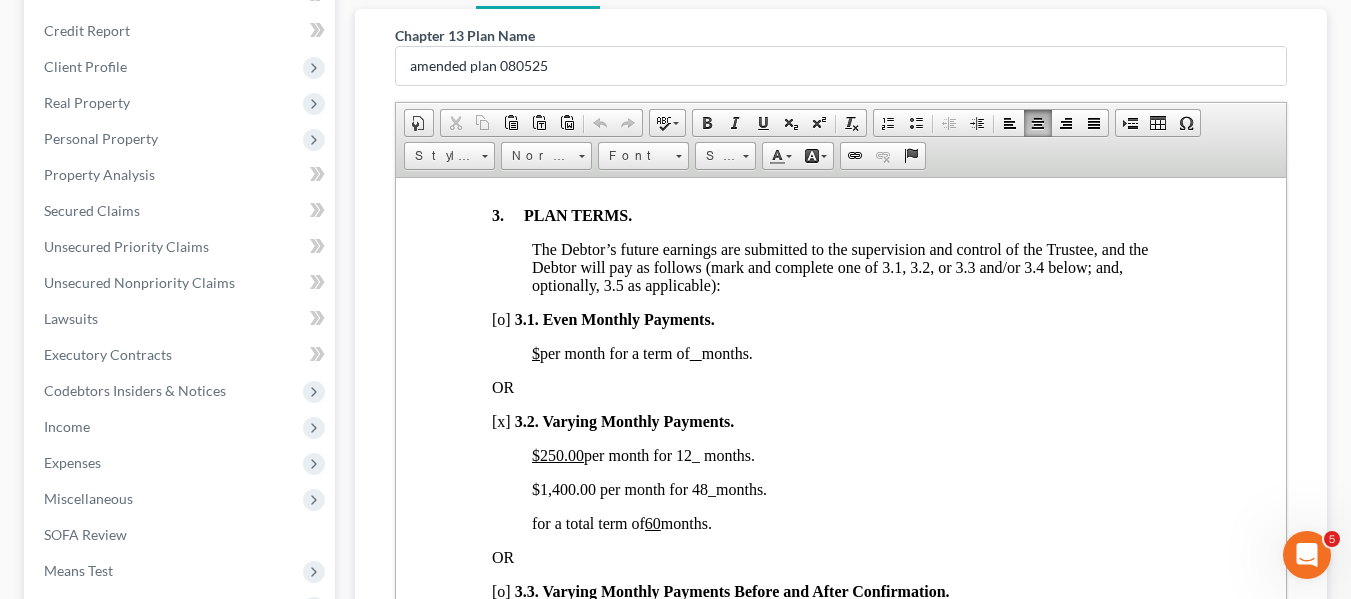 click on "$250.00 per month for 12_ months." at bounding box center [860, 455] 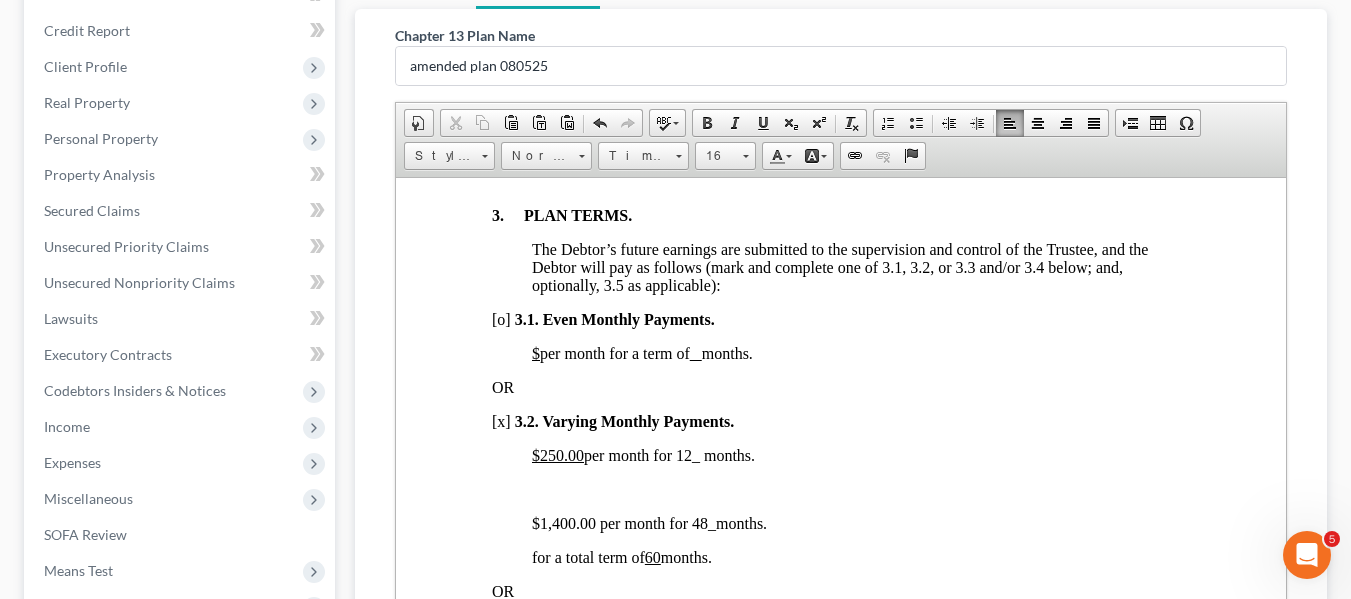 type 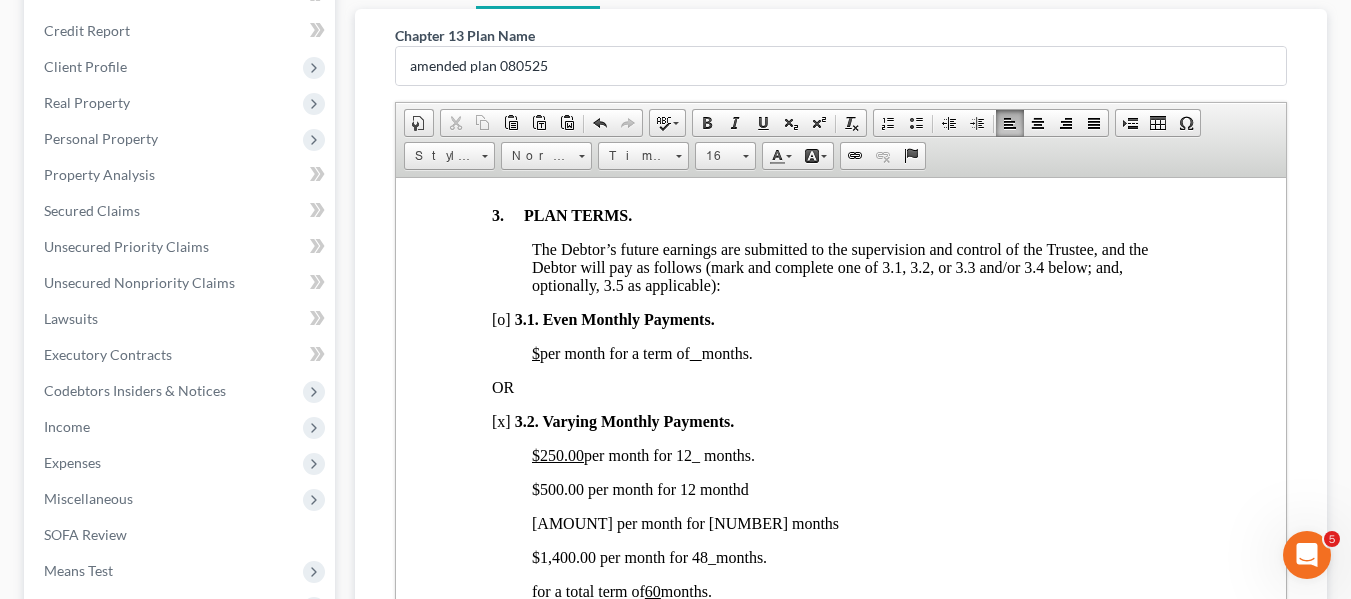 scroll, scrollTop: 1465, scrollLeft: 0, axis: vertical 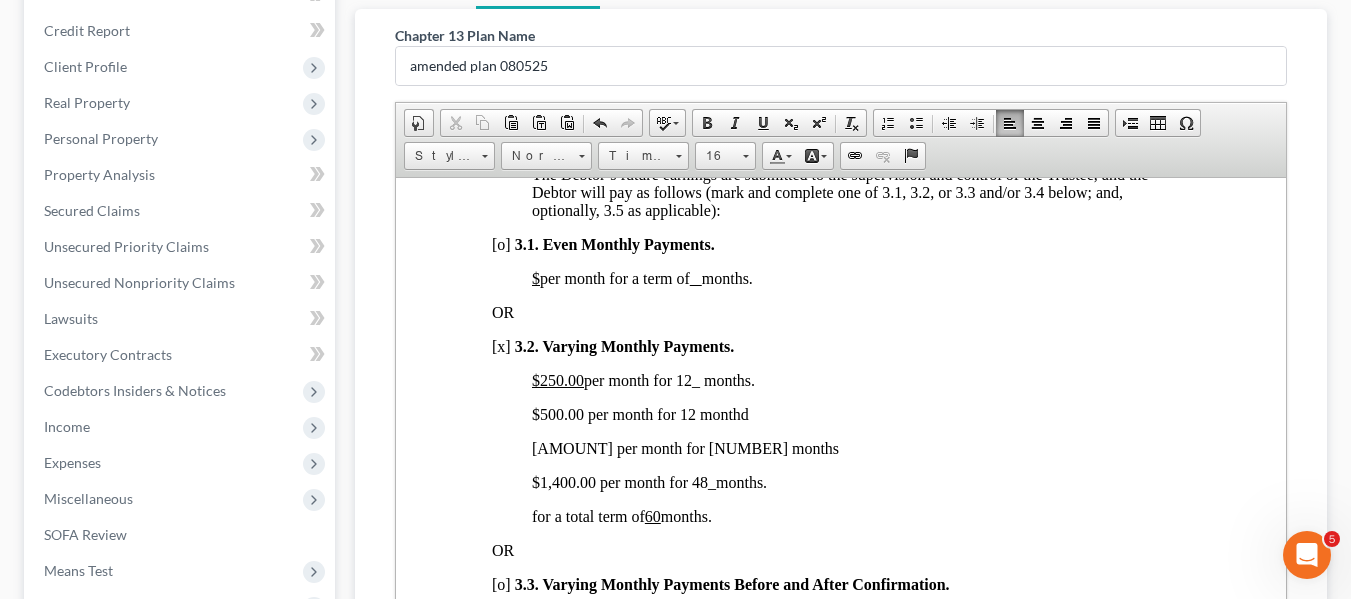 click on "$1,400.00 per month for 48 _  months." at bounding box center (648, 481) 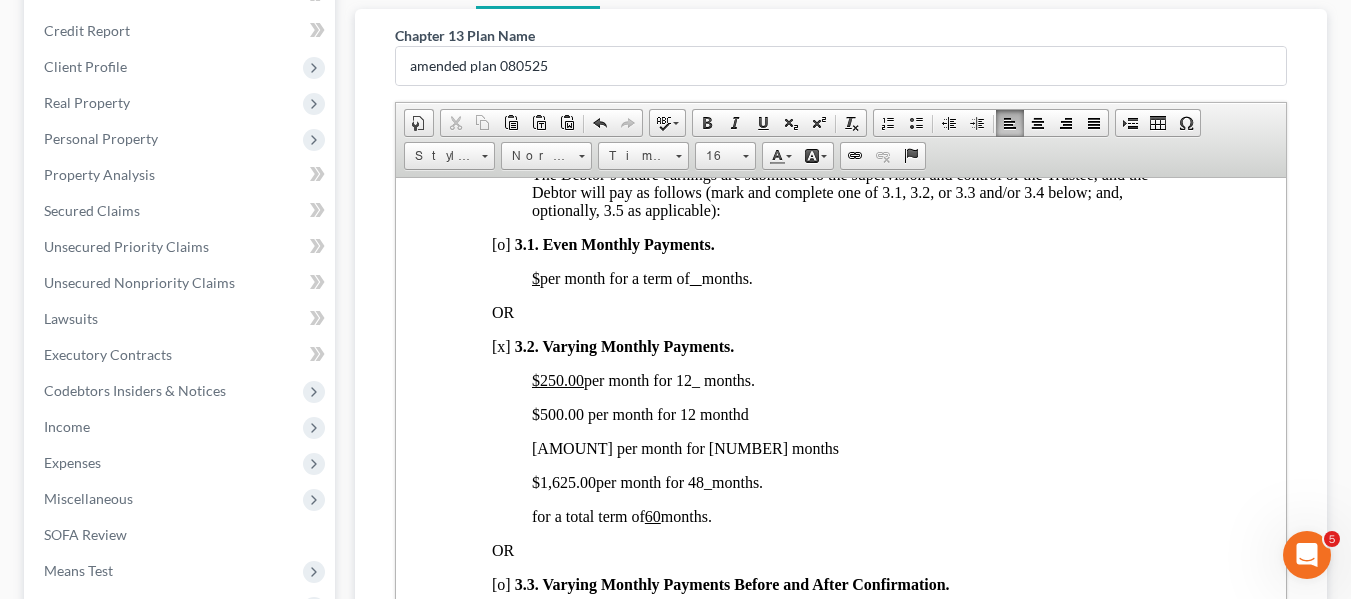 click on "[PRICE] per month for 48 _ months." at bounding box center [646, 481] 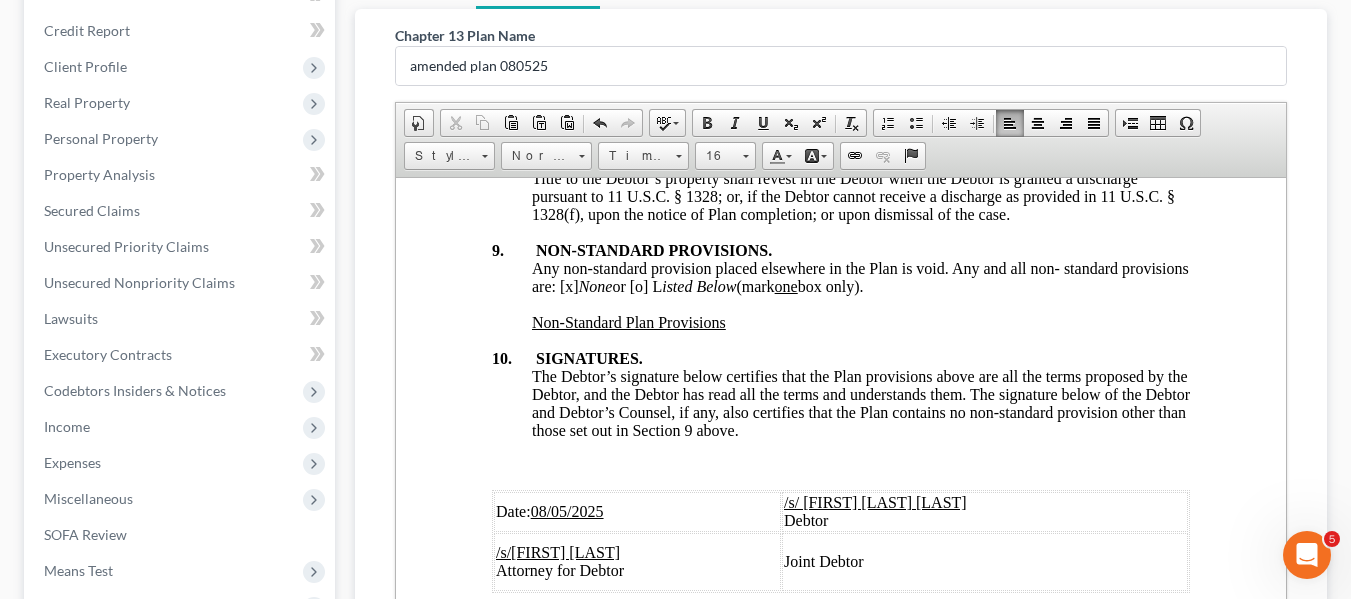 scroll, scrollTop: 7852, scrollLeft: 0, axis: vertical 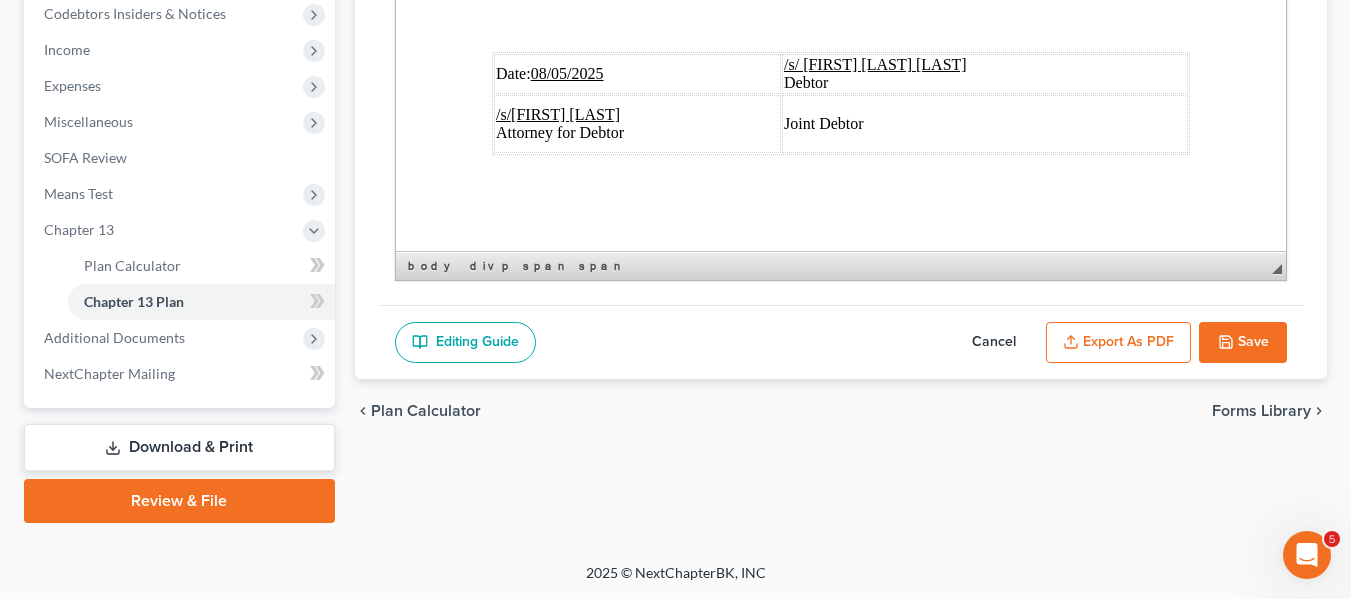 click on "Export as PDF" at bounding box center [1118, 343] 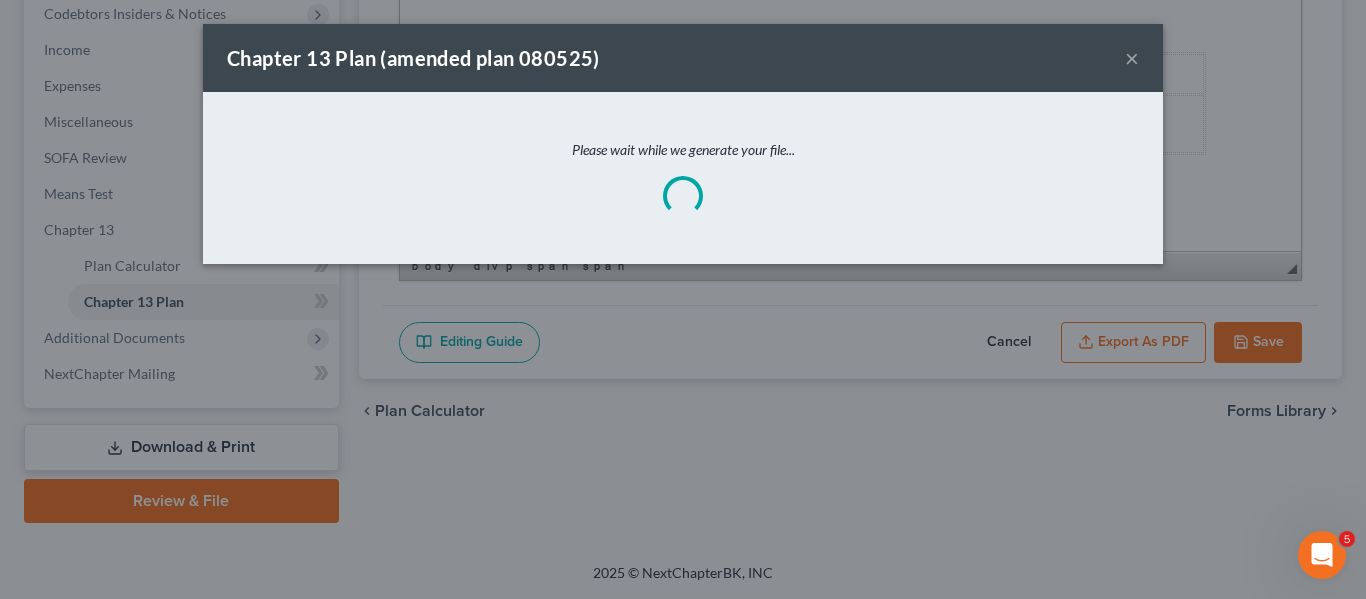 scroll, scrollTop: 7780, scrollLeft: 0, axis: vertical 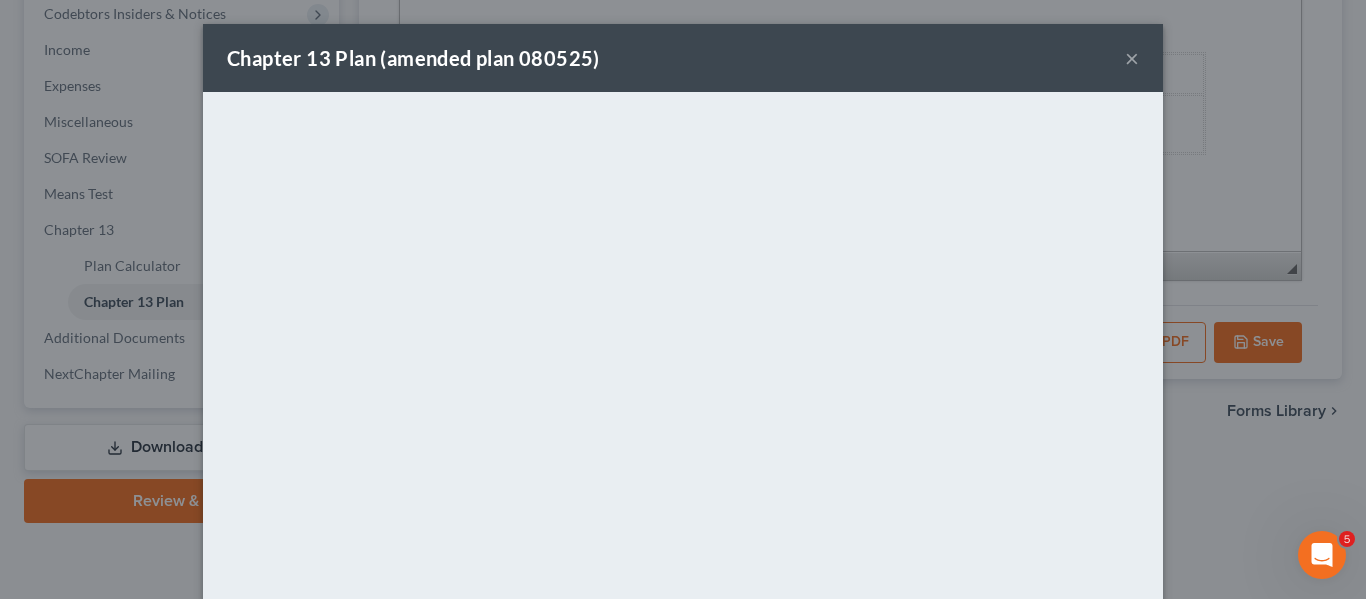 click on "Chapter 13 Plan (amended plan 080525) ×" at bounding box center (683, 58) 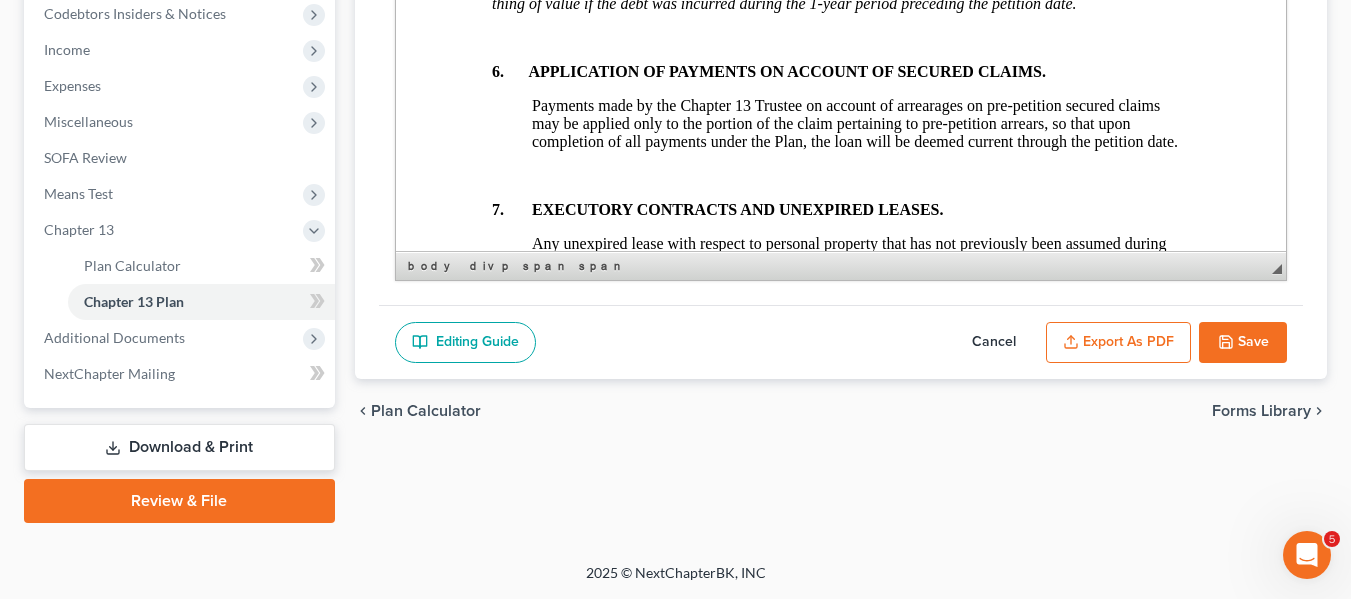scroll, scrollTop: 6925, scrollLeft: 0, axis: vertical 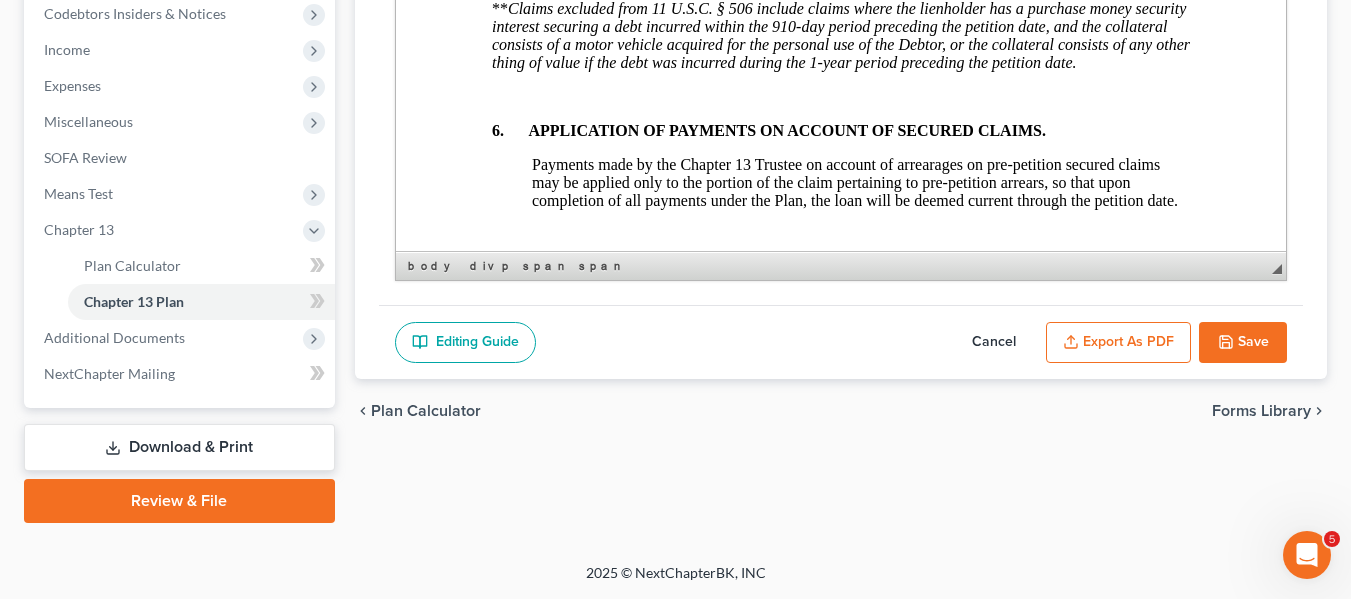 click 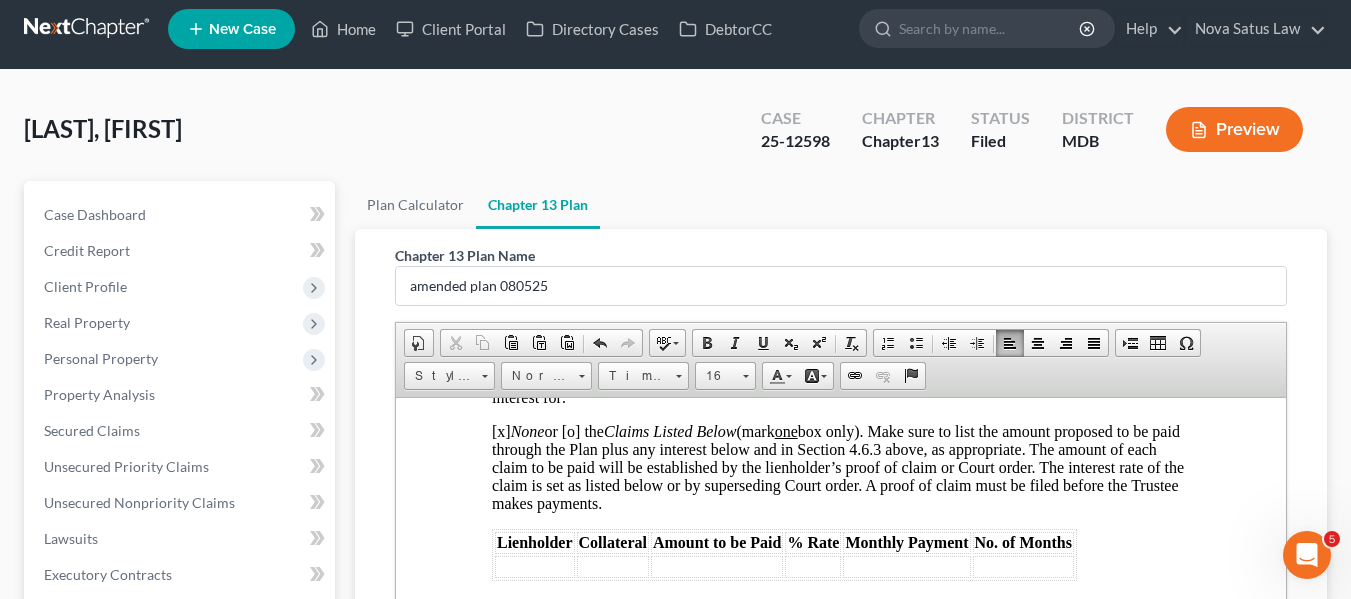 scroll, scrollTop: 0, scrollLeft: 0, axis: both 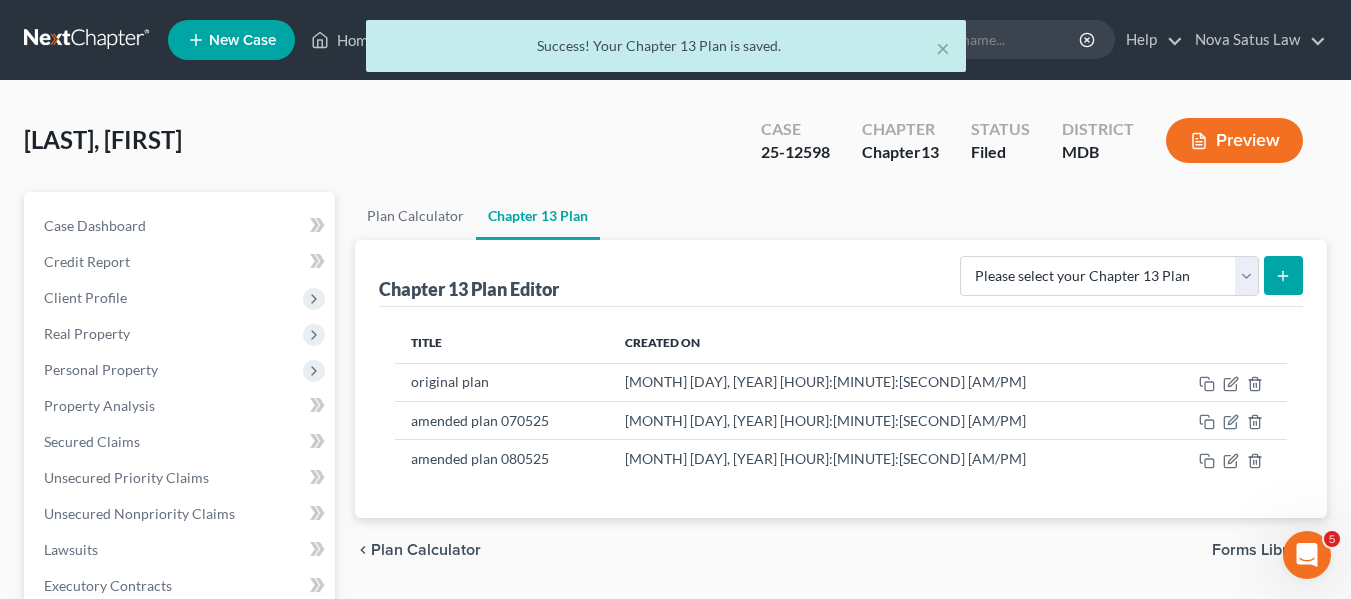 click on "×                     Success! Your Chapter 13 Plan is saved." at bounding box center (665, 51) 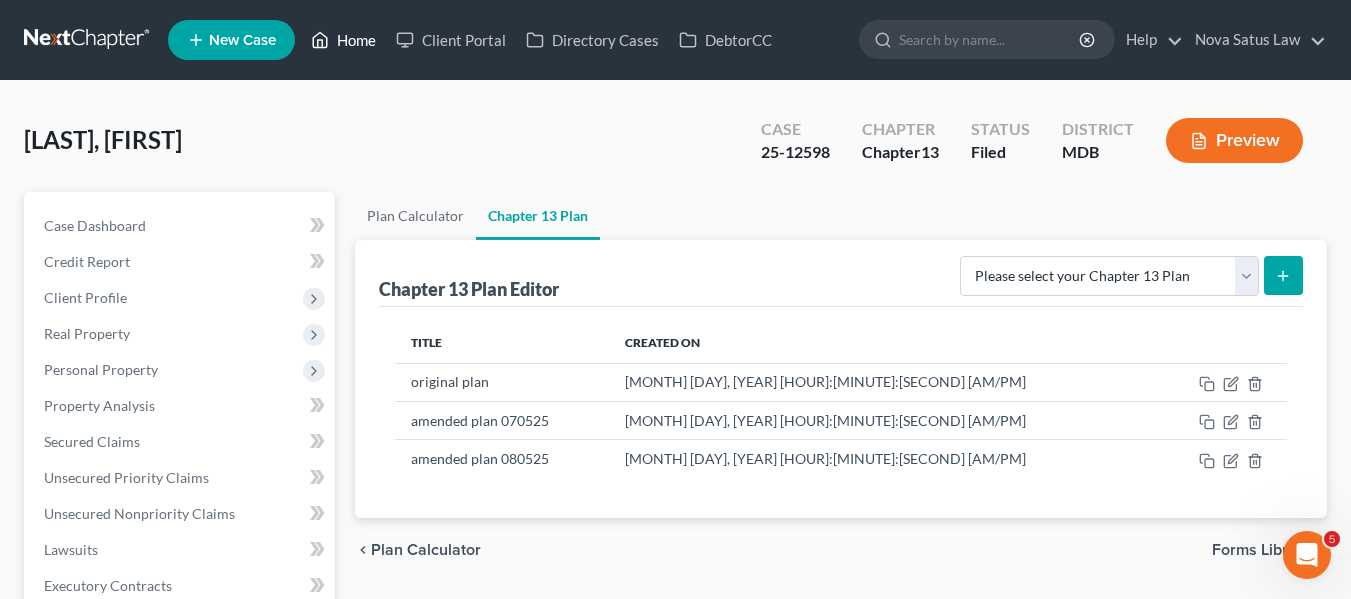click on "Home" at bounding box center [343, 40] 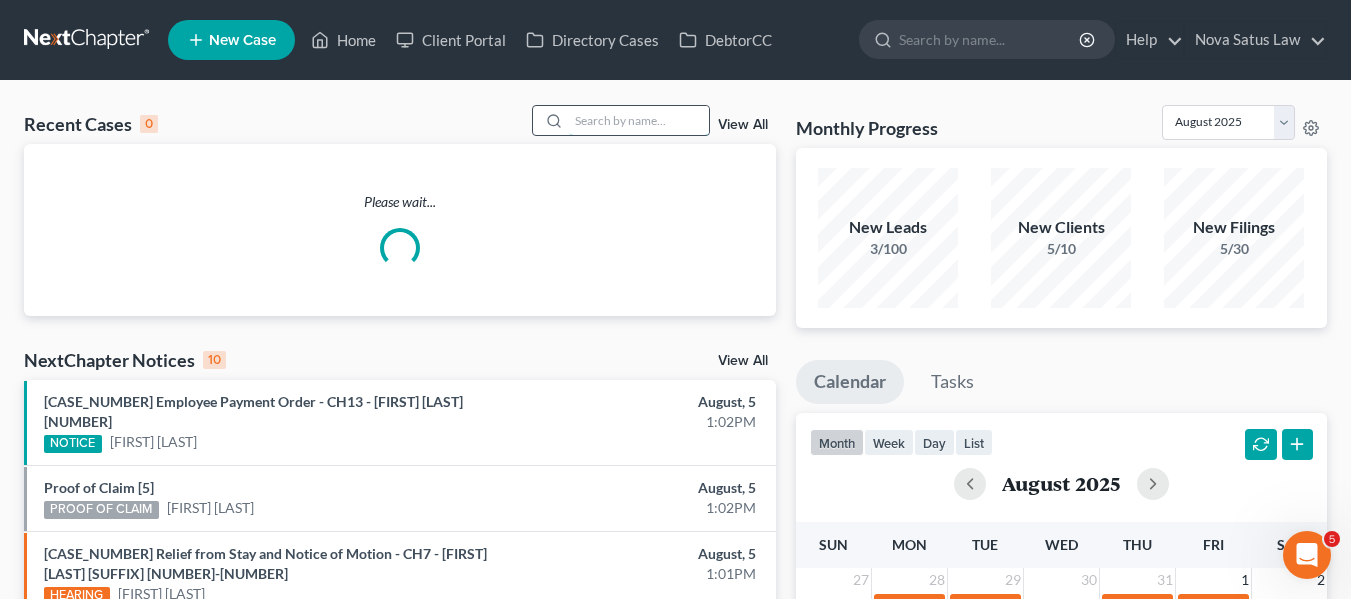 click at bounding box center [639, 120] 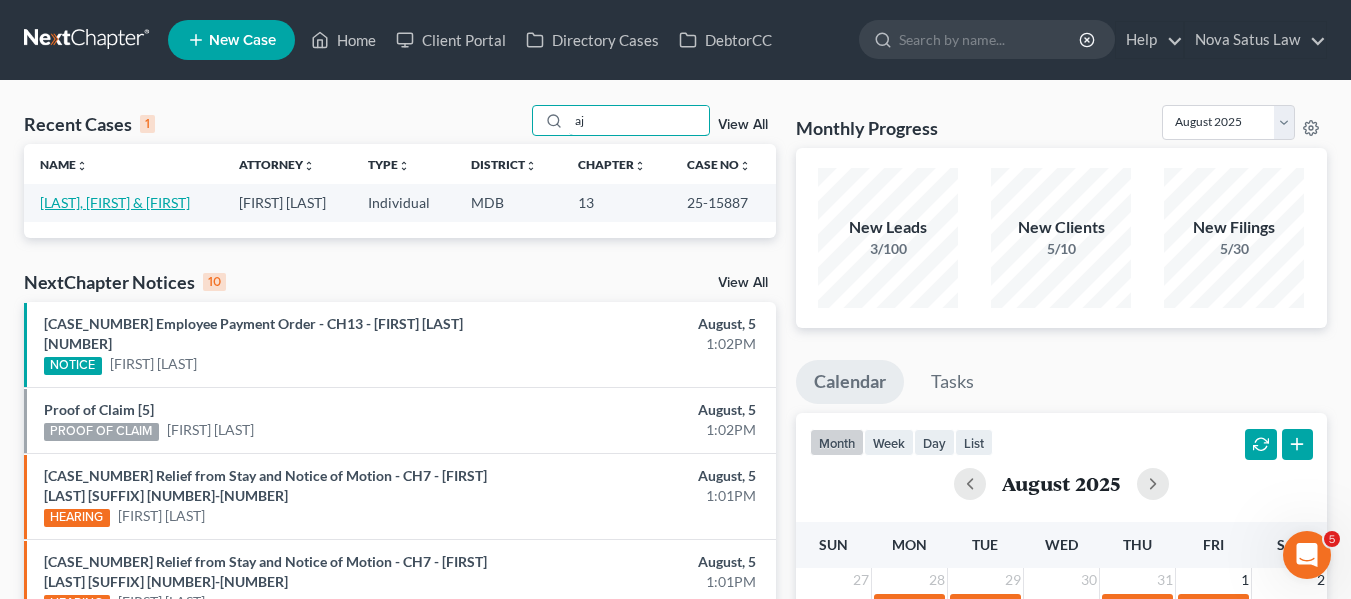 type on "aj" 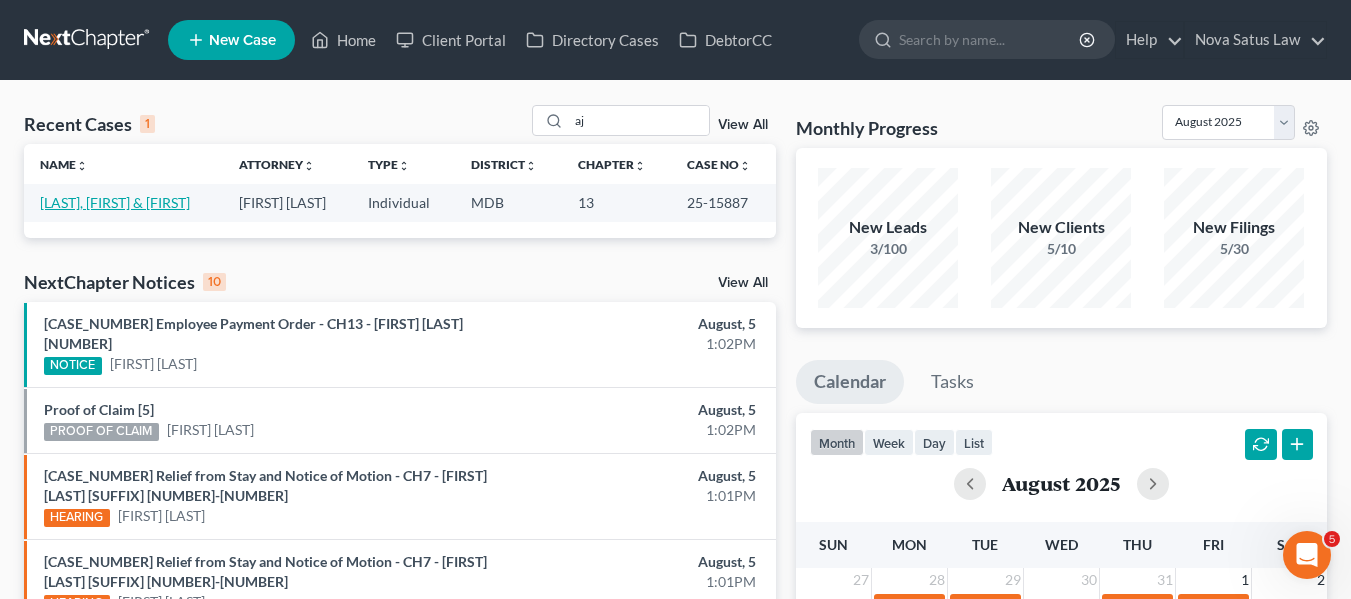click on "[LAST], [FIRST] & [FIRST]" at bounding box center [115, 202] 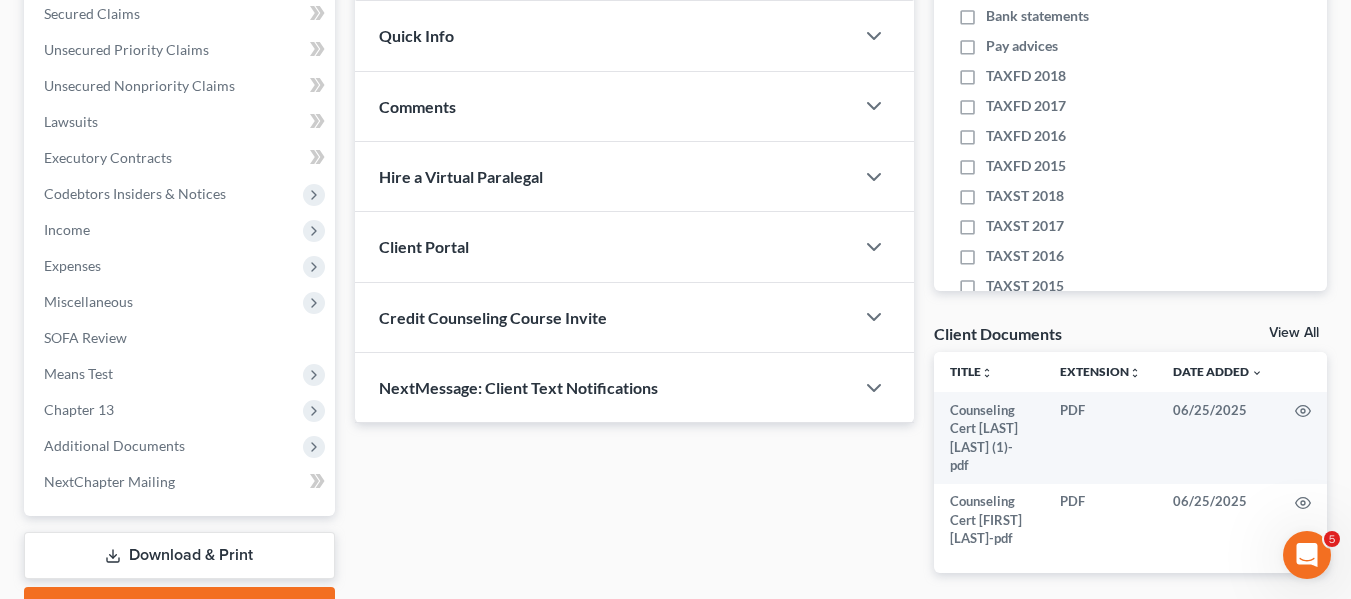 scroll, scrollTop: 429, scrollLeft: 0, axis: vertical 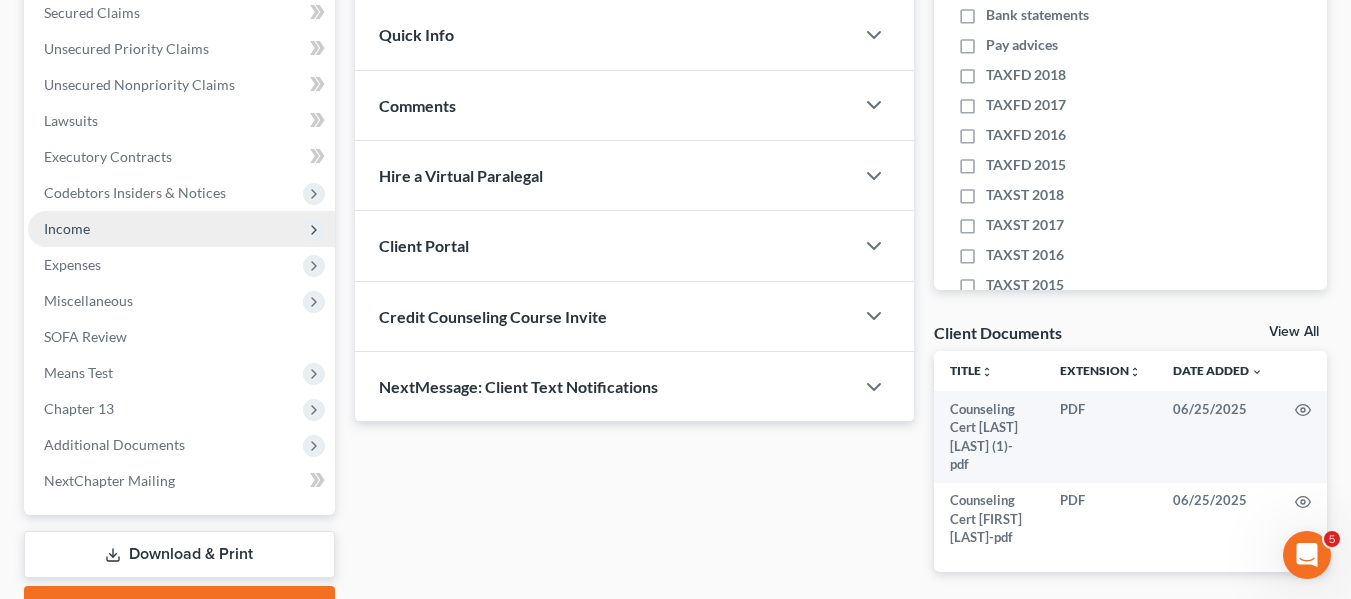 click on "Income" at bounding box center (67, 228) 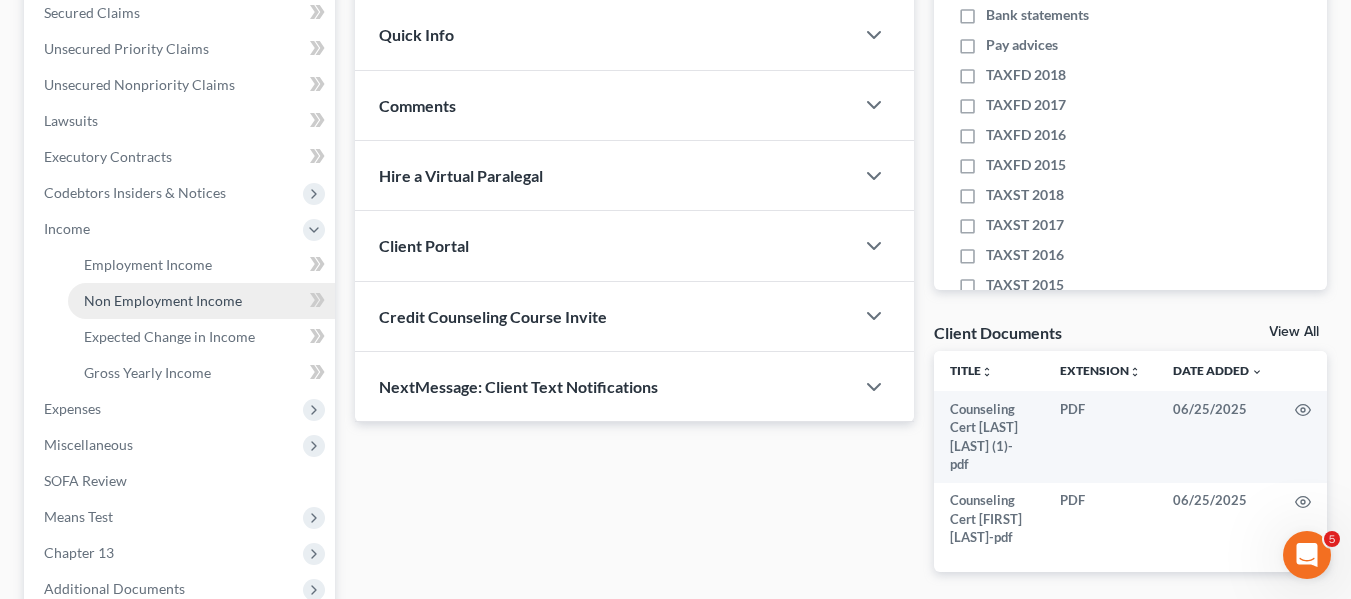 click on "Non Employment Income" at bounding box center (201, 301) 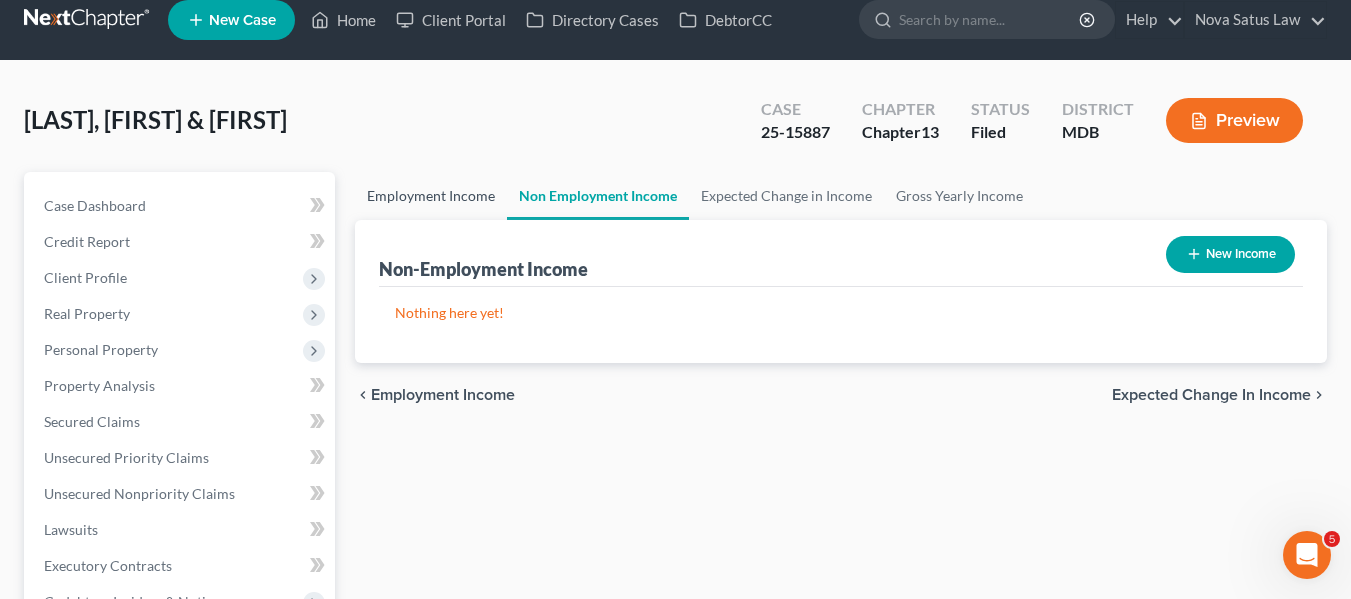 scroll, scrollTop: 0, scrollLeft: 0, axis: both 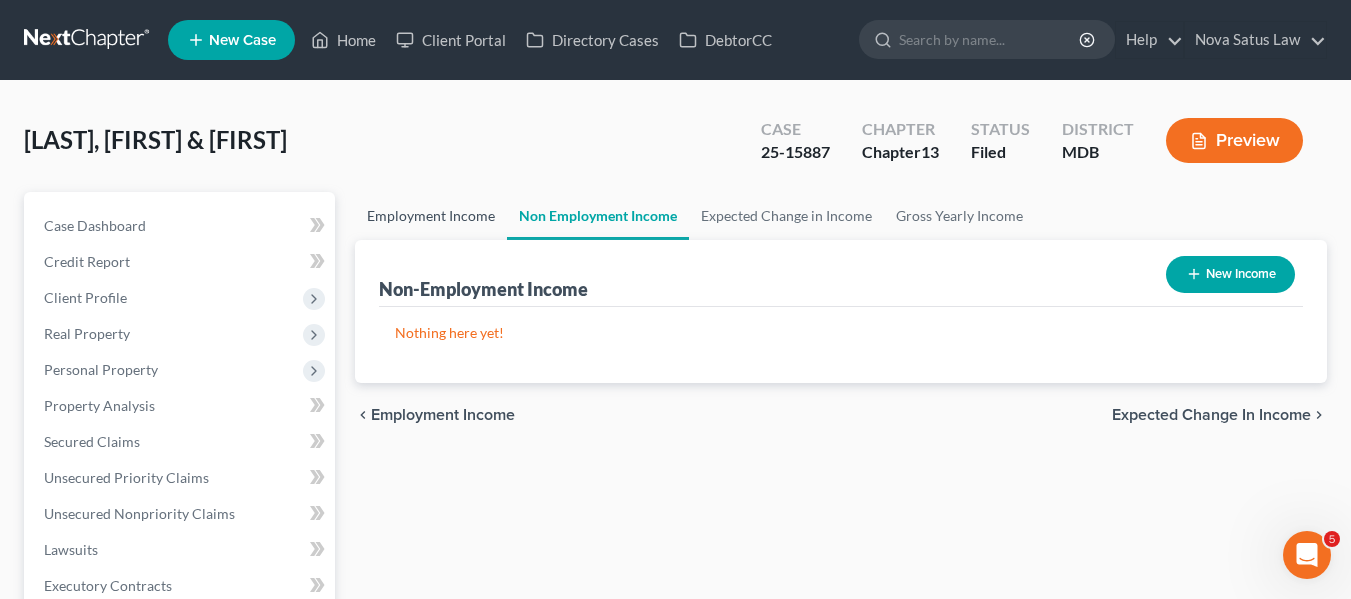 click on "Employment Income" at bounding box center (431, 216) 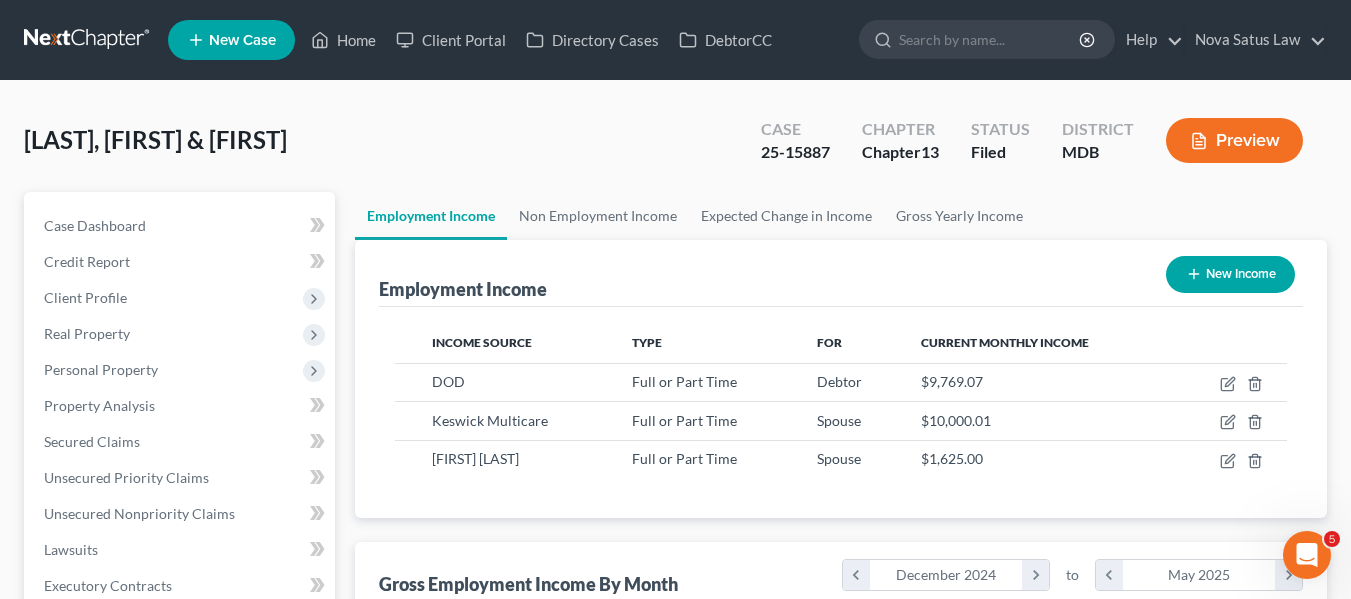 scroll, scrollTop: 999642, scrollLeft: 999456, axis: both 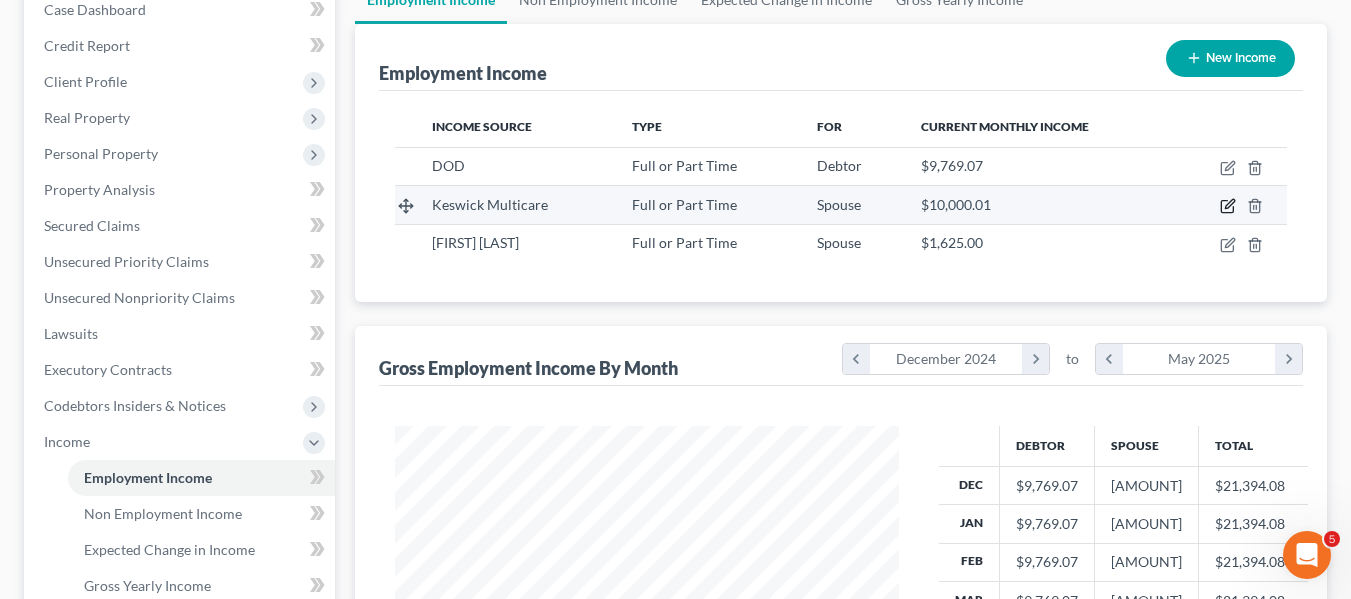 click 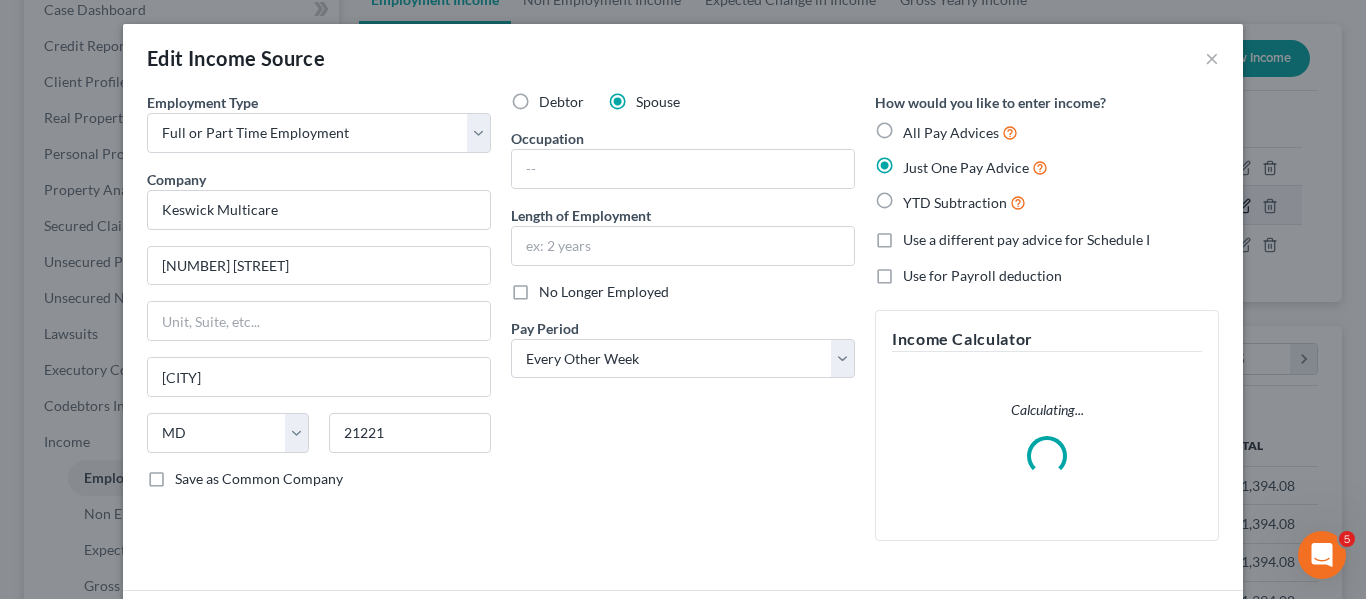 scroll, scrollTop: 999642, scrollLeft: 999450, axis: both 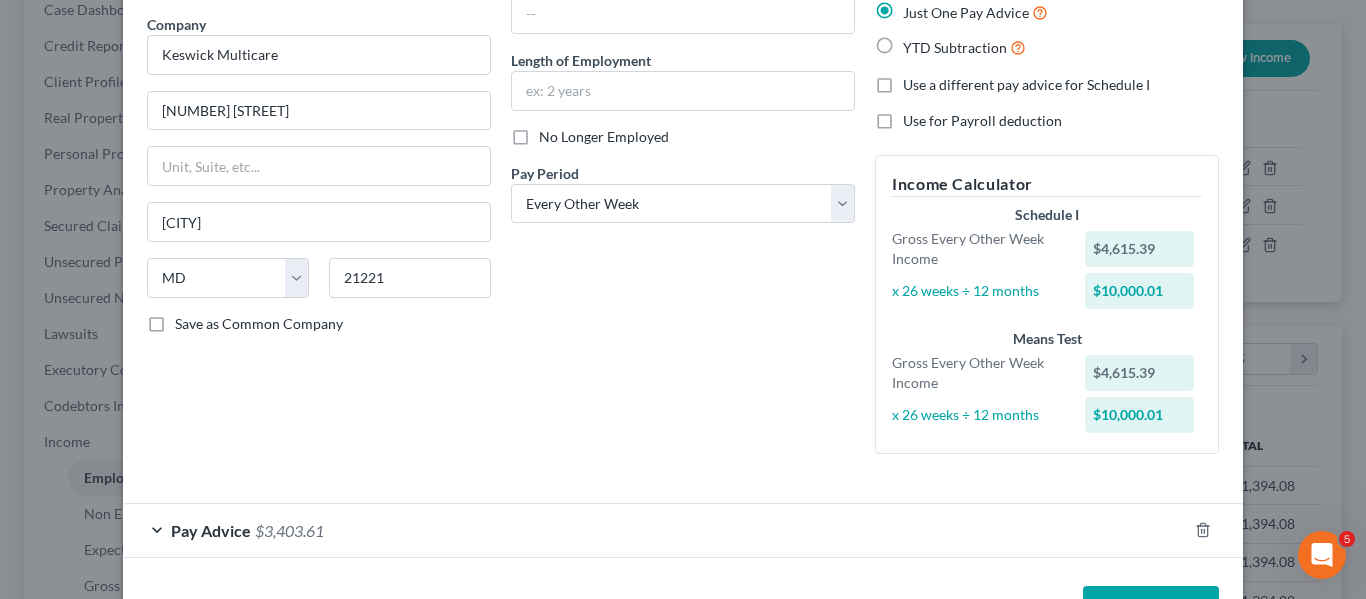 click on "Pay Advice" at bounding box center (211, 530) 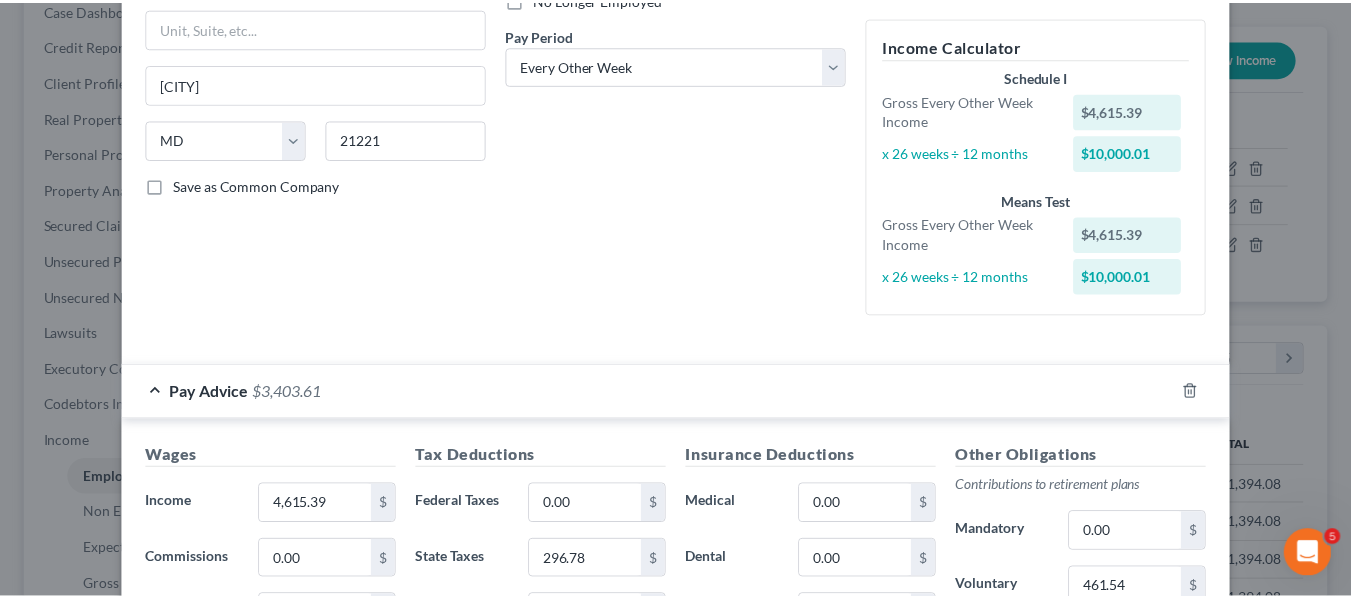 scroll, scrollTop: 0, scrollLeft: 0, axis: both 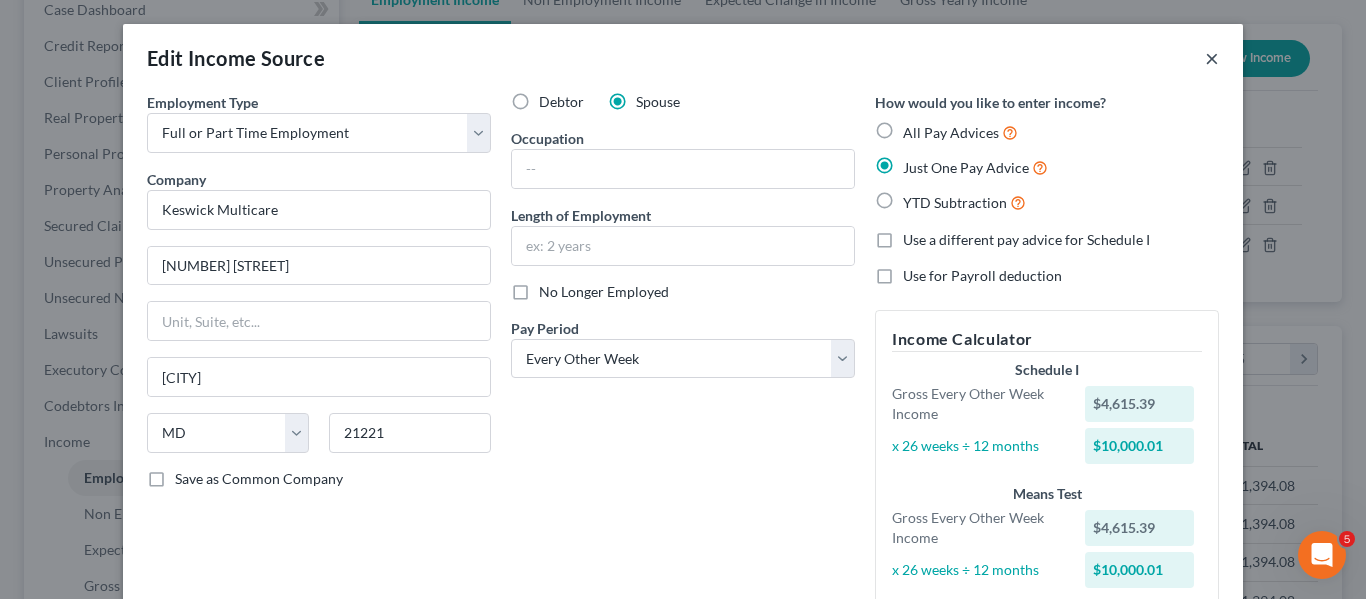 click on "×" at bounding box center [1212, 58] 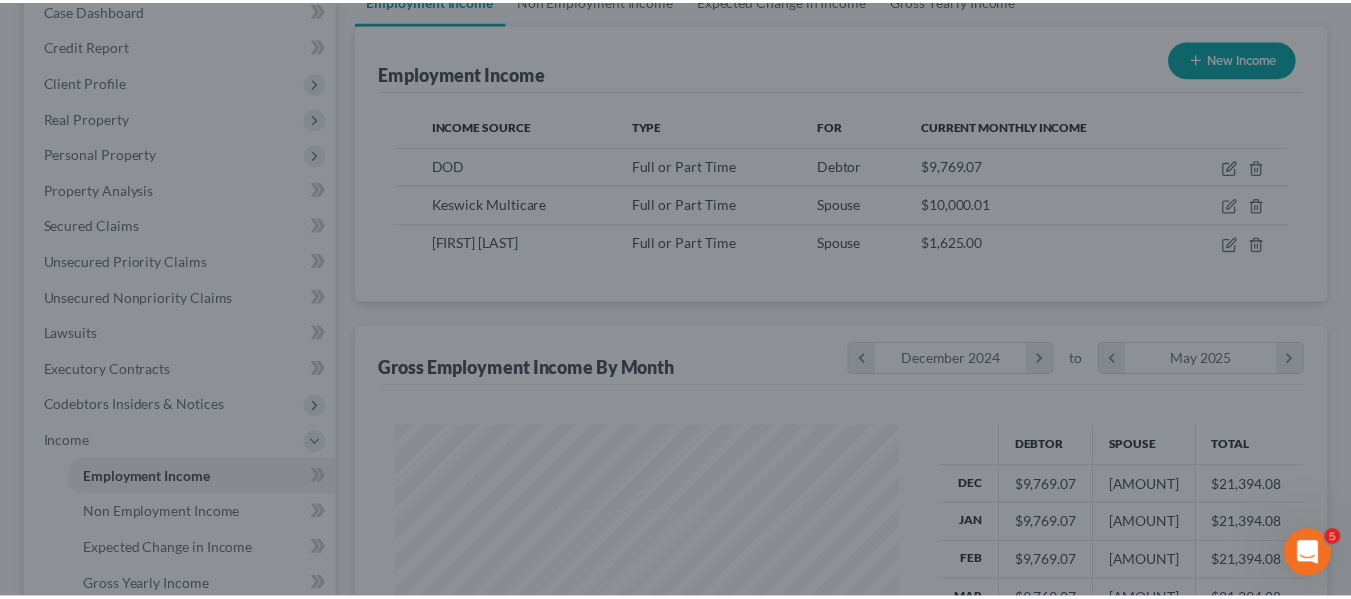 scroll, scrollTop: 359, scrollLeft: 544, axis: both 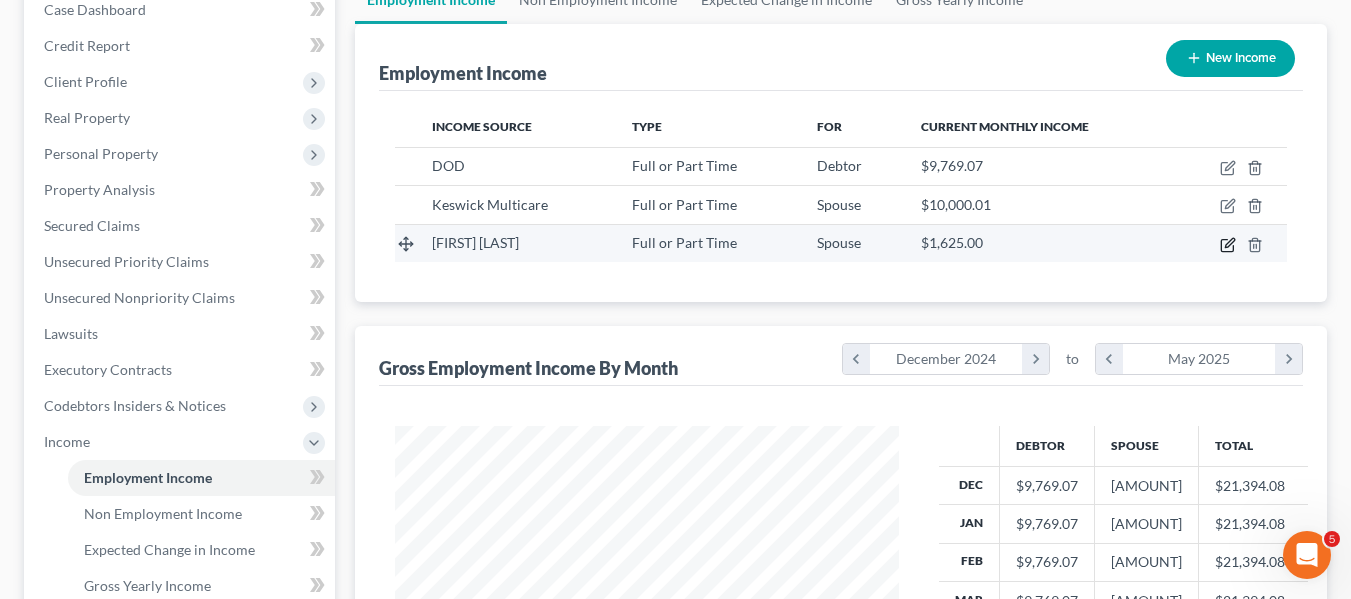 click 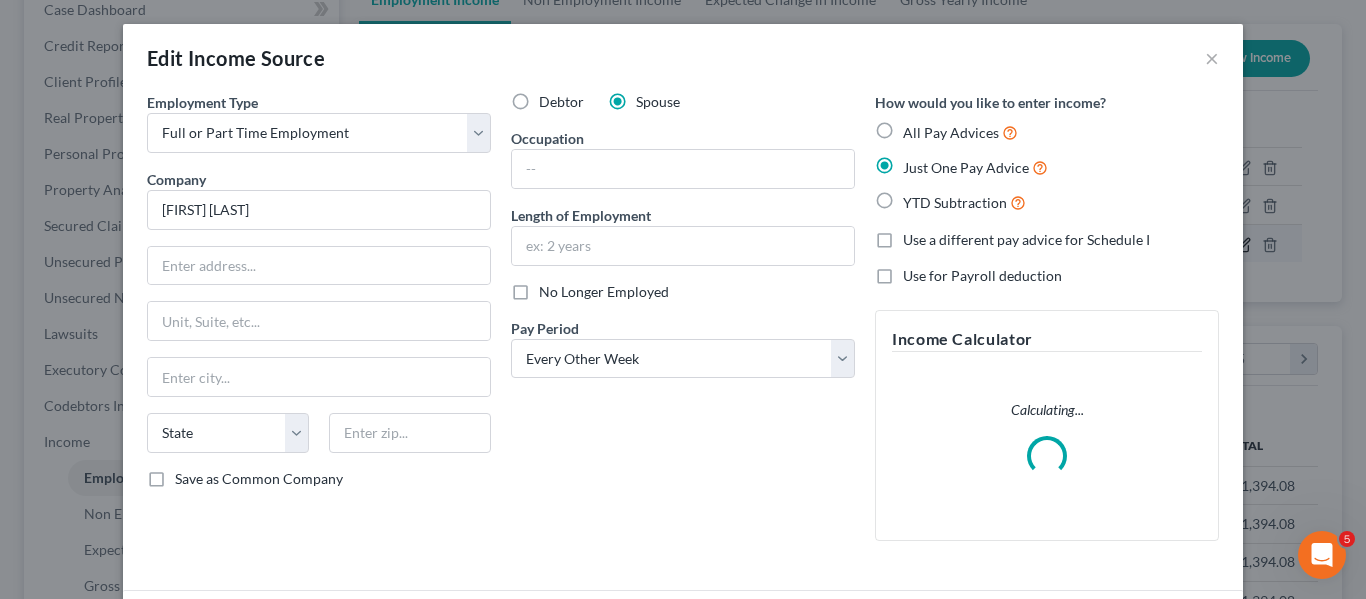 scroll, scrollTop: 999642, scrollLeft: 999450, axis: both 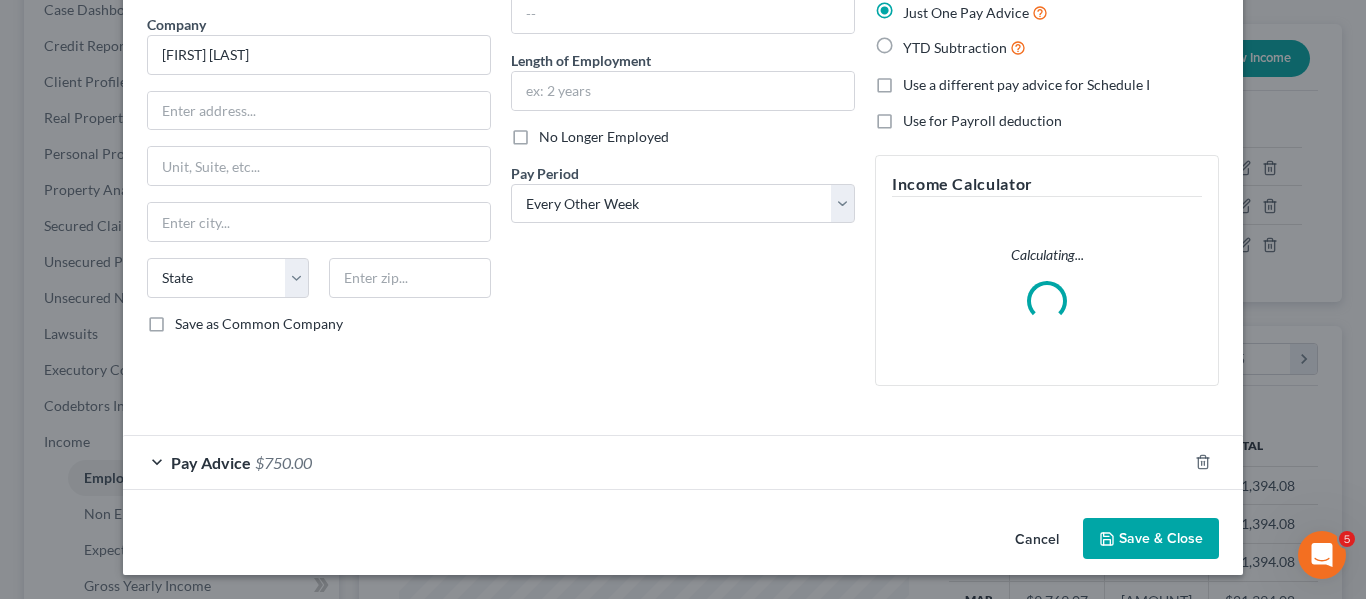 click on "Pay Advice" at bounding box center (211, 462) 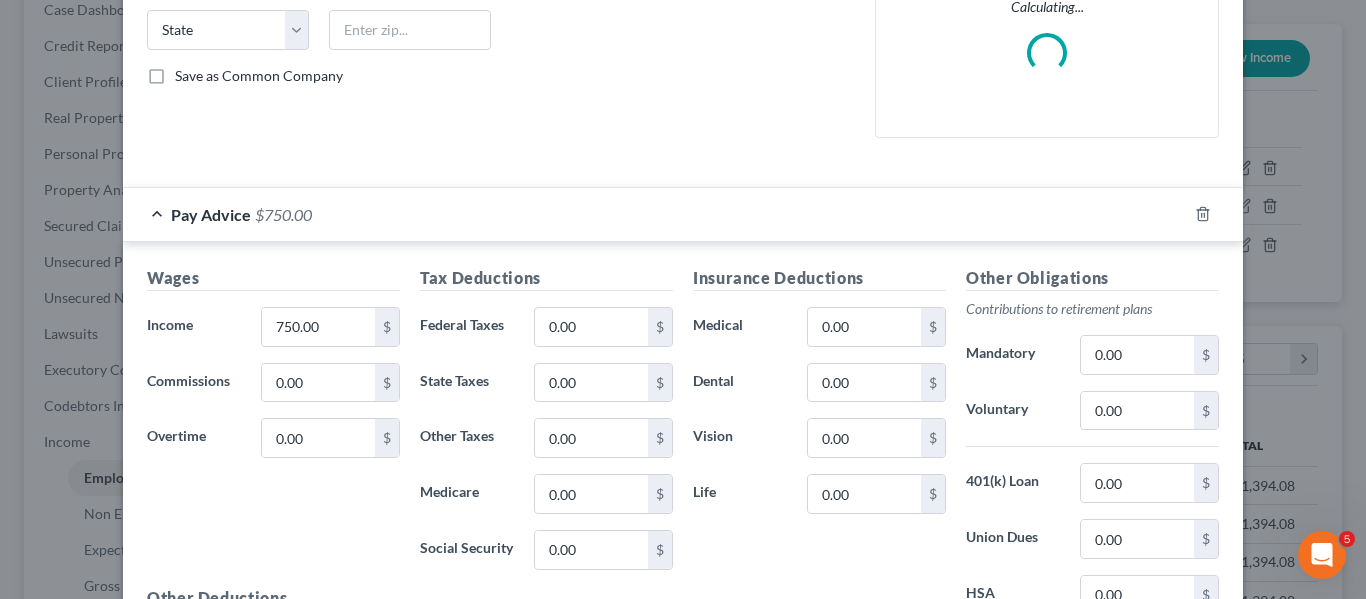 scroll, scrollTop: 644, scrollLeft: 0, axis: vertical 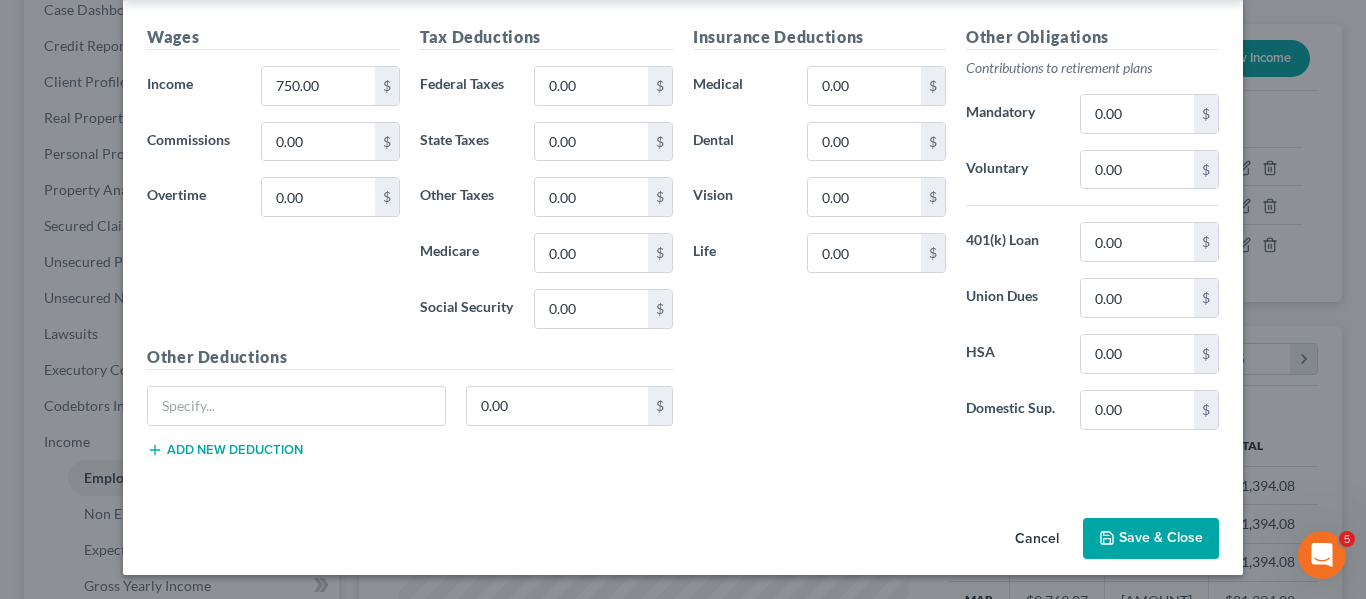 click 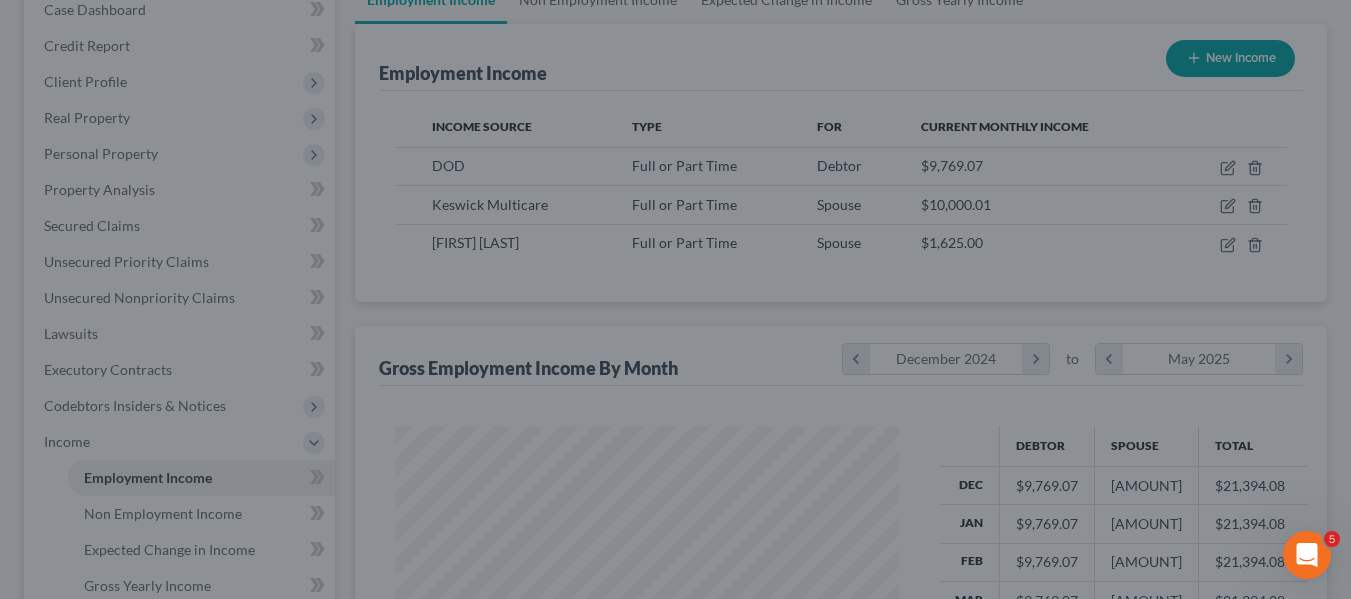 scroll, scrollTop: 359, scrollLeft: 544, axis: both 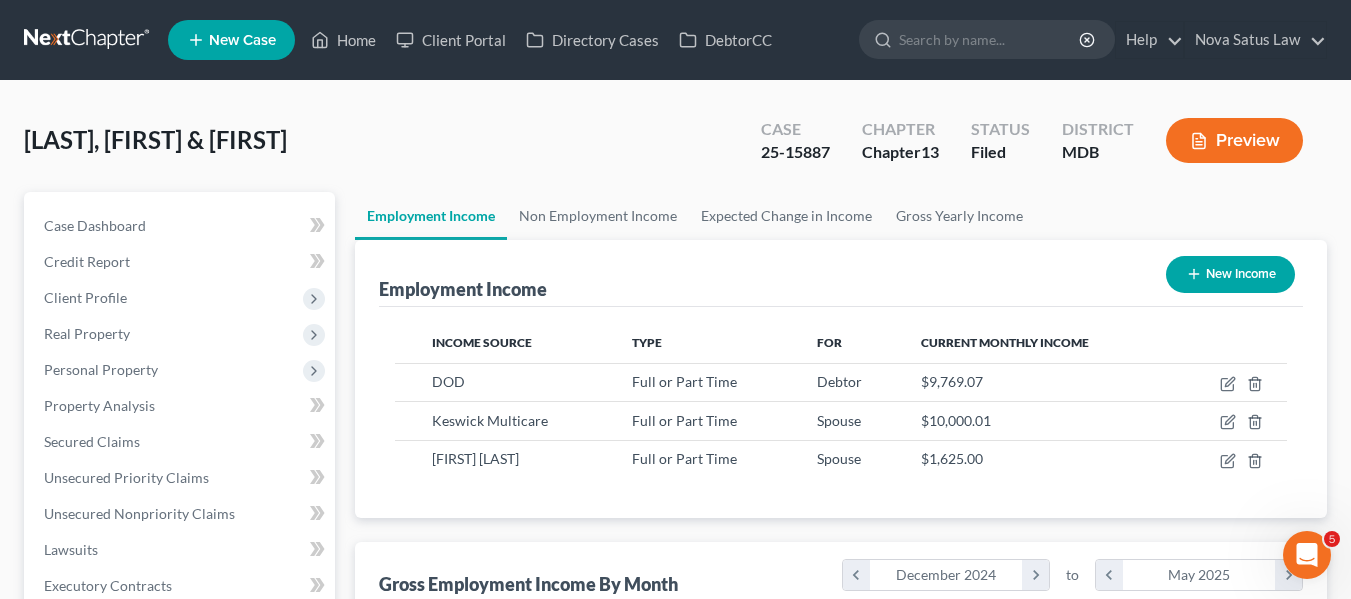 click on "Case [CASE_NUMBER] Chapter Chapter [NUMBER] Status Filed District MDB Preview" at bounding box center [1032, 140] 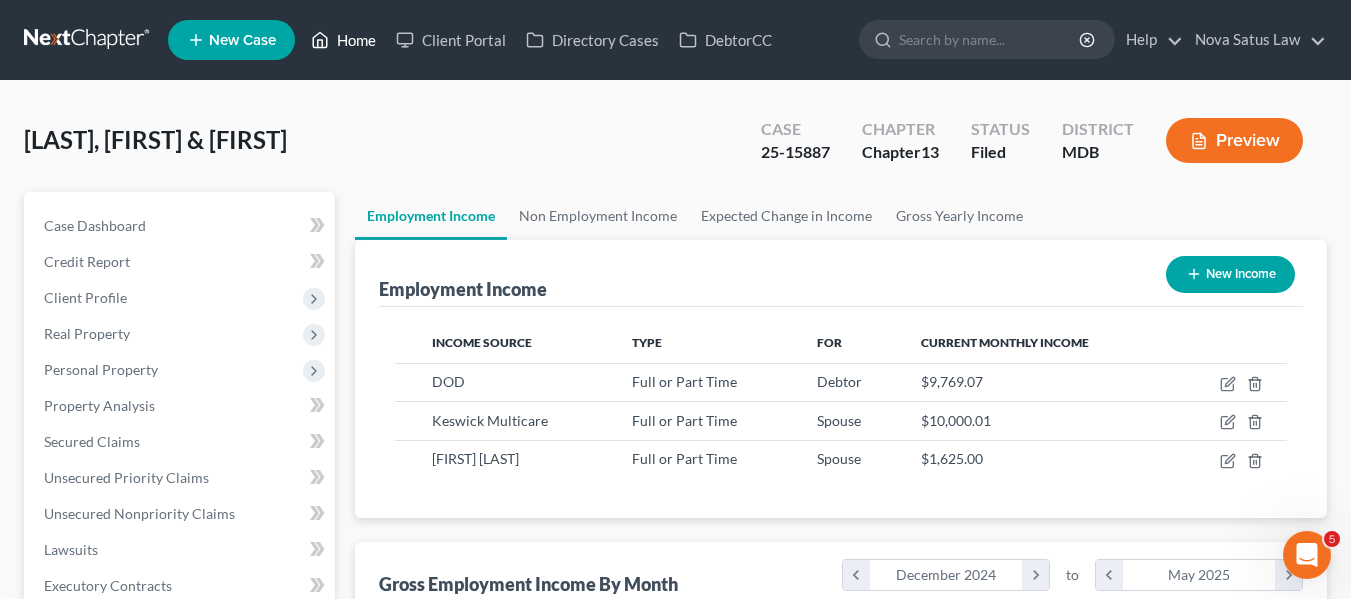click on "Home" at bounding box center (343, 40) 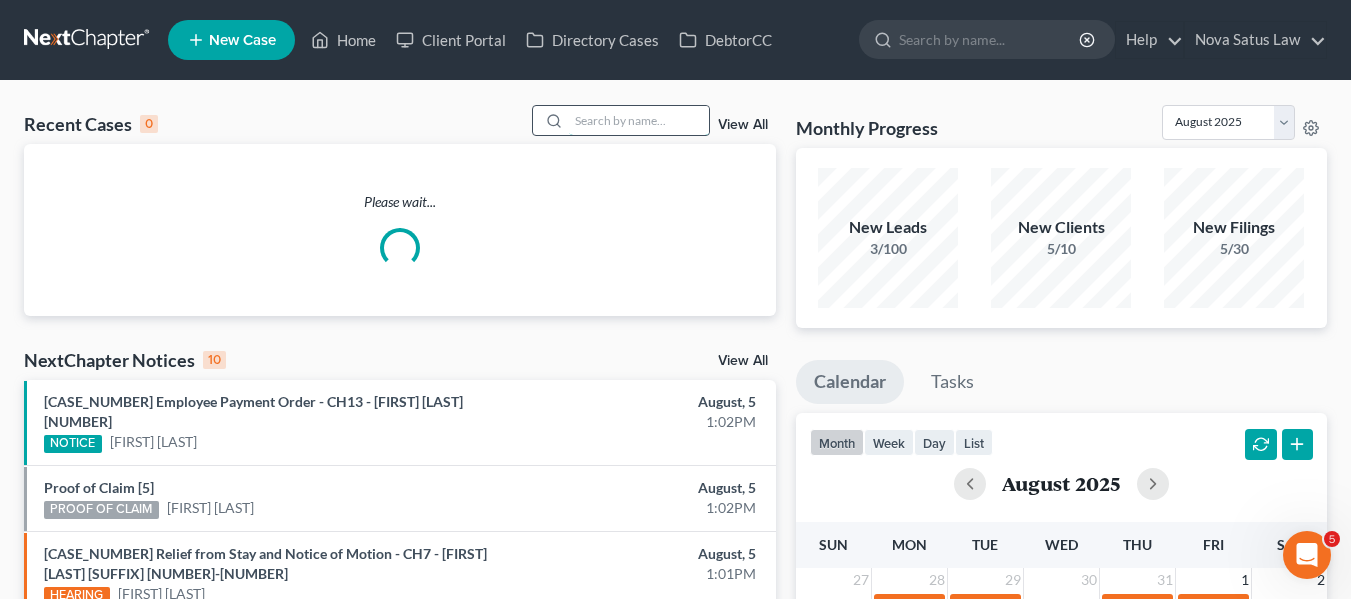click at bounding box center (639, 120) 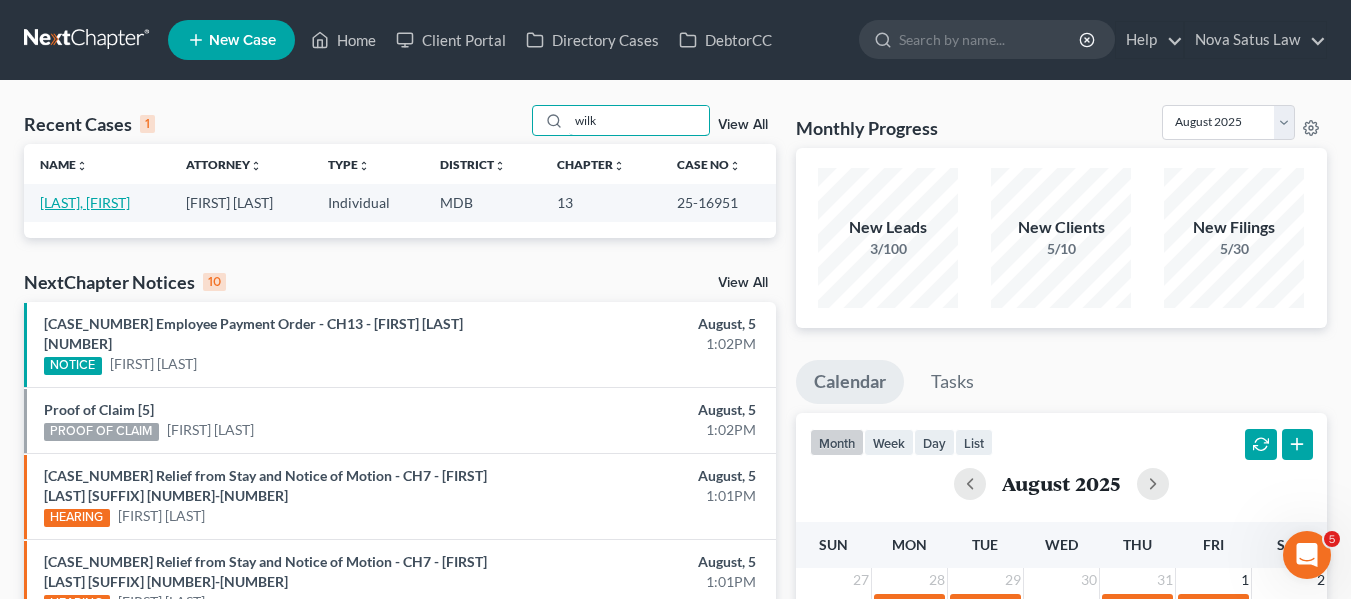 type on "wilk" 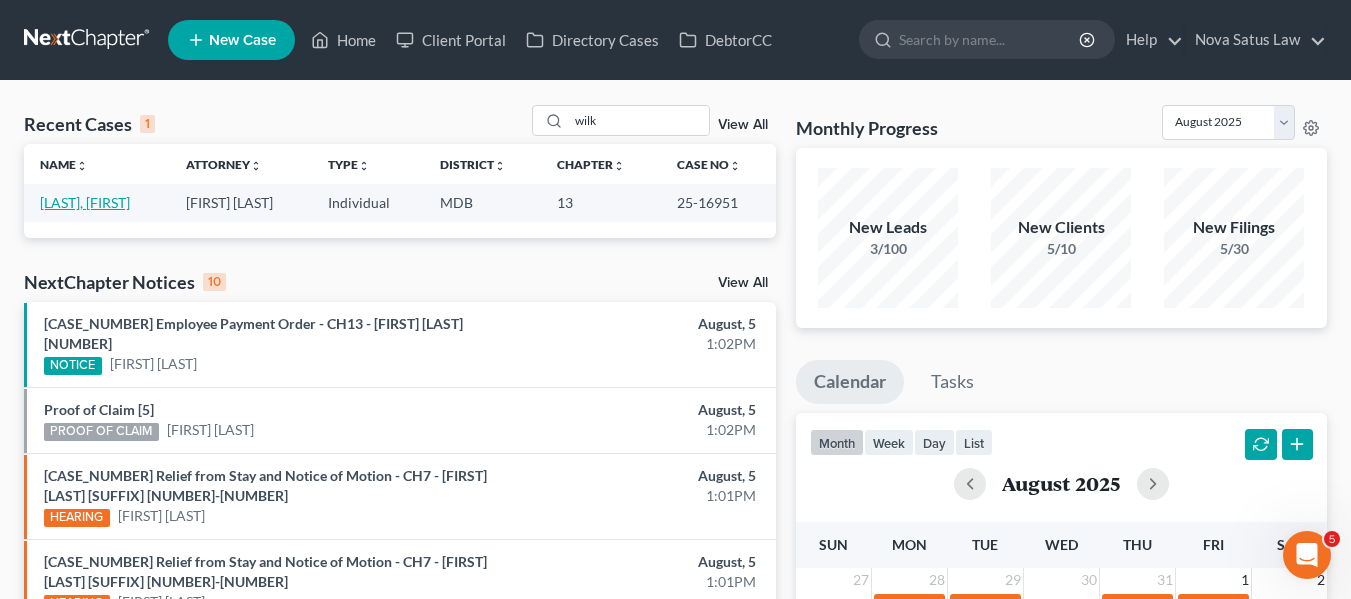 click on "[LAST], [FIRST]" at bounding box center (85, 202) 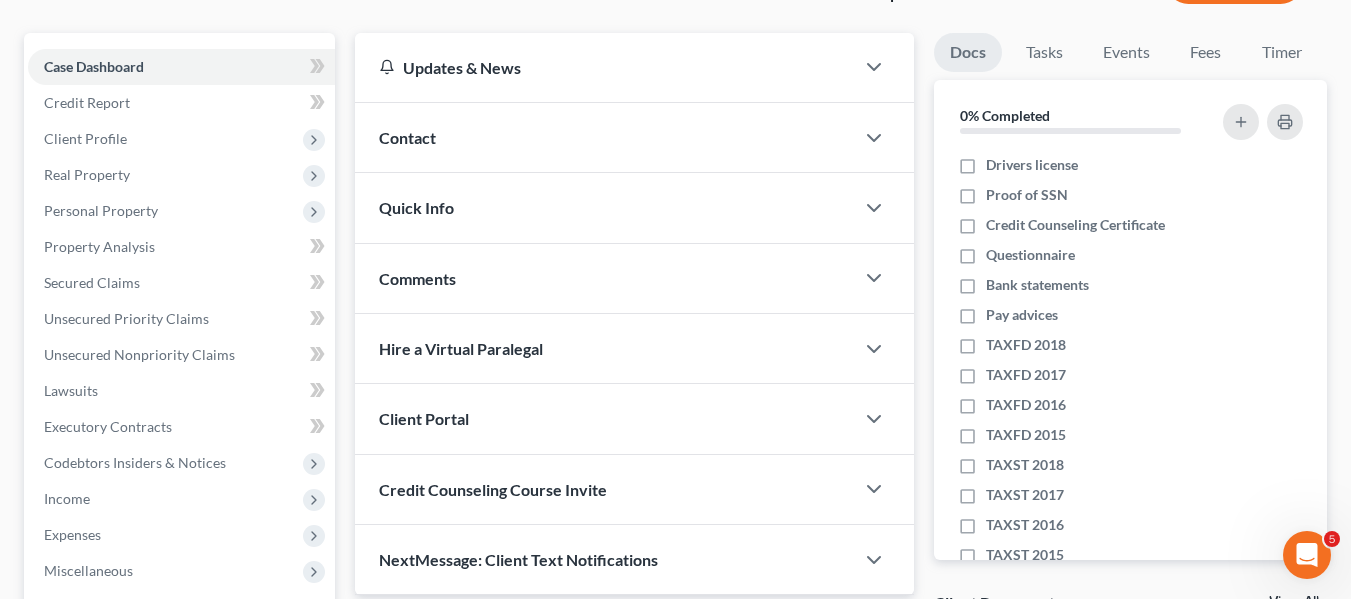 scroll, scrollTop: 158, scrollLeft: 0, axis: vertical 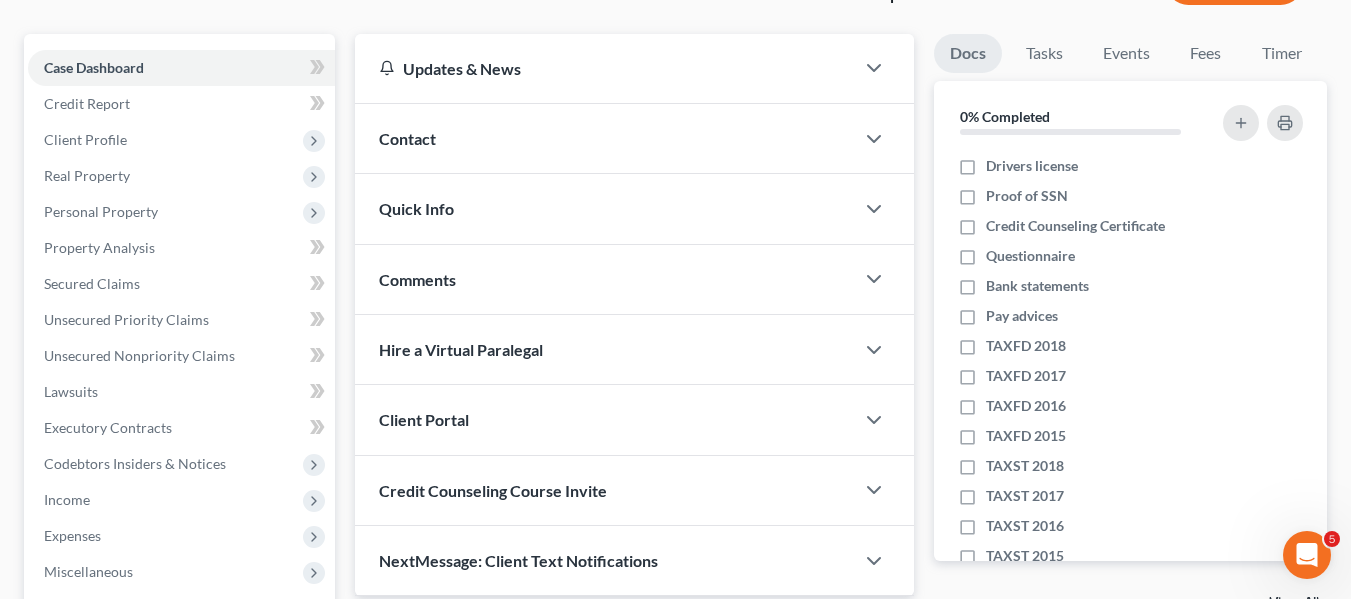 click on "Personal Property" at bounding box center (101, 211) 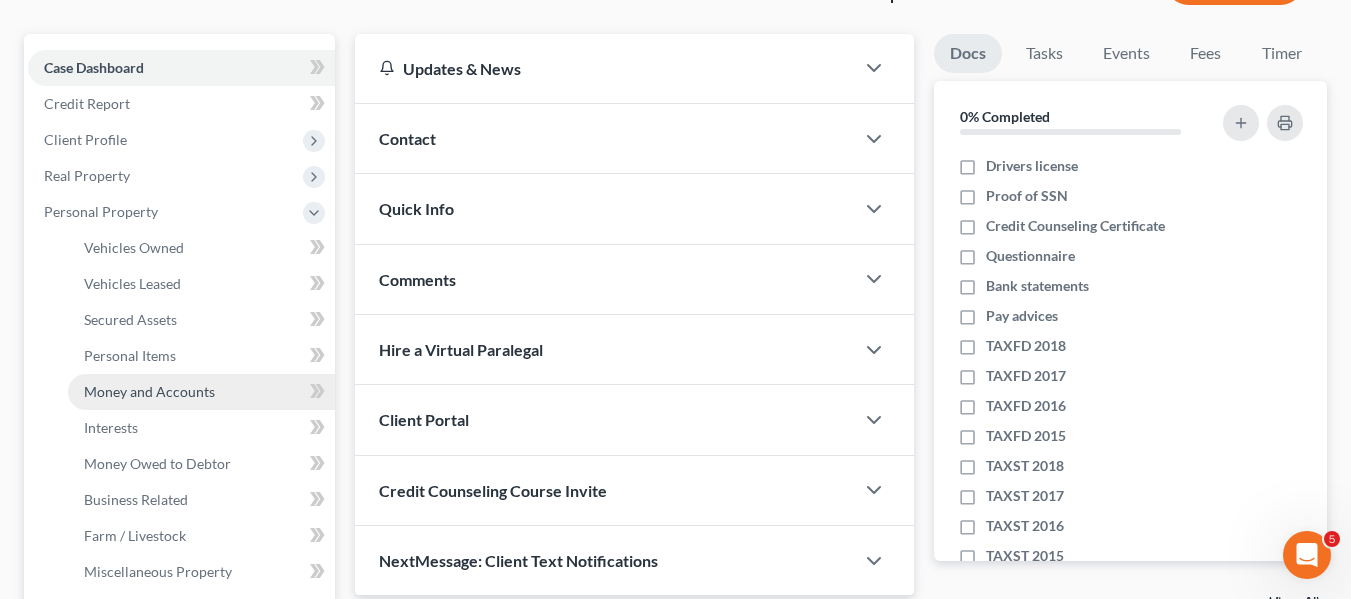 click on "Money and Accounts" at bounding box center (201, 392) 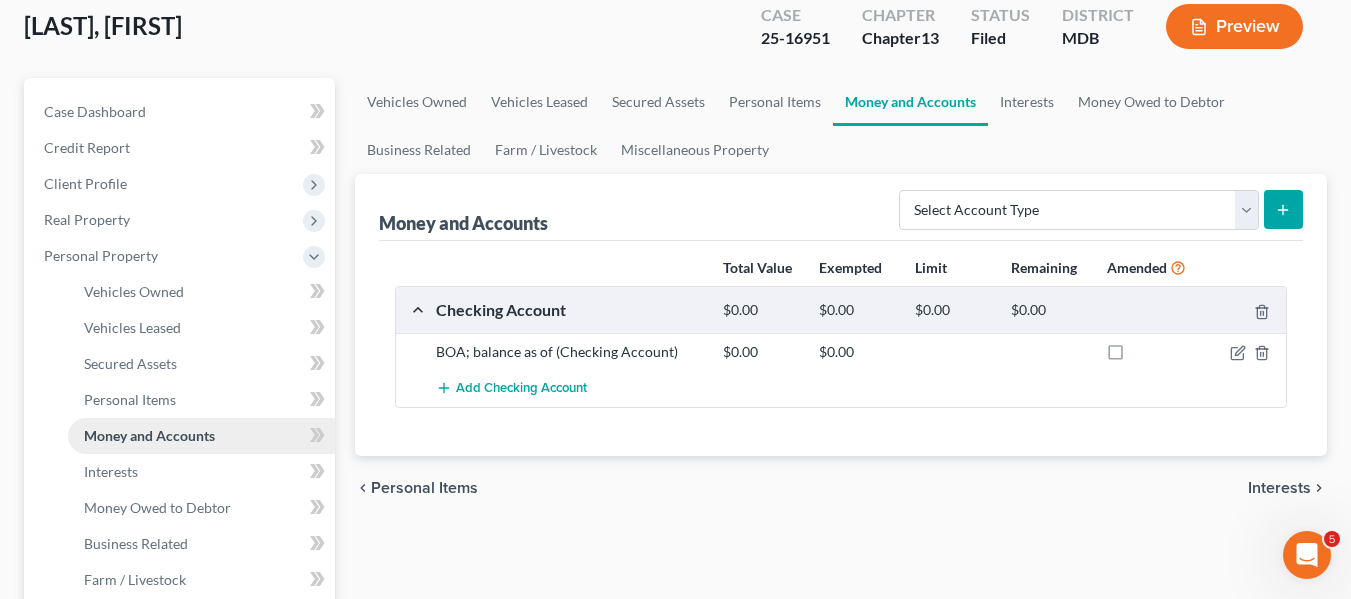 scroll, scrollTop: 115, scrollLeft: 0, axis: vertical 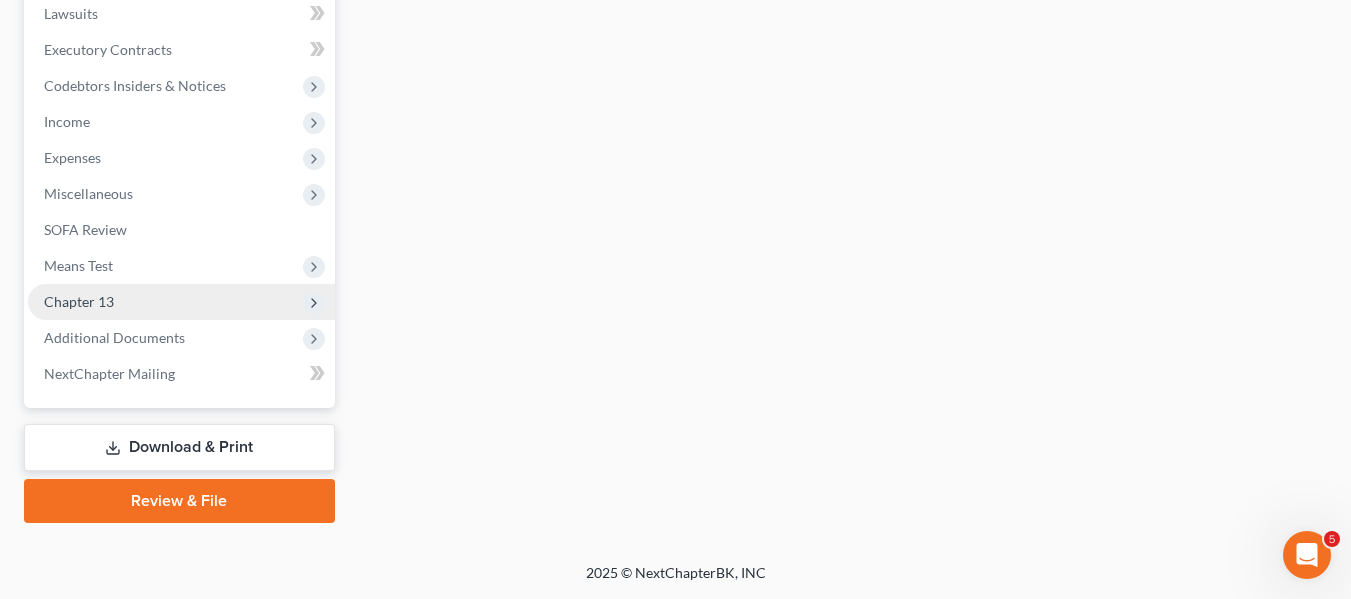 click on "Chapter 13" at bounding box center (79, 301) 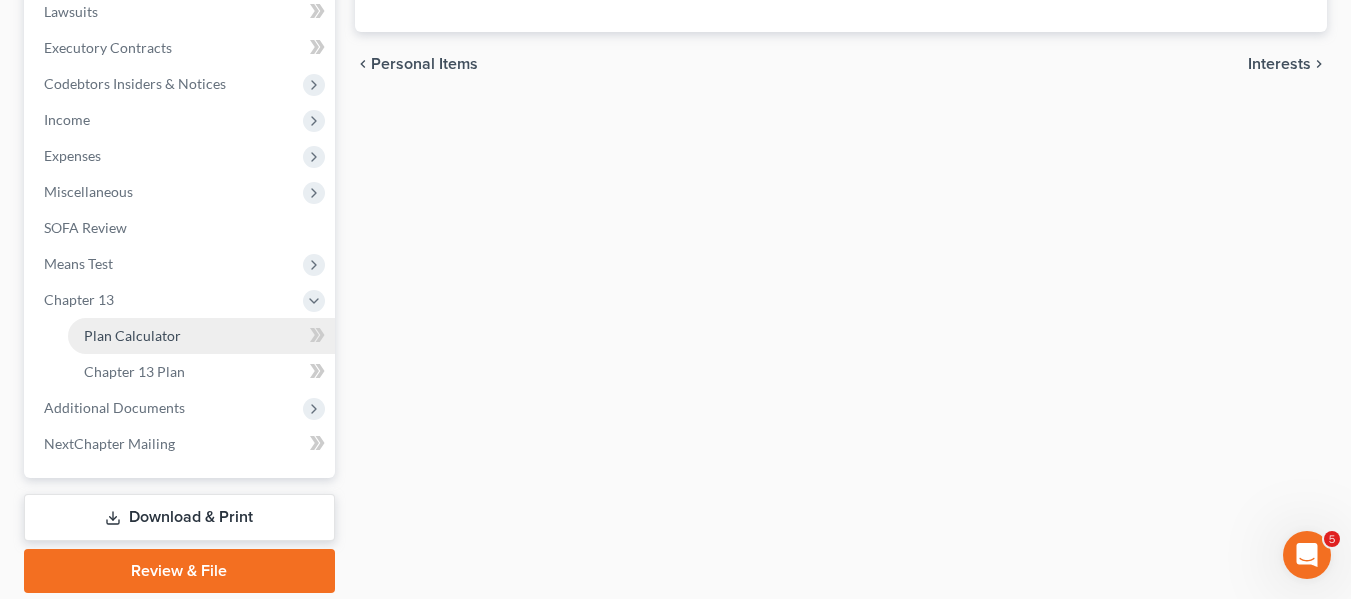 scroll, scrollTop: 536, scrollLeft: 0, axis: vertical 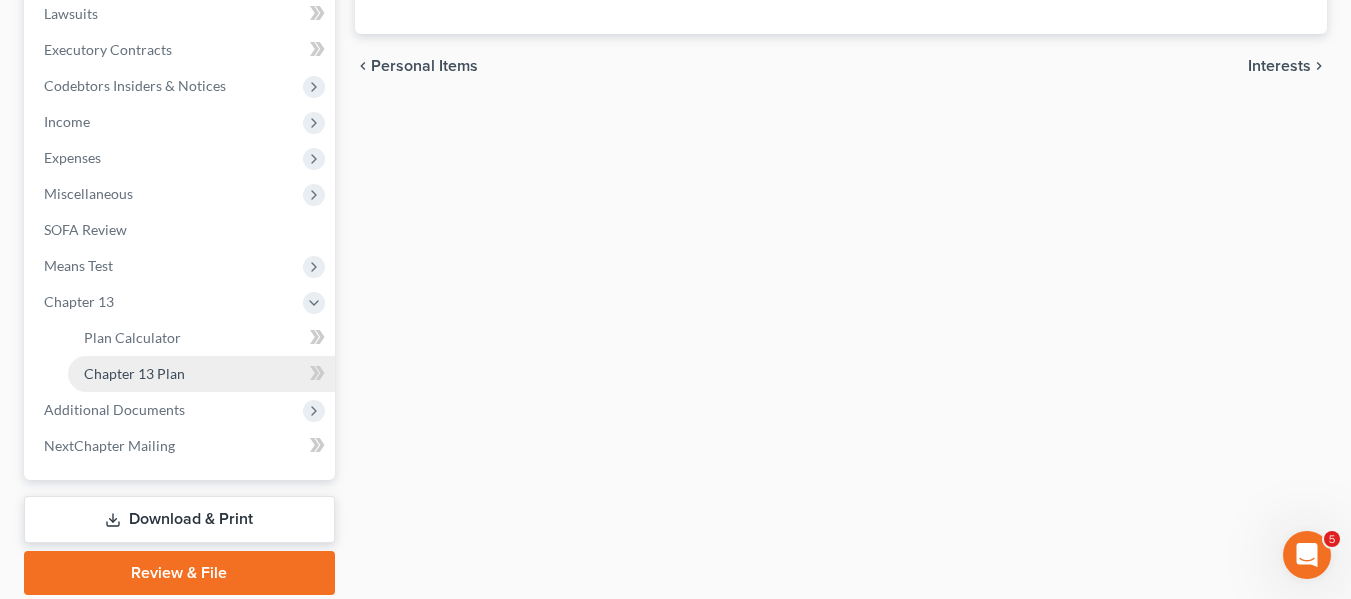 click on "Chapter 13 Plan" at bounding box center [134, 373] 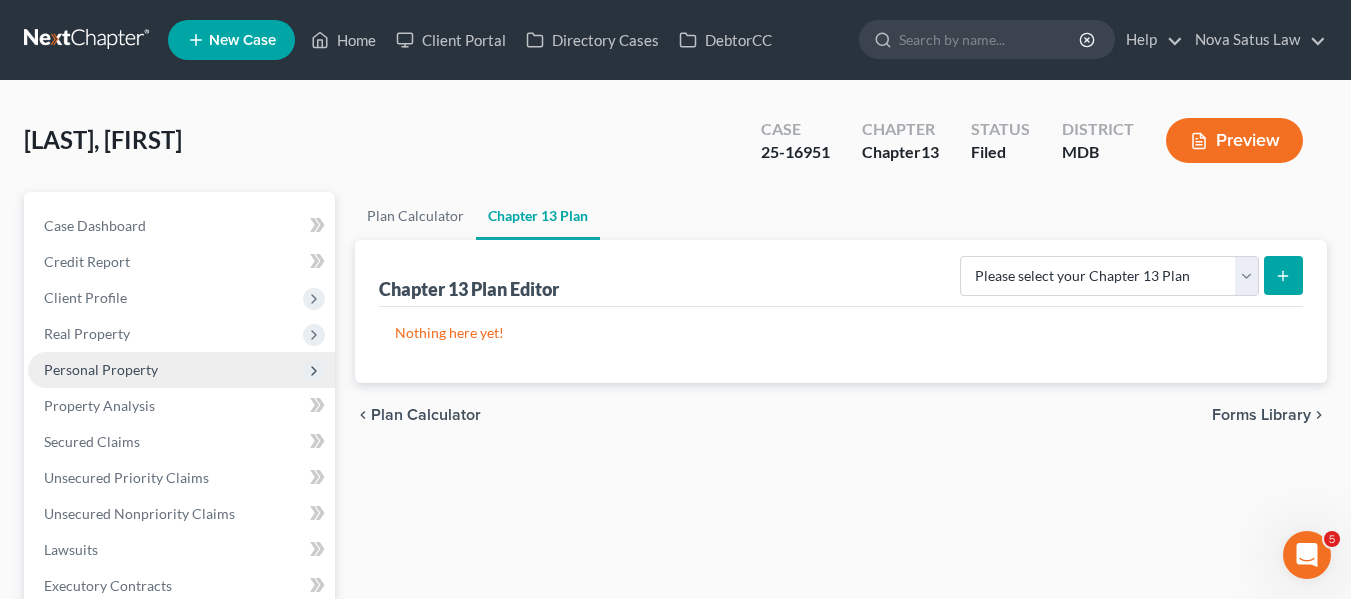 scroll, scrollTop: 202, scrollLeft: 0, axis: vertical 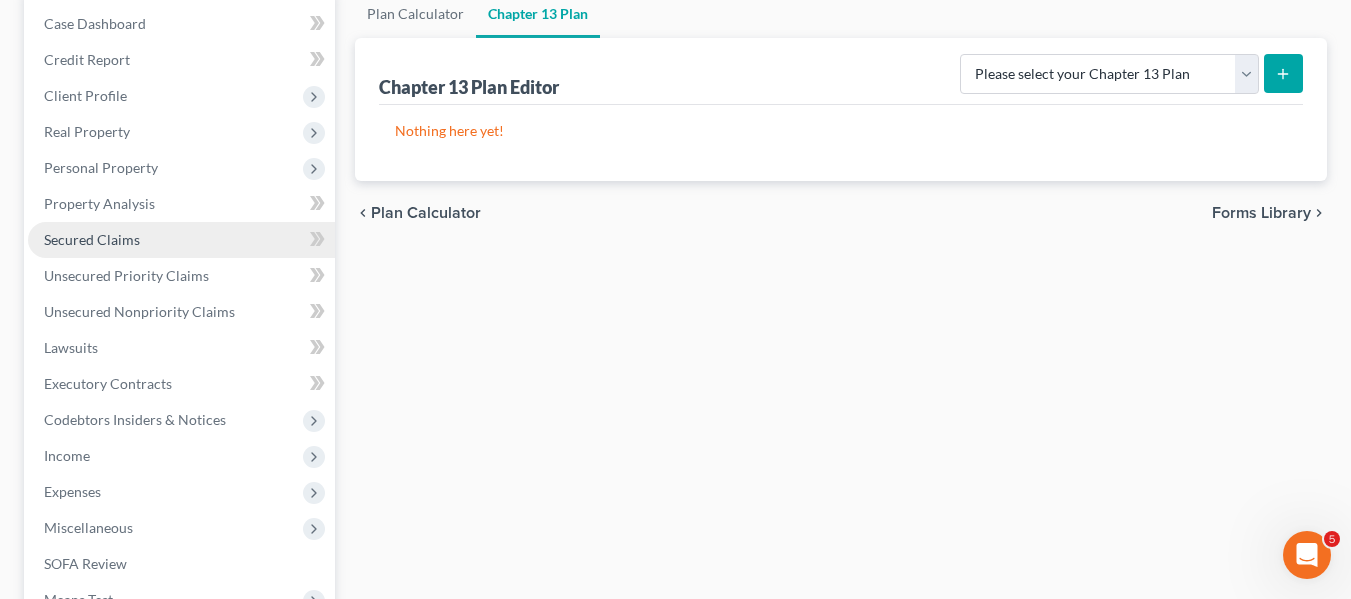 click on "Secured Claims" at bounding box center (92, 239) 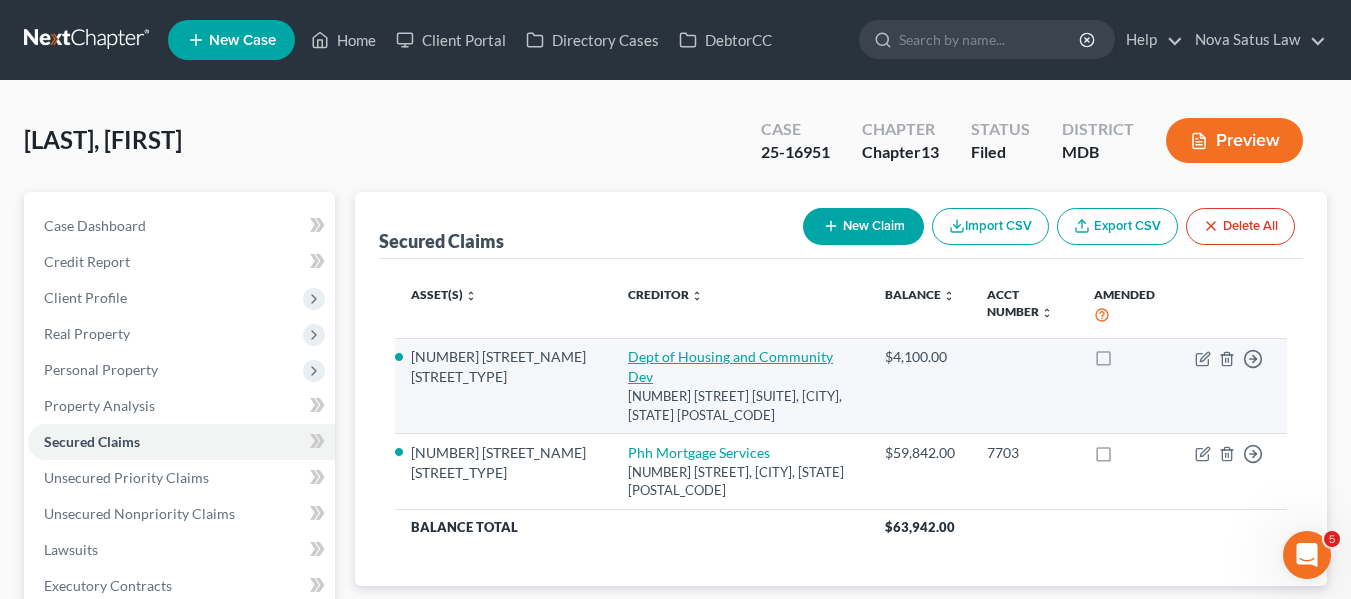 scroll, scrollTop: 170, scrollLeft: 0, axis: vertical 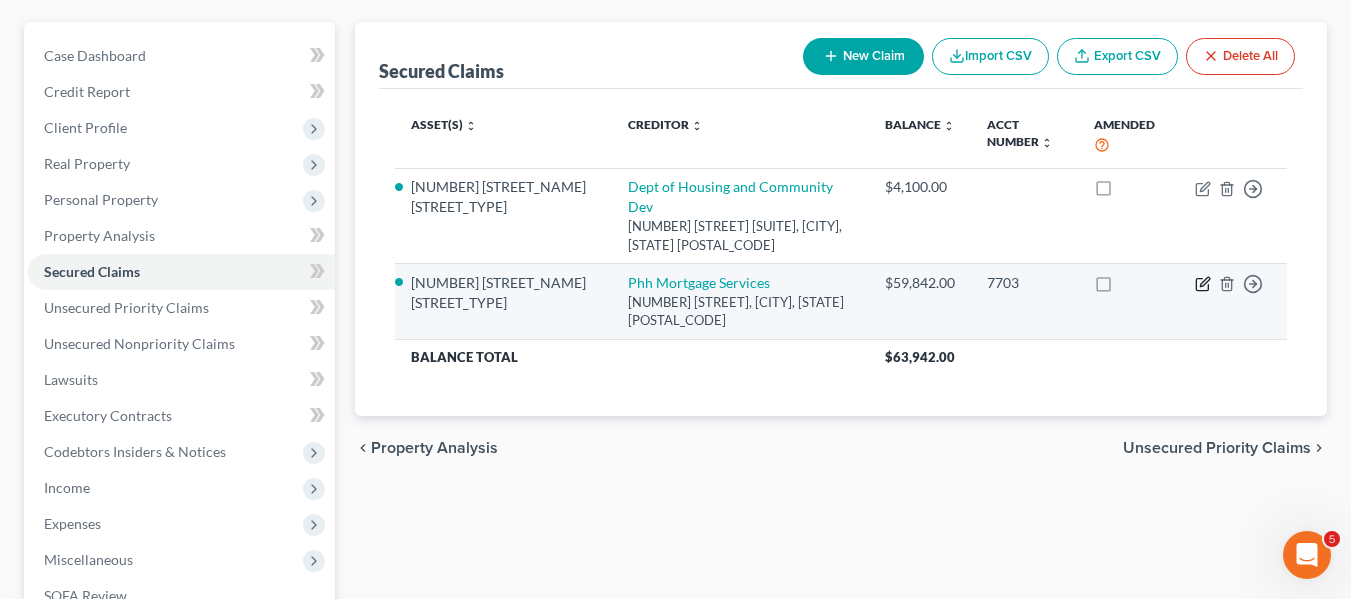 click 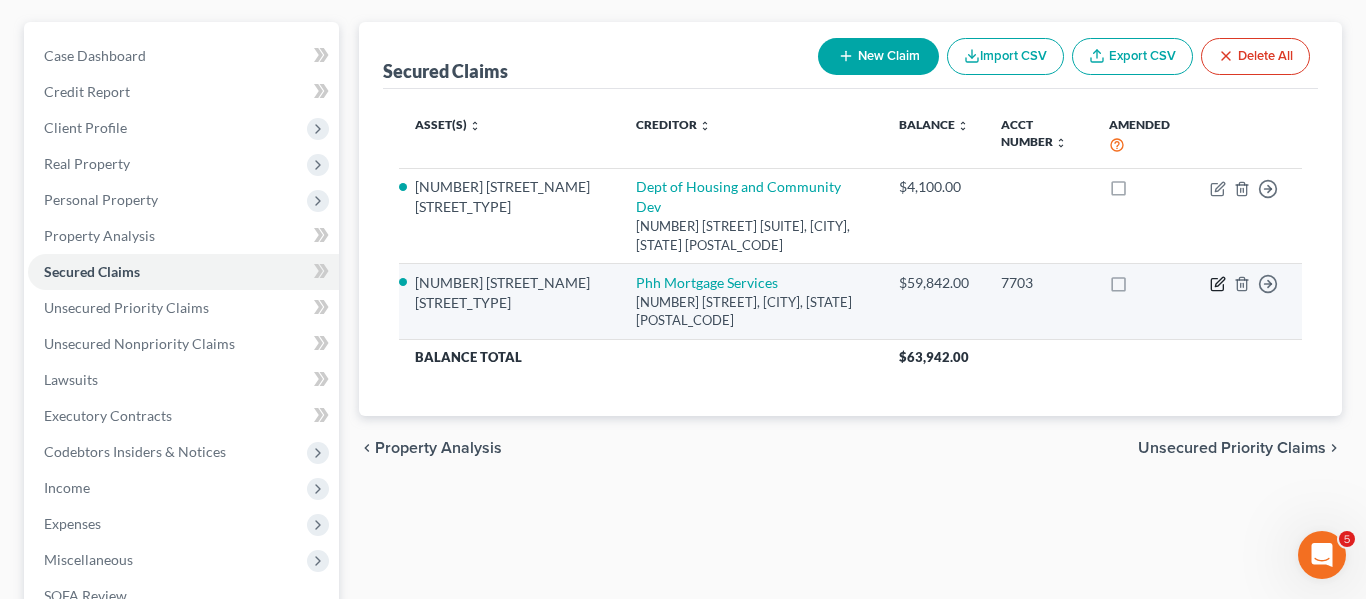 select on "33" 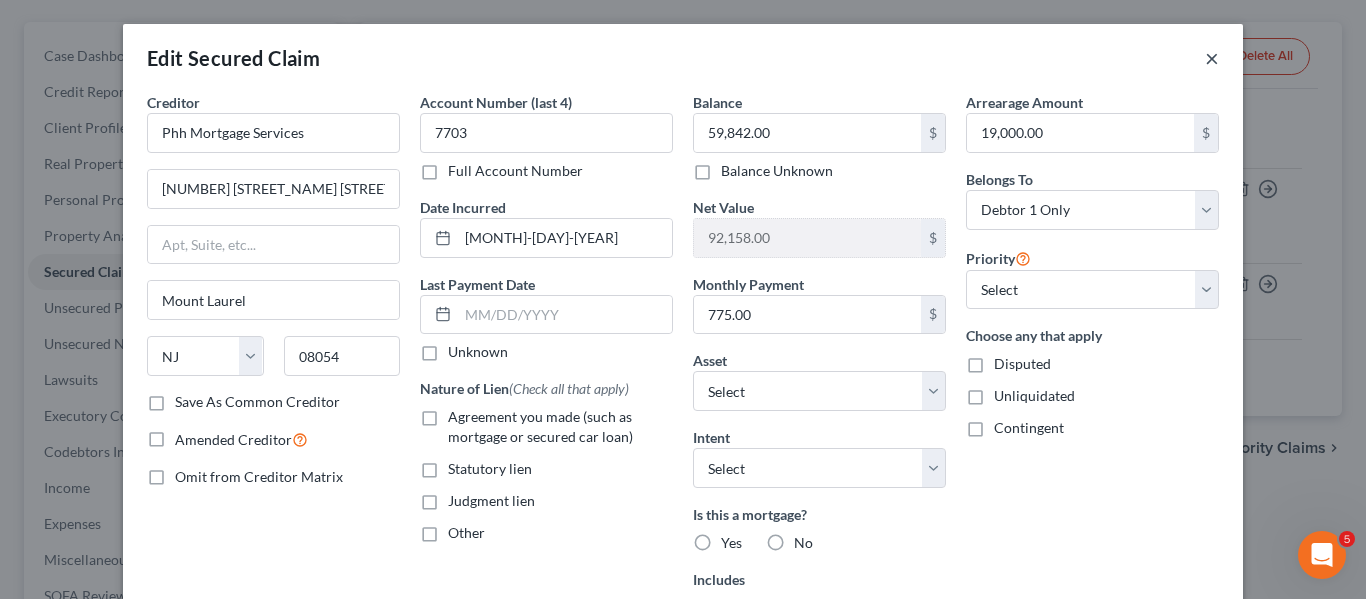 click on "×" at bounding box center (1212, 58) 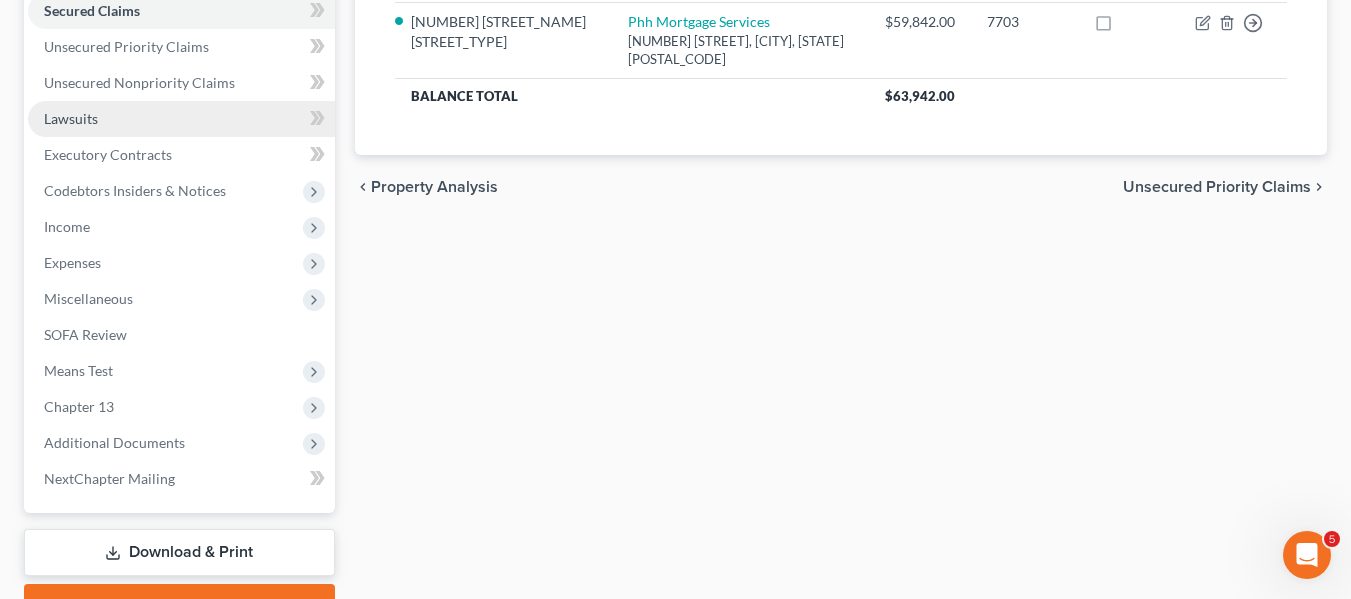 scroll, scrollTop: 536, scrollLeft: 0, axis: vertical 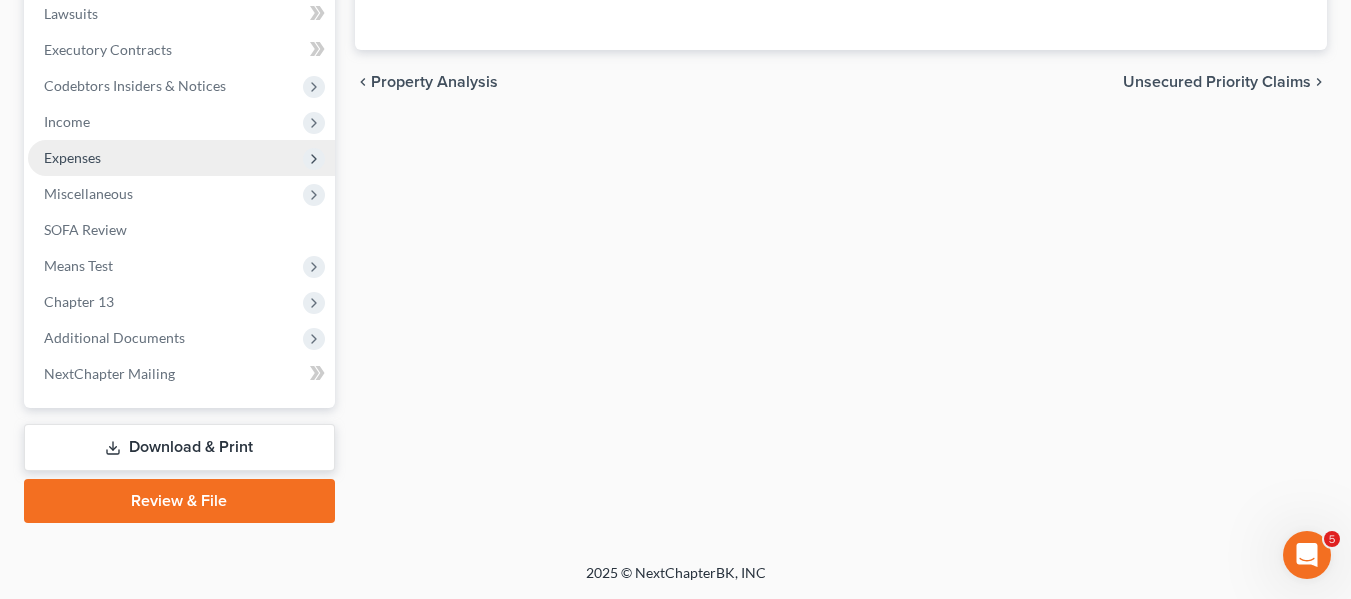 click on "Expenses" at bounding box center [72, 157] 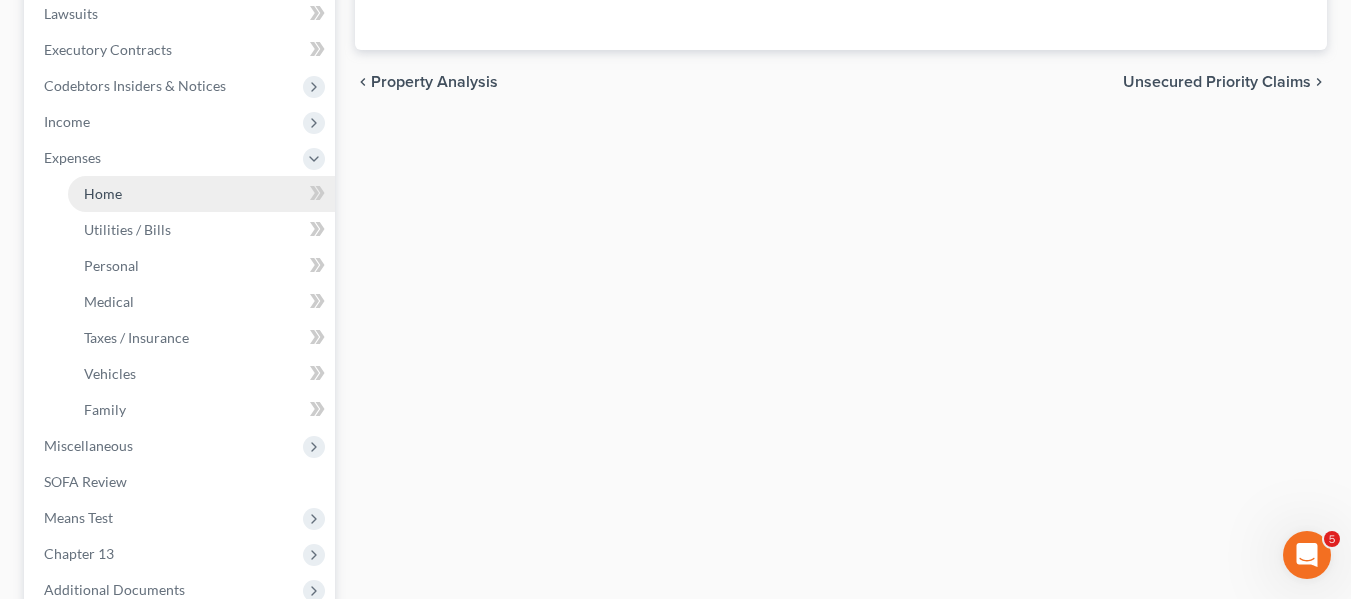 click on "Home" at bounding box center (103, 193) 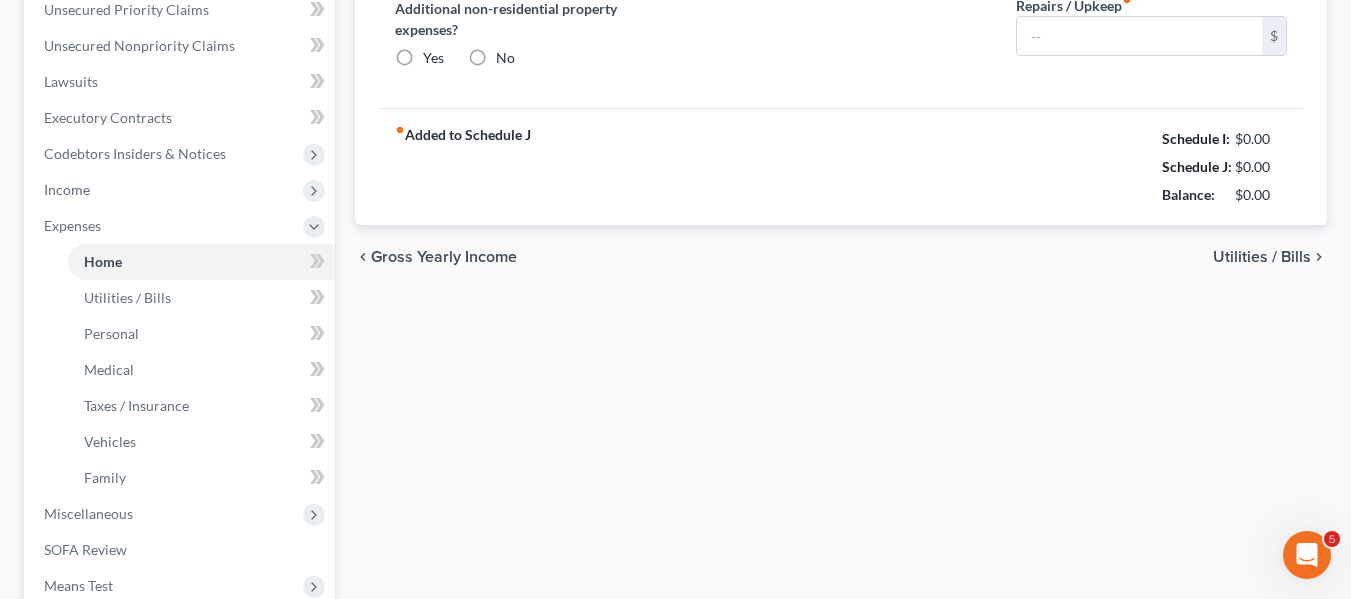 type on "789.00" 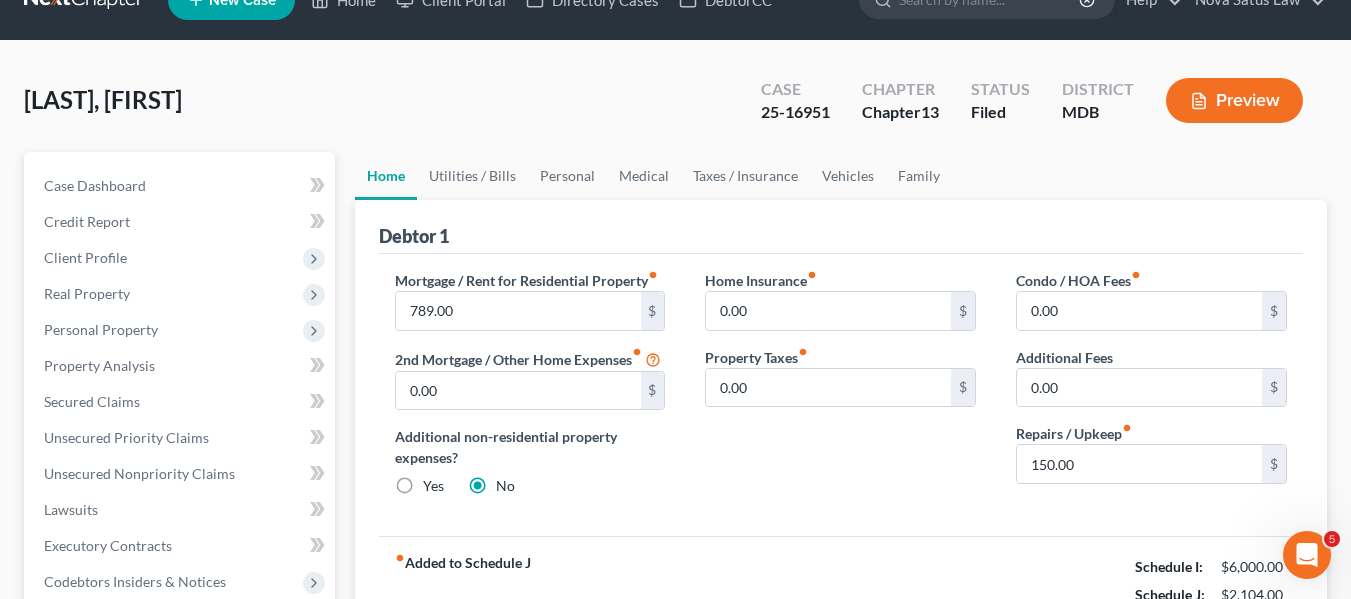 scroll, scrollTop: 0, scrollLeft: 0, axis: both 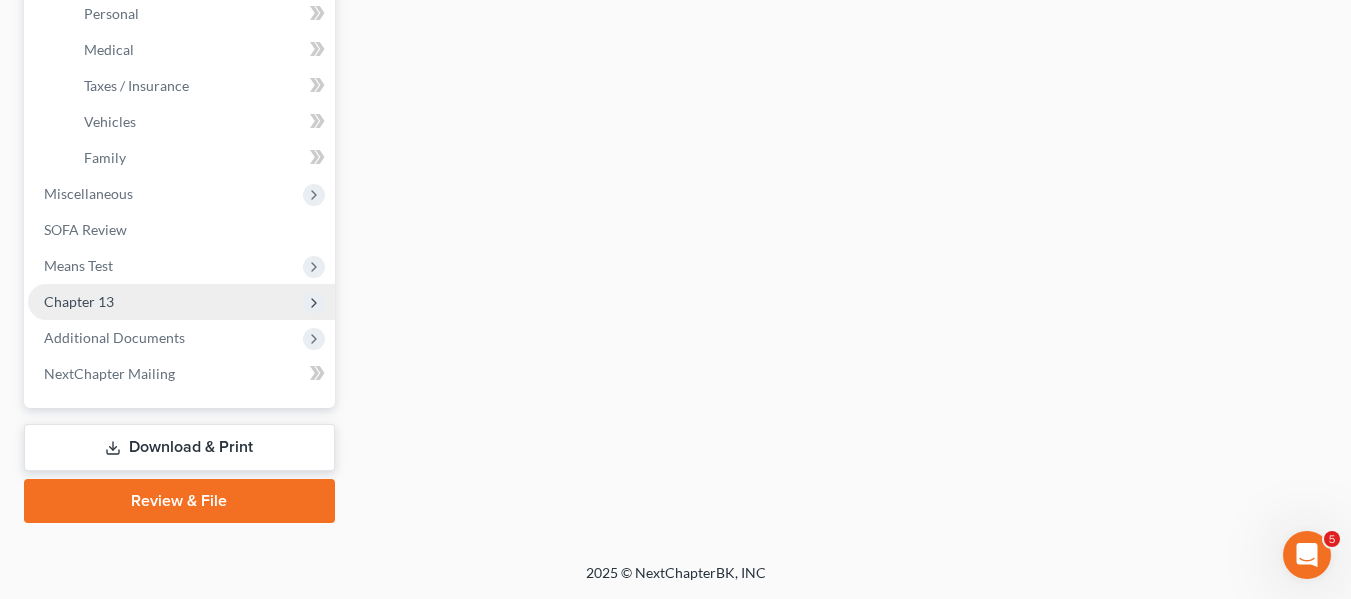 click on "Chapter 13" at bounding box center (181, 302) 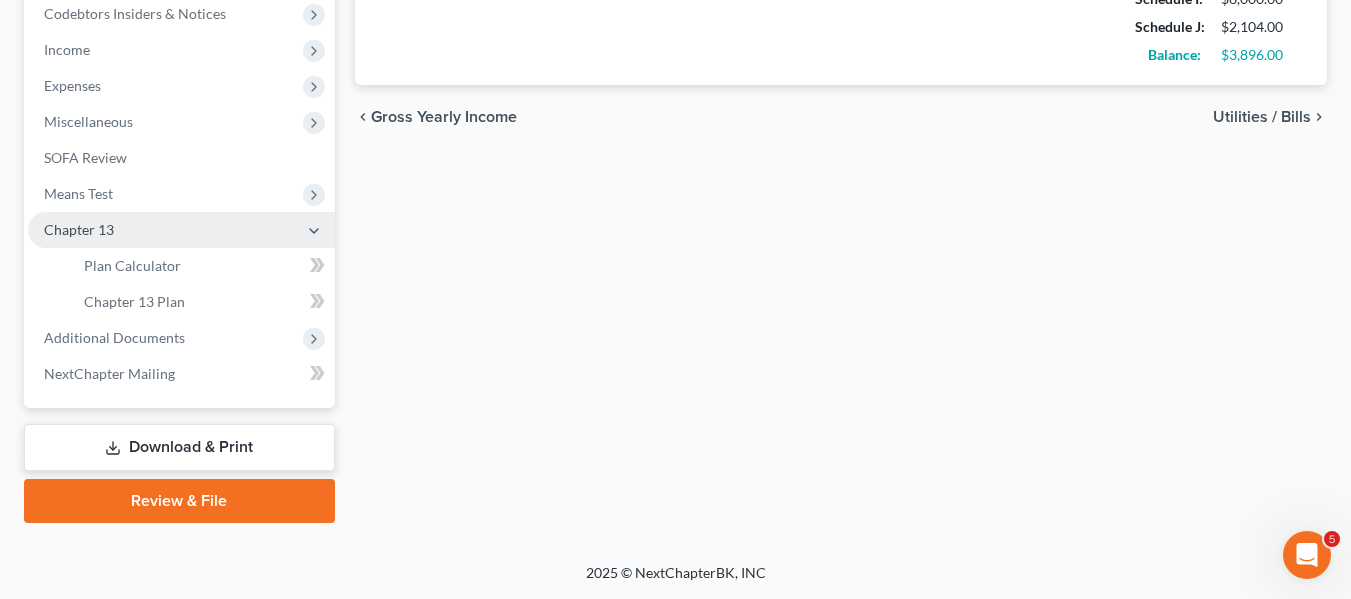 scroll, scrollTop: 608, scrollLeft: 0, axis: vertical 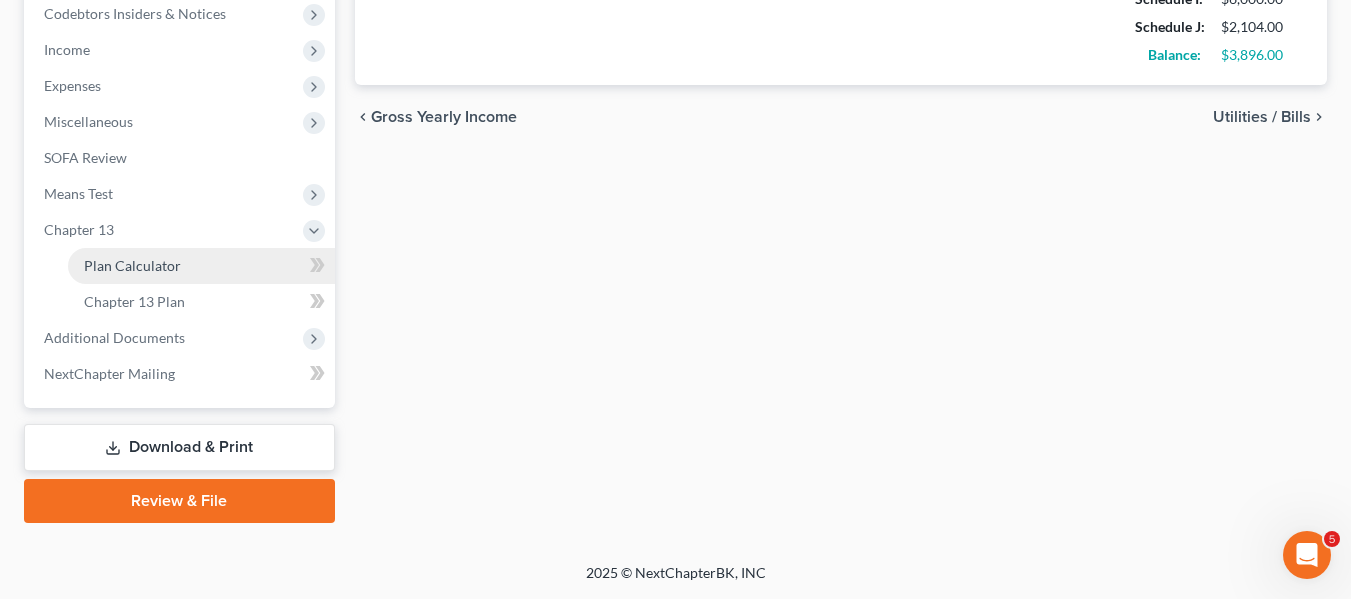 click on "Plan Calculator" at bounding box center [132, 265] 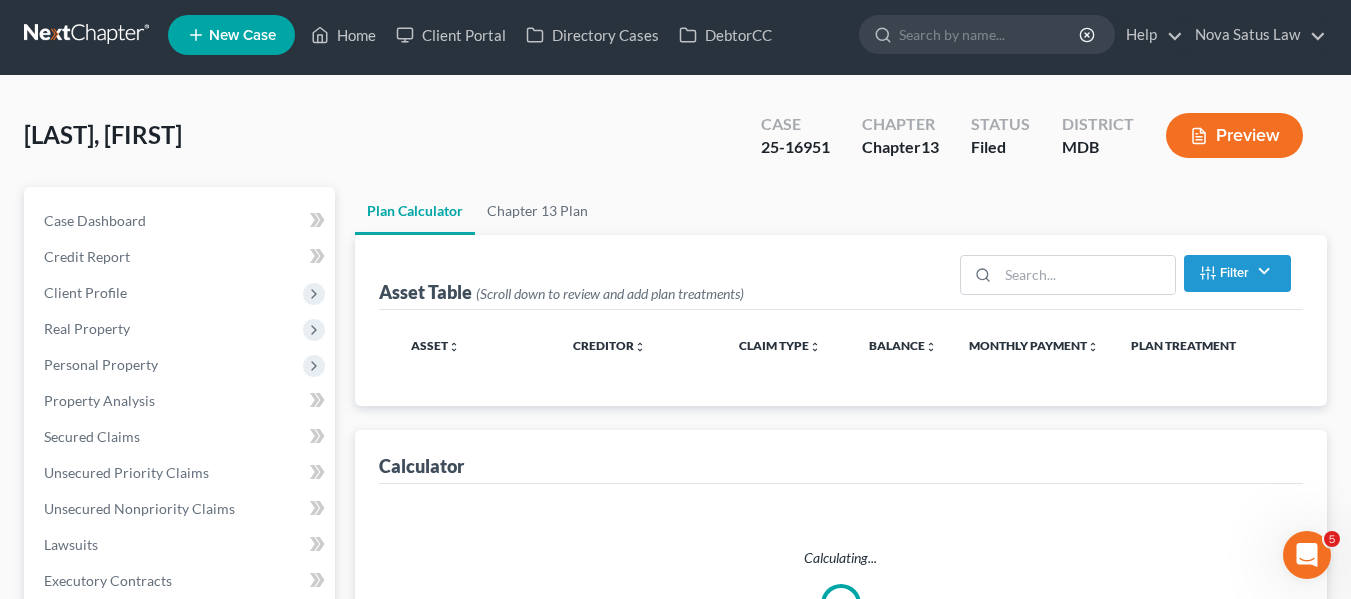 scroll, scrollTop: 0, scrollLeft: 0, axis: both 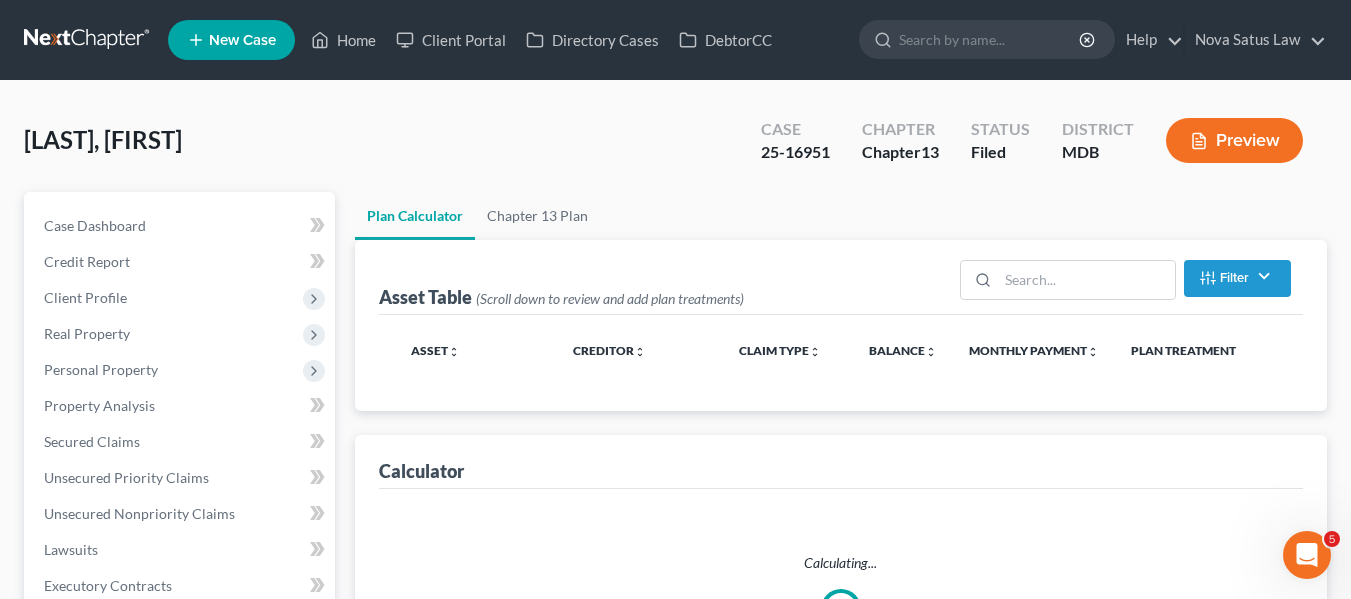 select on "59" 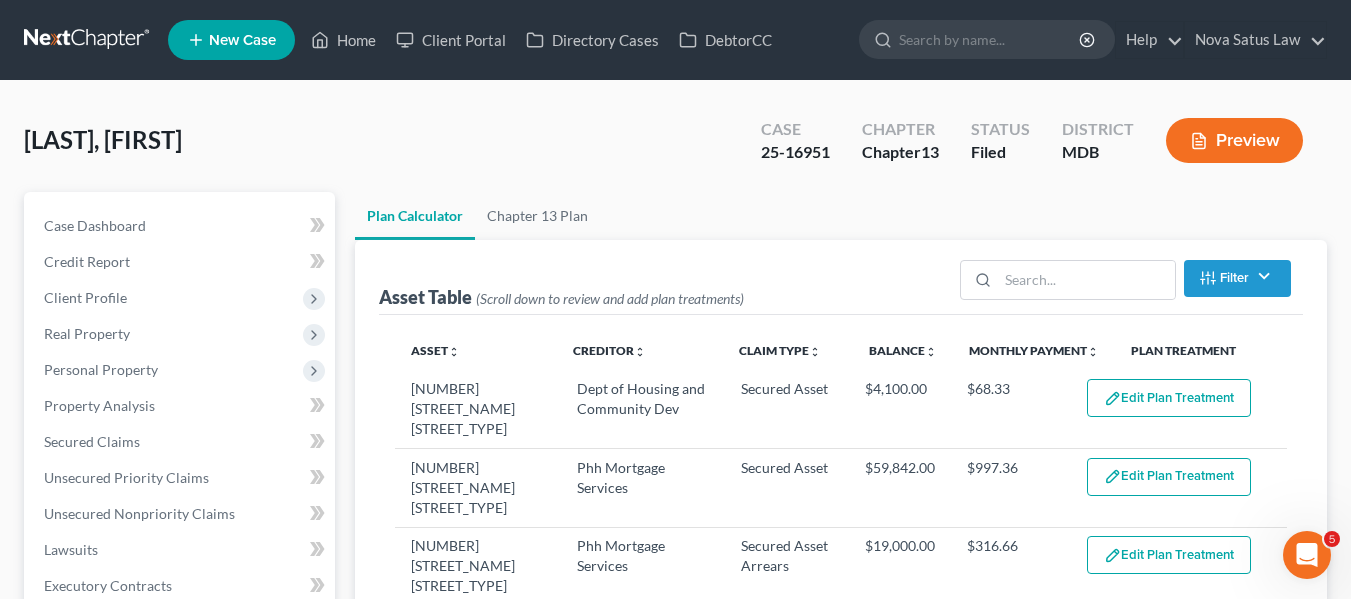 click on "Plan Calculator
Chapter 13 Plan" at bounding box center (841, 216) 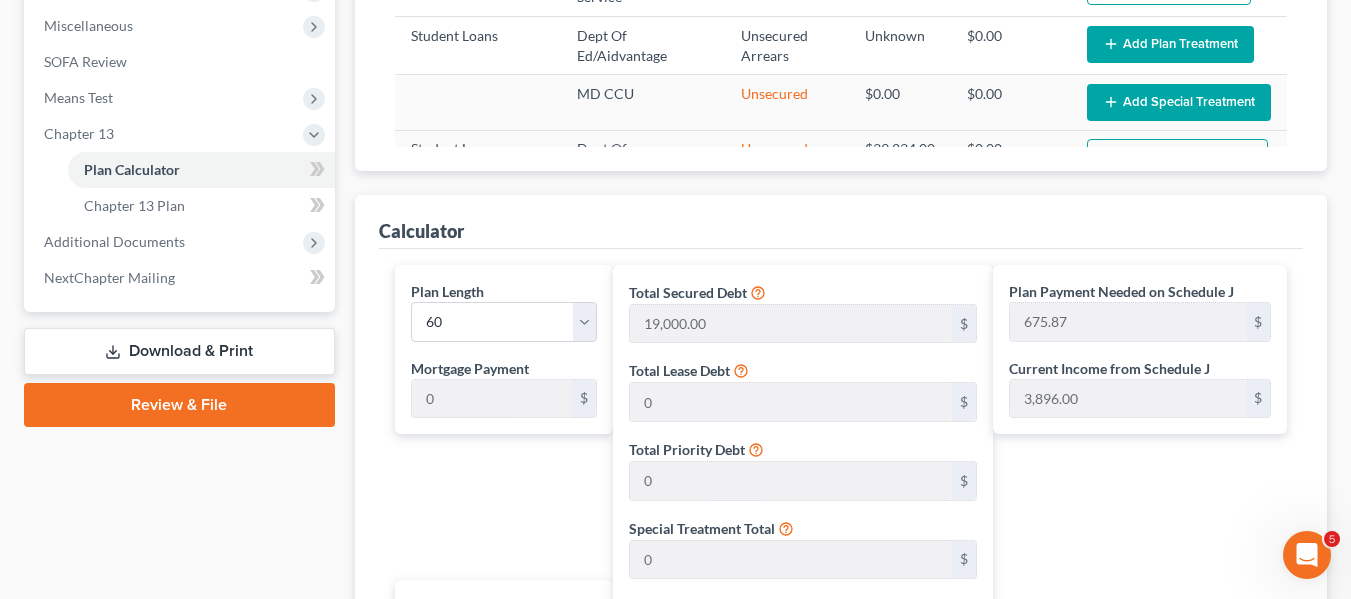 scroll, scrollTop: 1228, scrollLeft: 0, axis: vertical 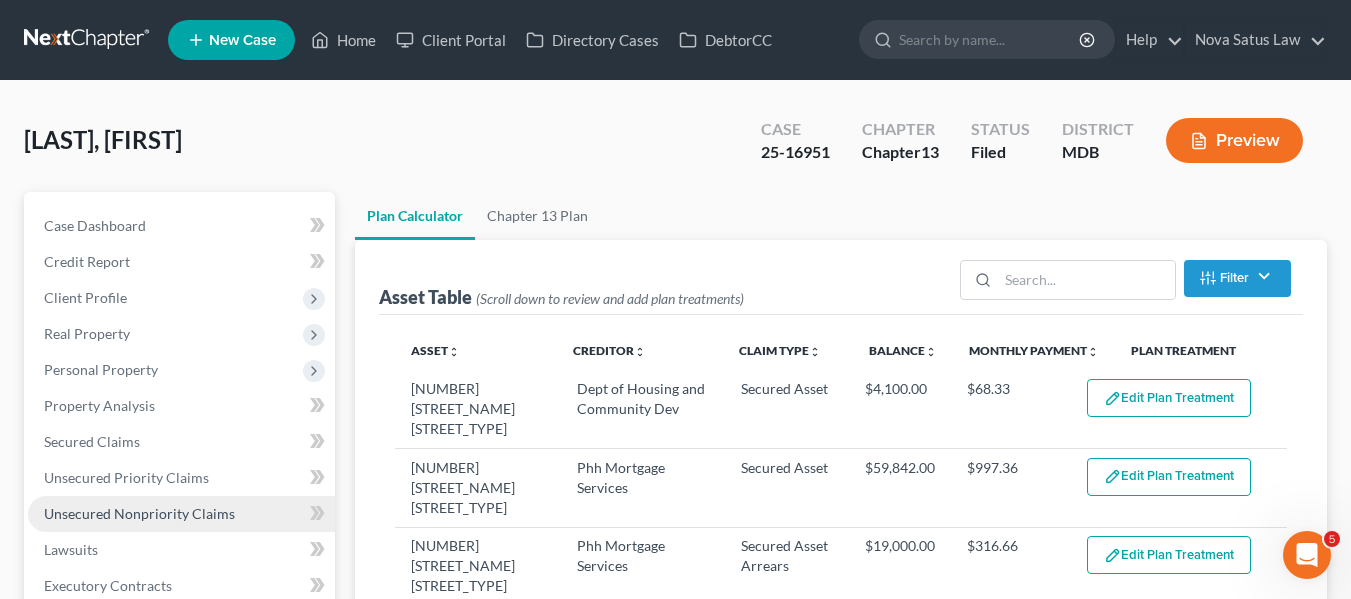 click on "Unsecured Nonpriority Claims" at bounding box center (139, 513) 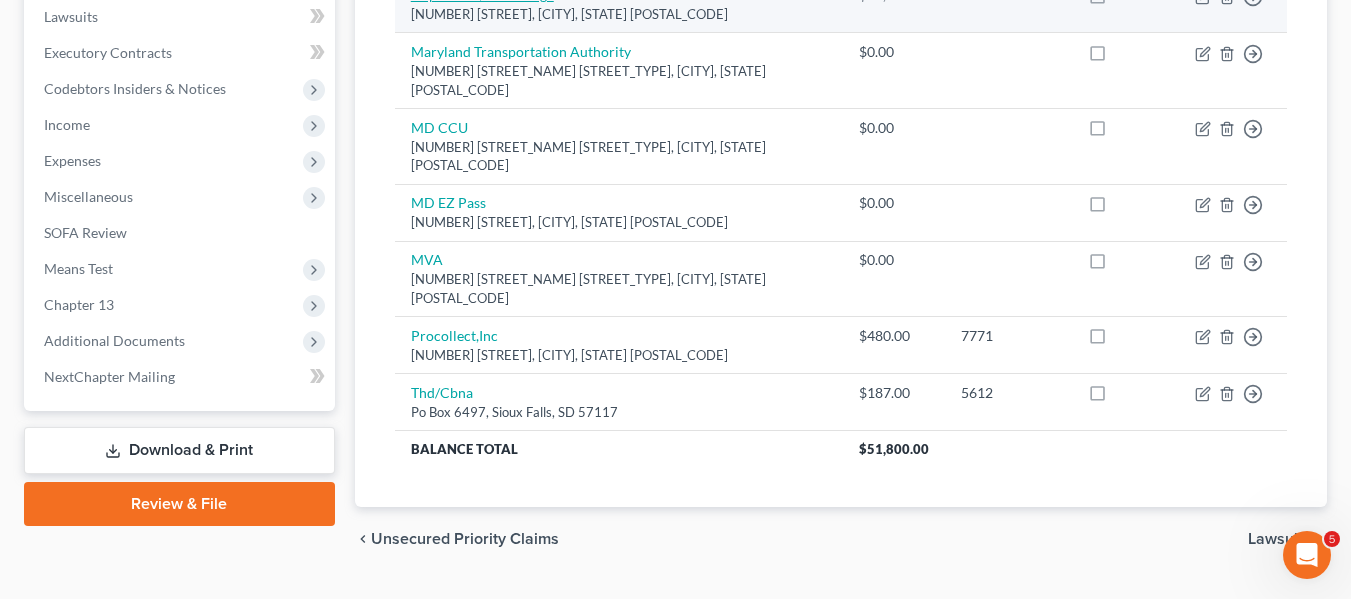 scroll, scrollTop: 536, scrollLeft: 0, axis: vertical 